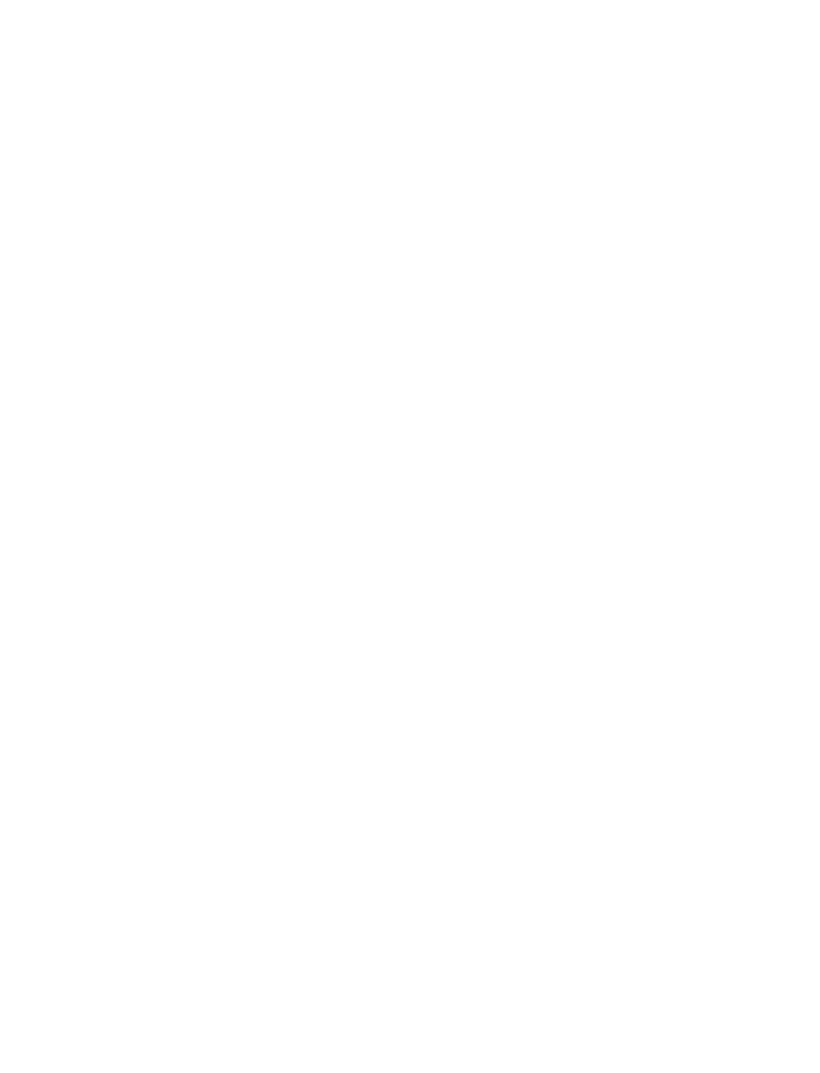 scroll, scrollTop: 0, scrollLeft: 0, axis: both 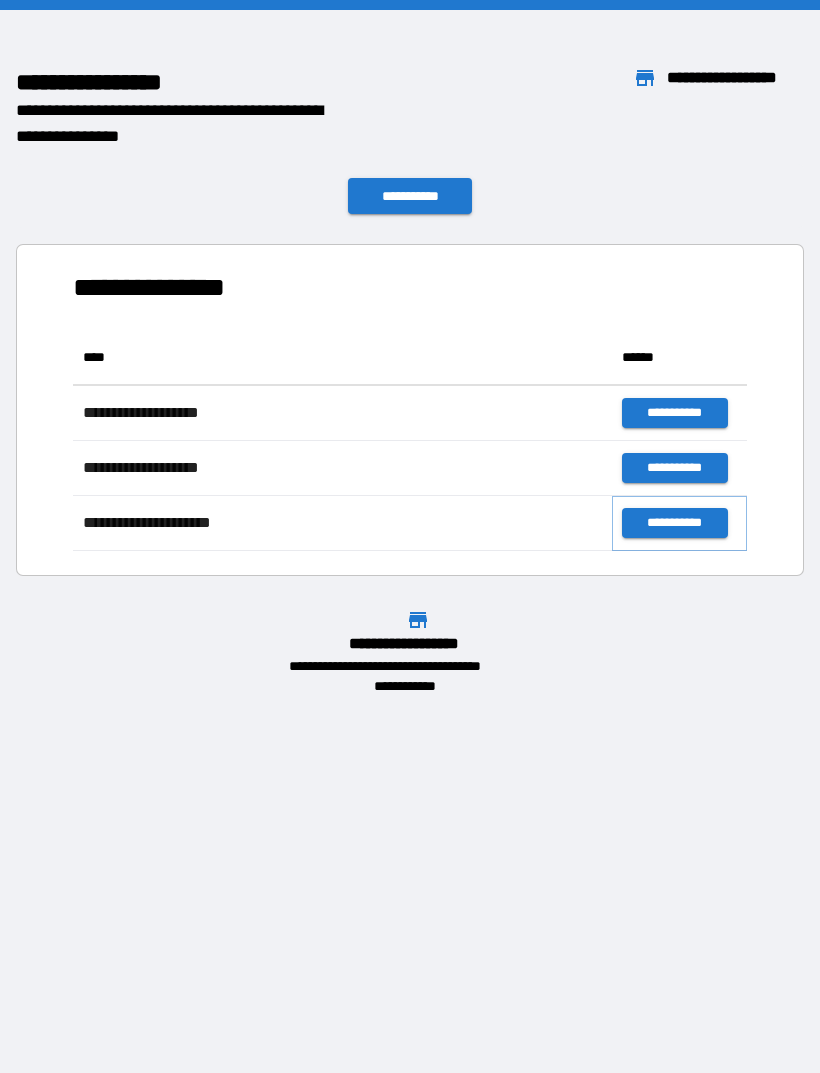 click on "**********" at bounding box center [674, 523] 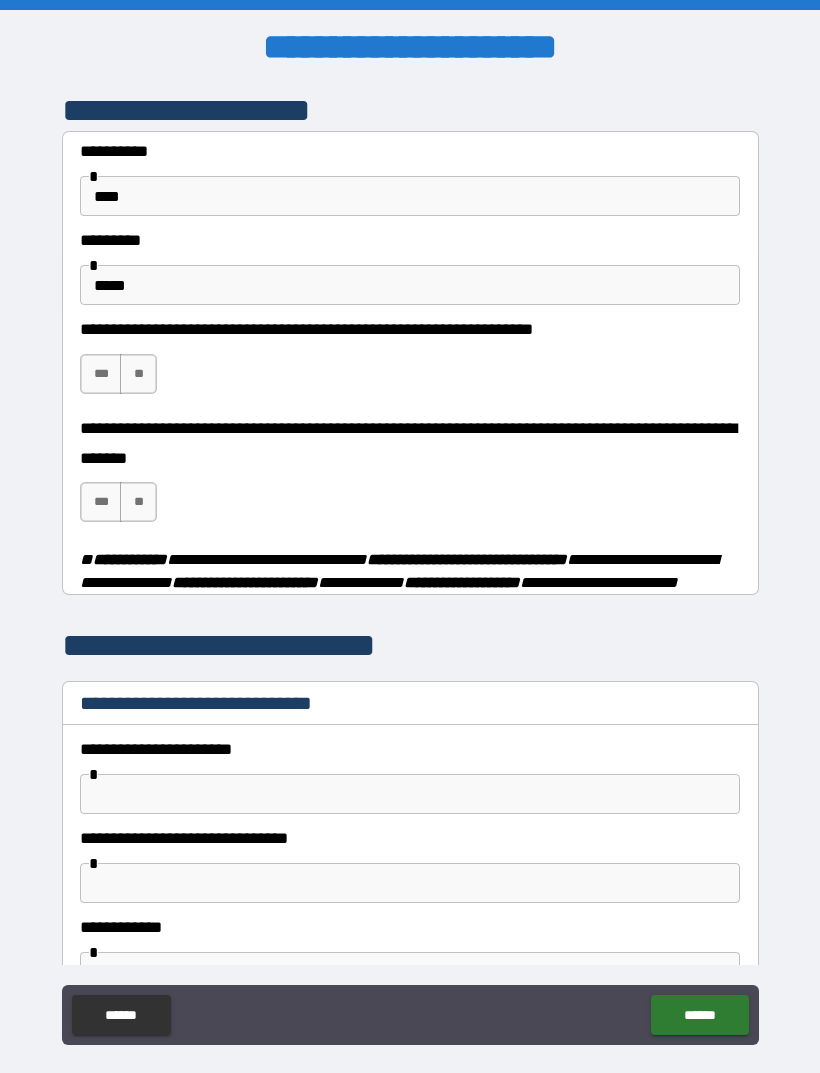 click on "**" at bounding box center [138, 374] 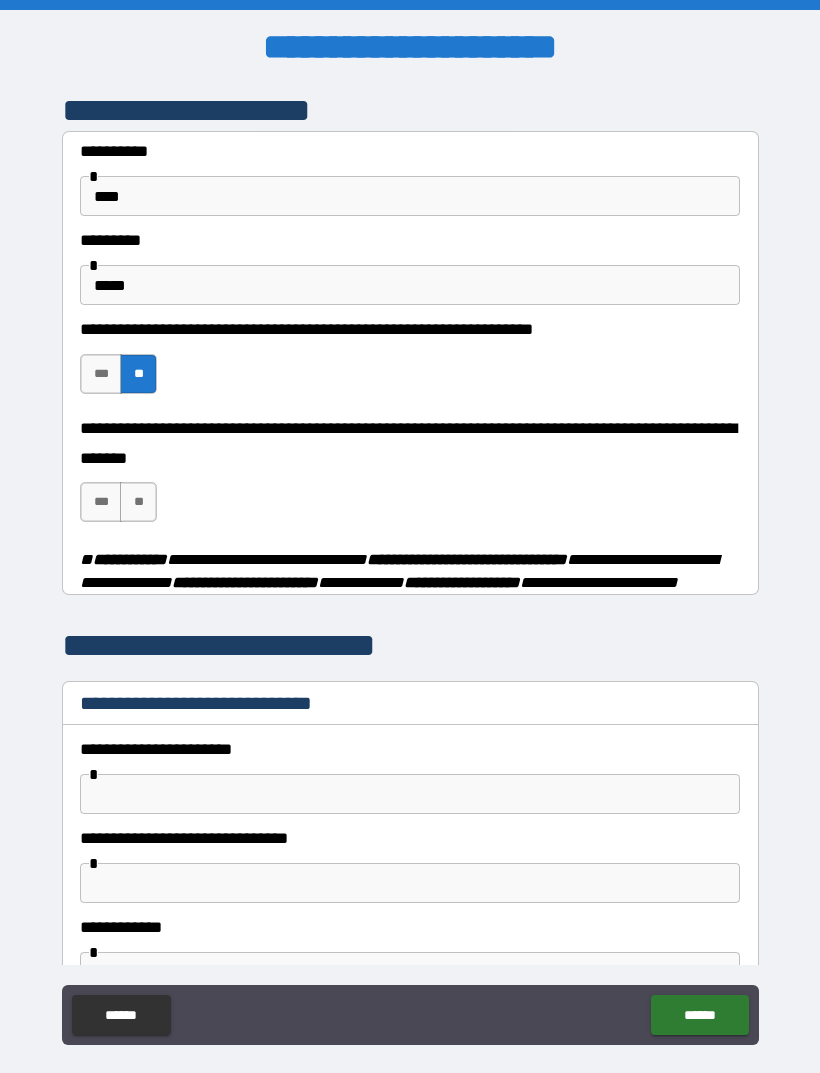 click on "**********" at bounding box center [410, 478] 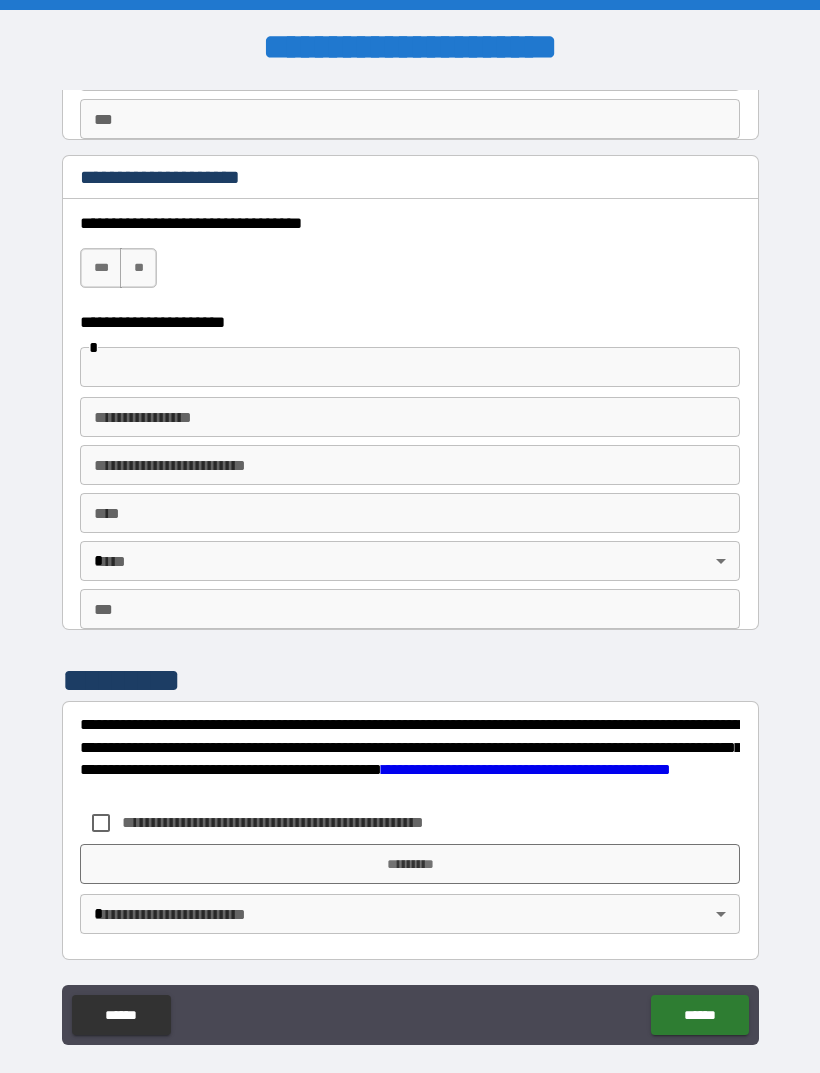 scroll, scrollTop: 3470, scrollLeft: 0, axis: vertical 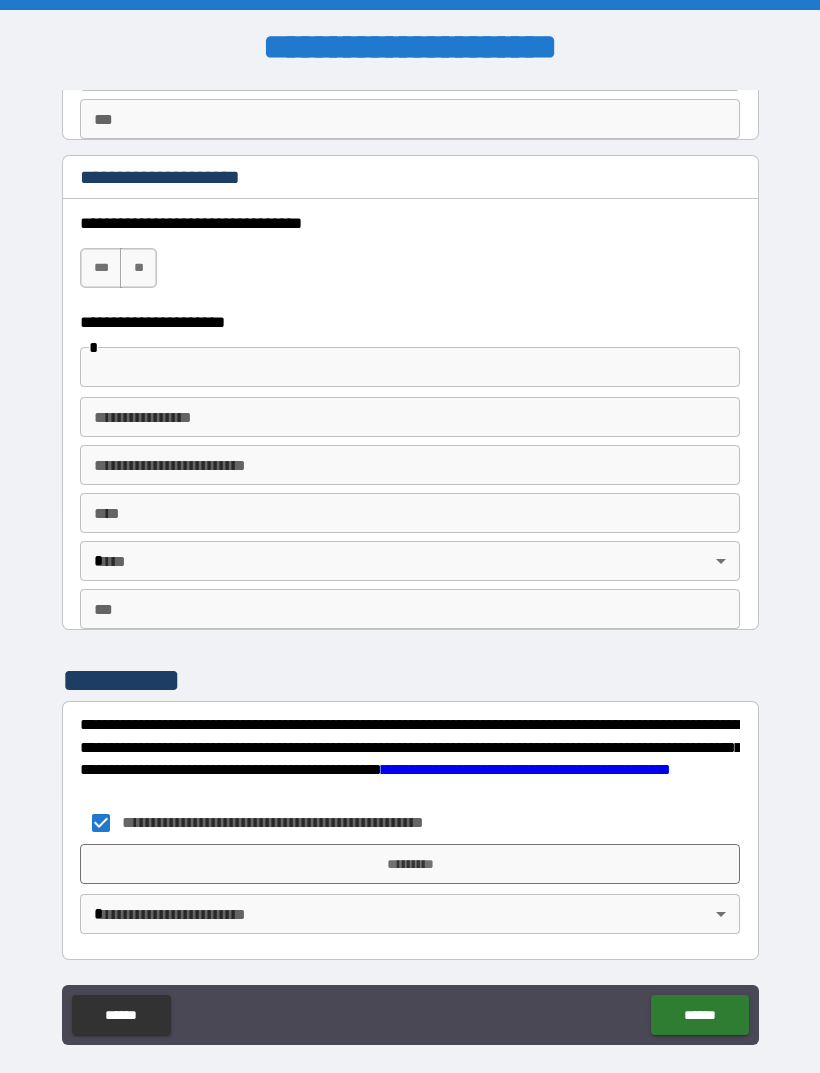 click on "*********" at bounding box center [410, 864] 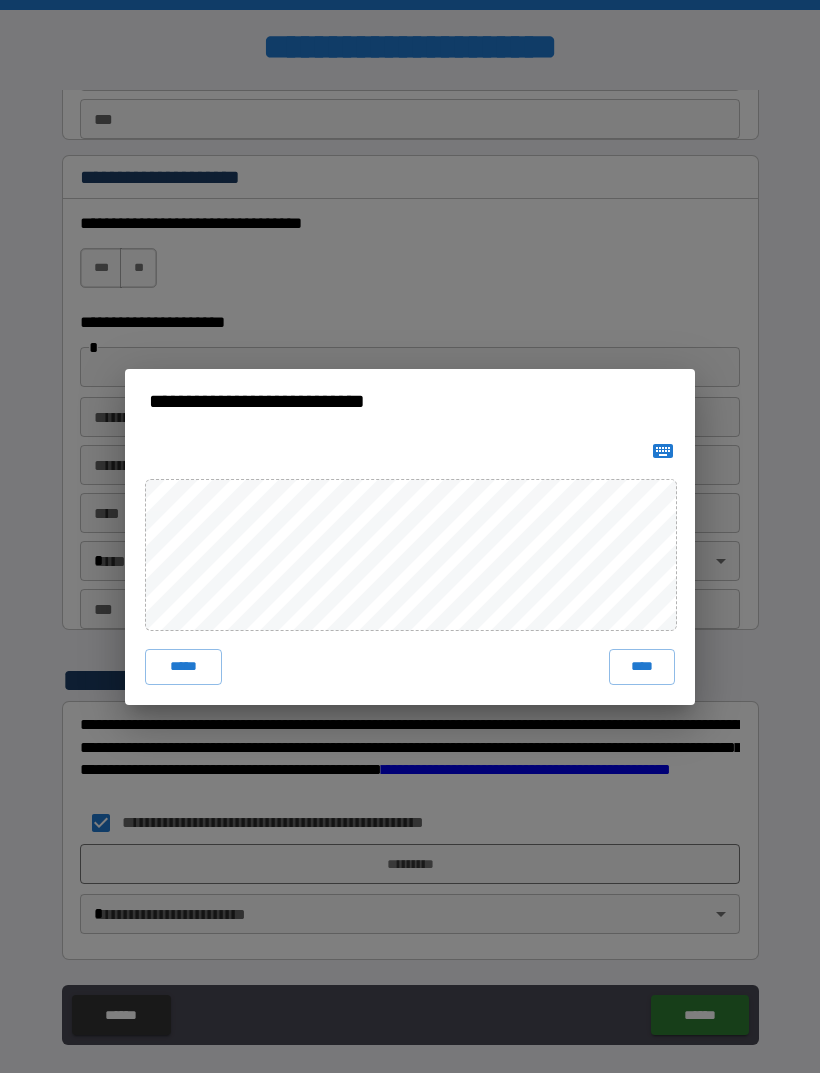 click 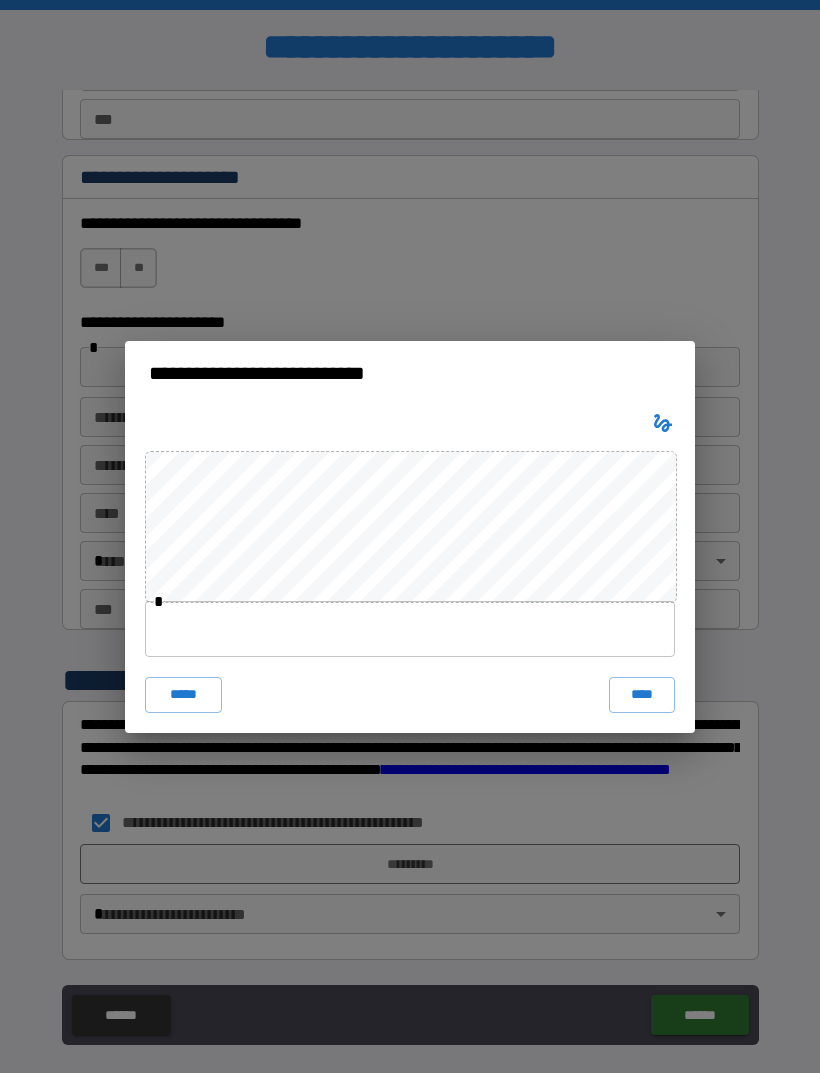 click on "**********" at bounding box center (410, 536) 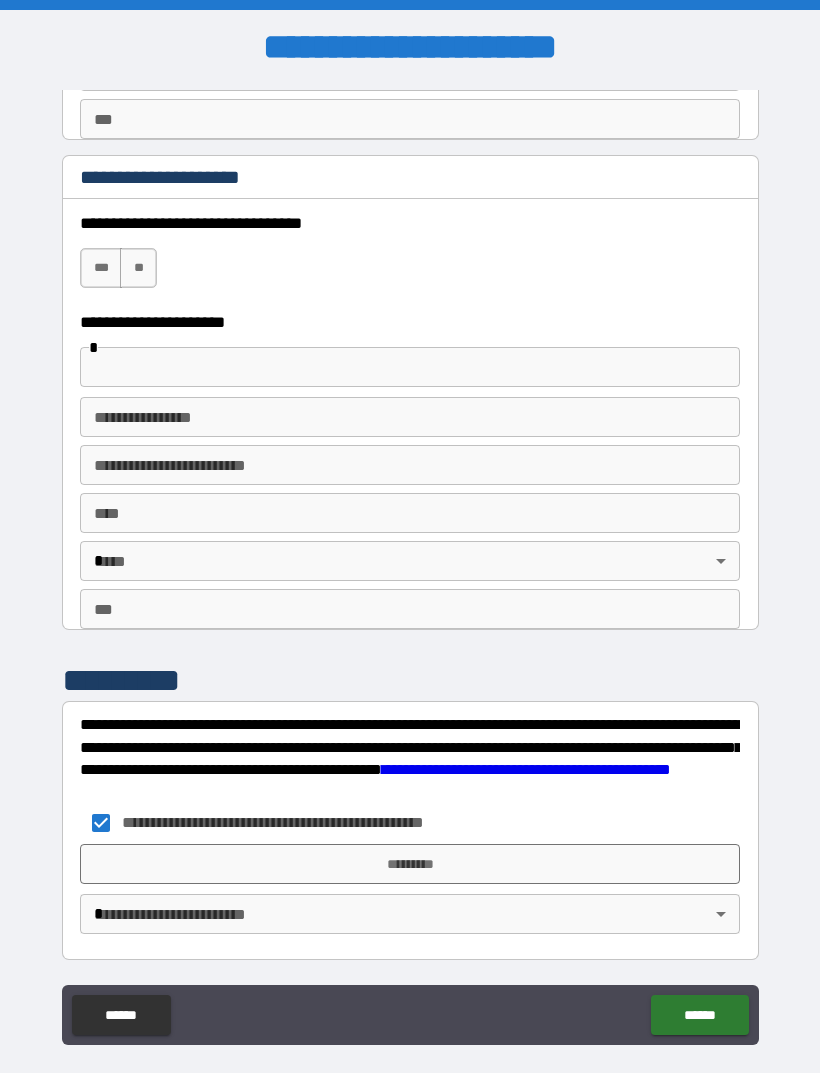click on "*********" at bounding box center (410, 864) 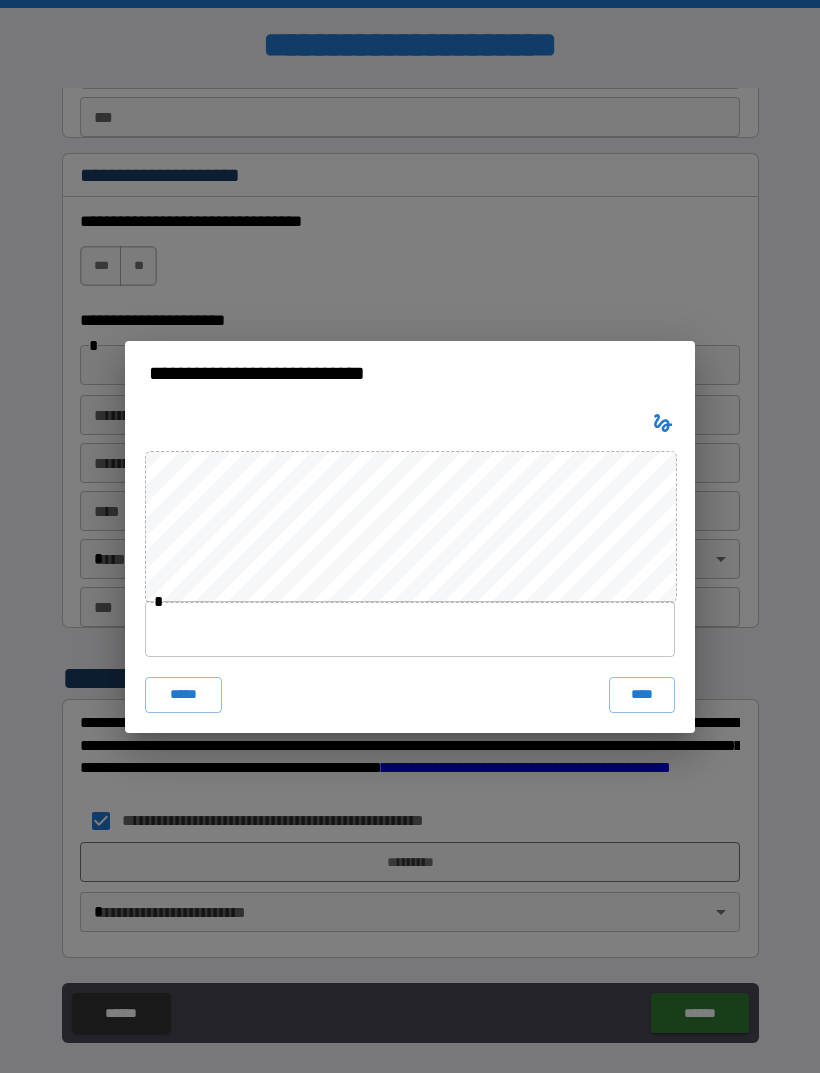 scroll, scrollTop: 0, scrollLeft: 0, axis: both 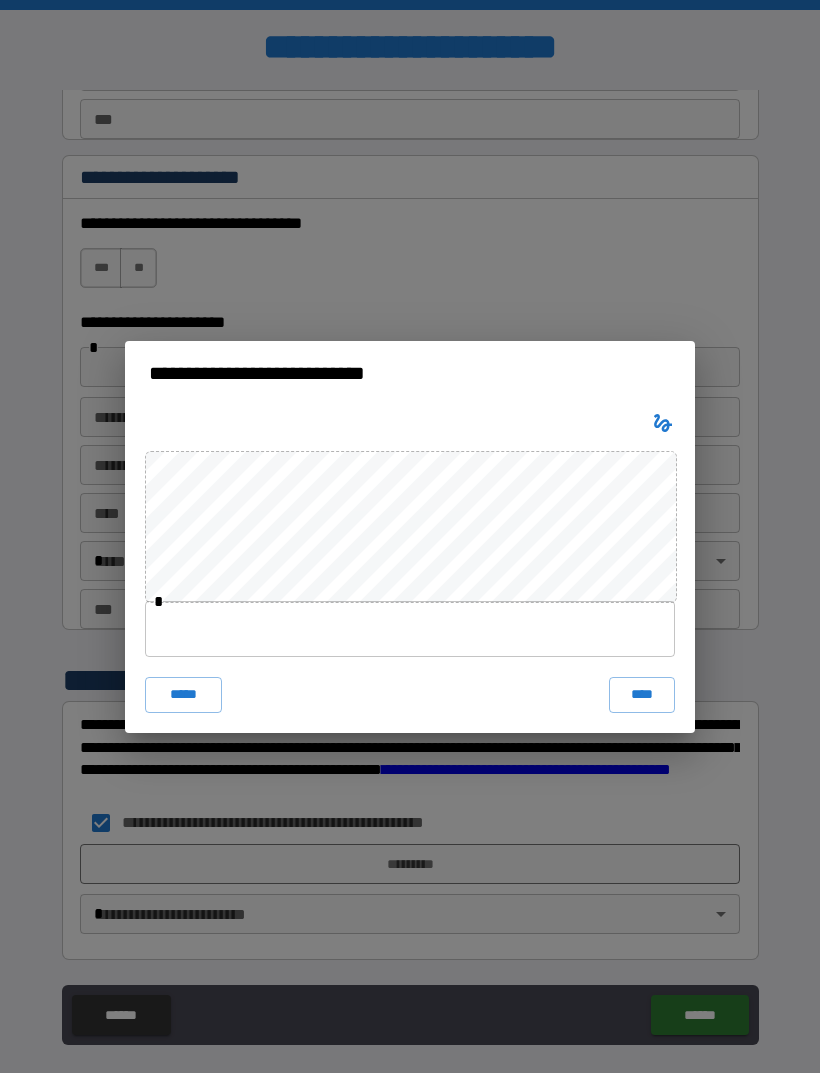 click on "****" at bounding box center [642, 695] 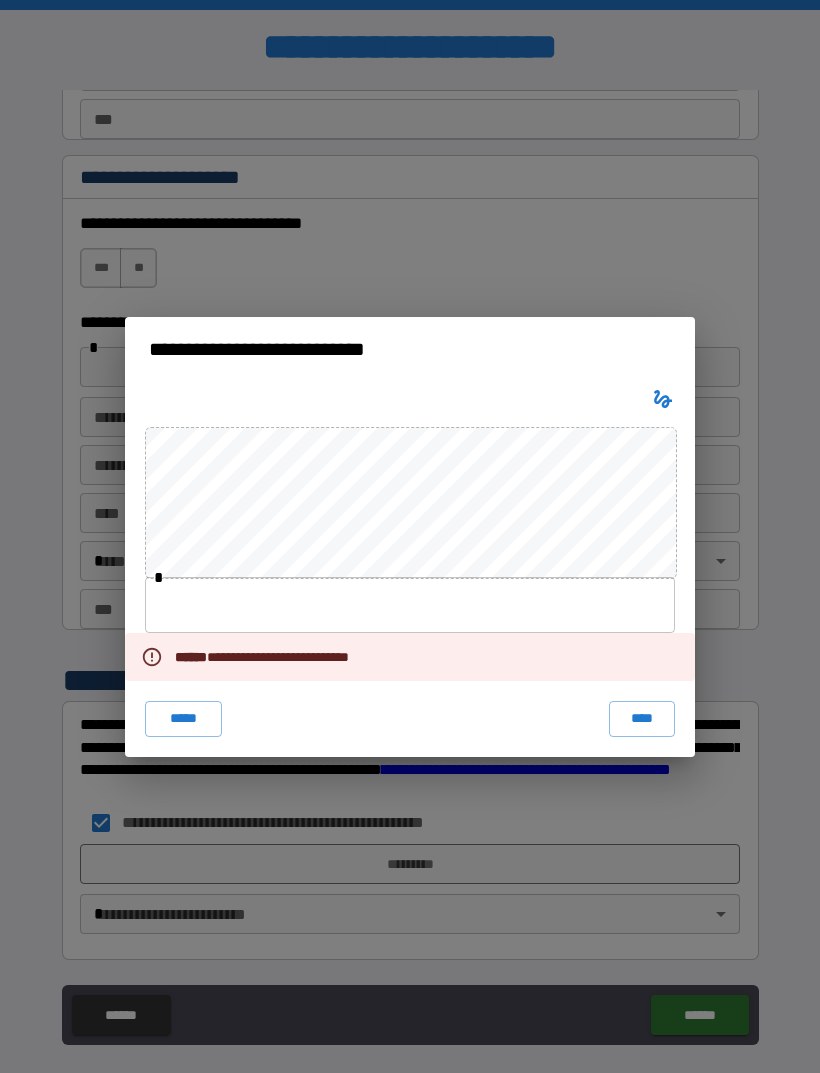 click on "****" at bounding box center (642, 719) 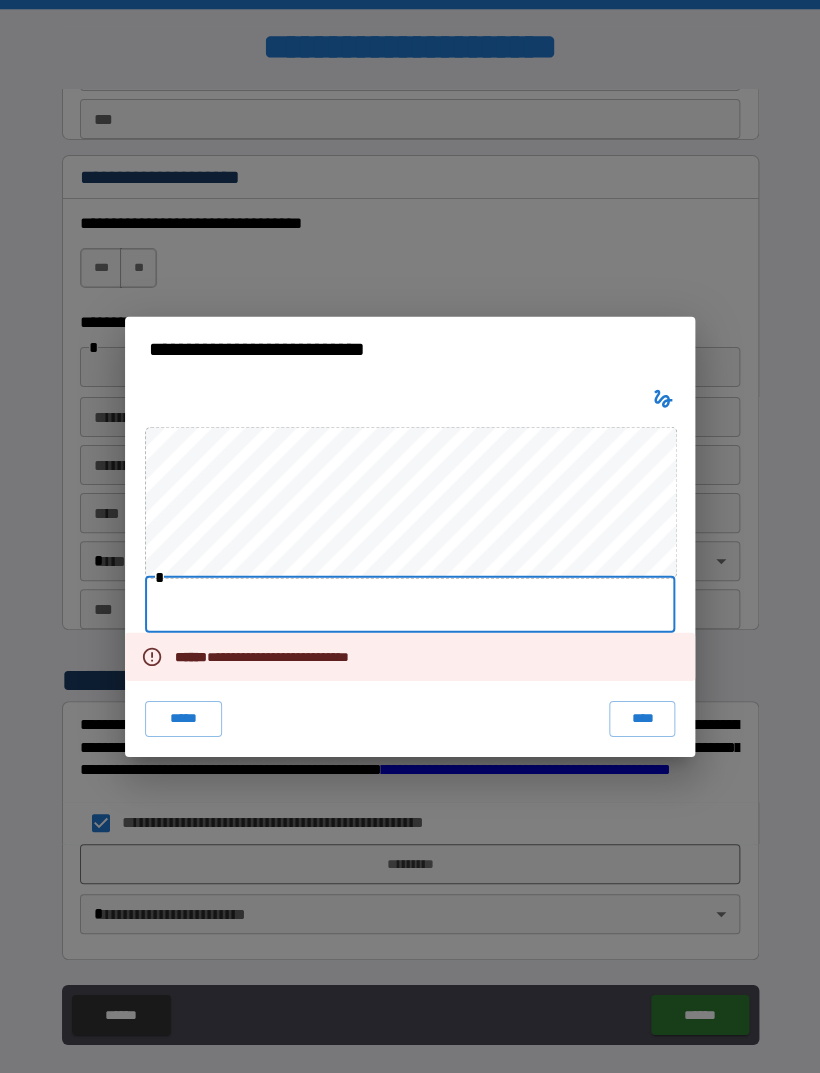 click on "****" at bounding box center (642, 719) 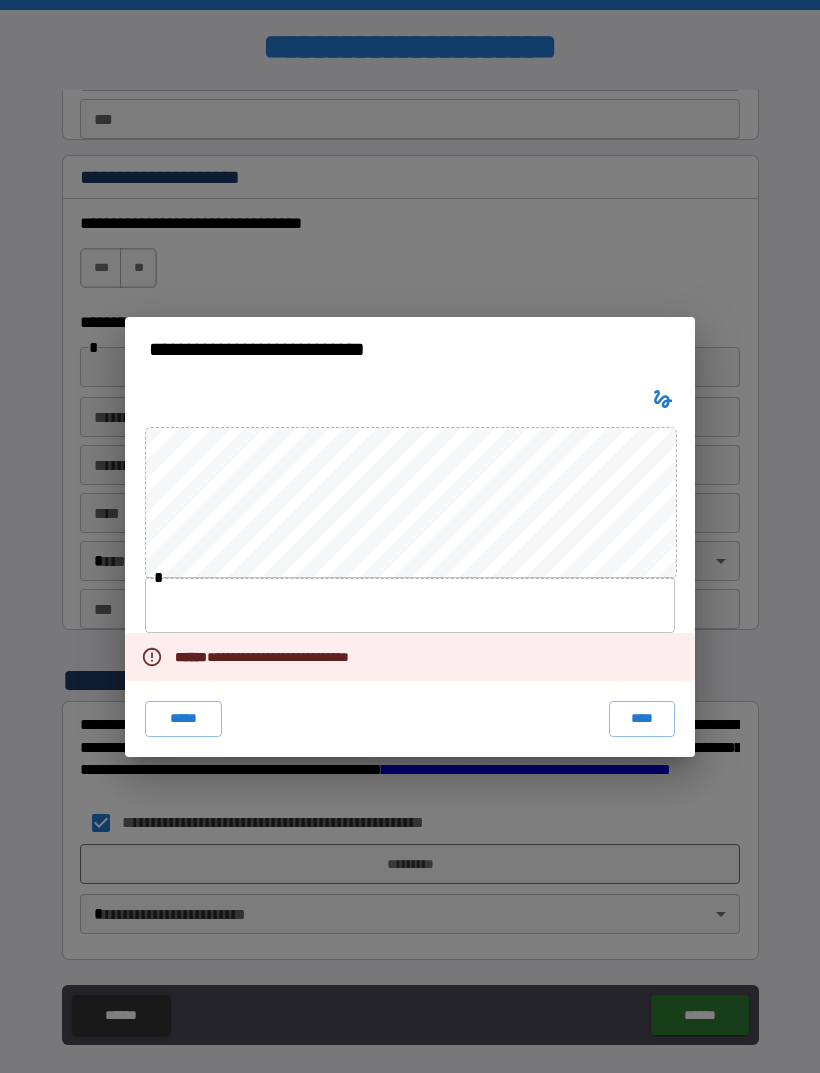 click 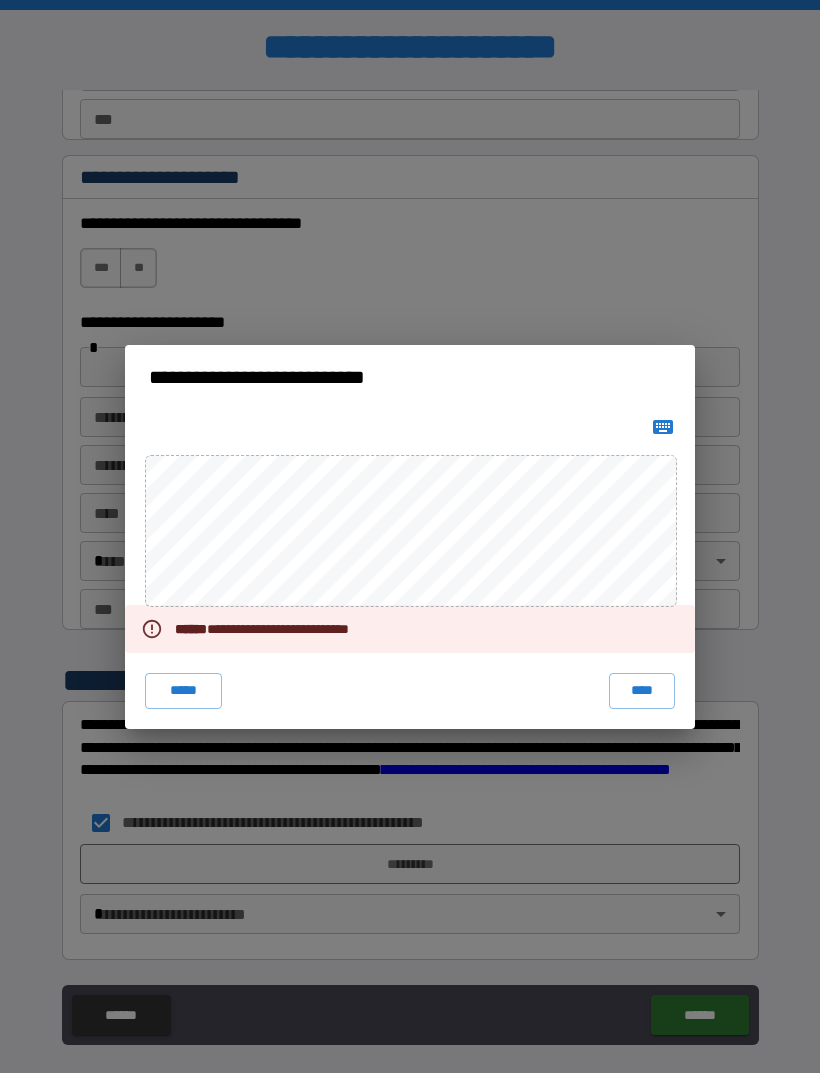 click on "****" at bounding box center (642, 691) 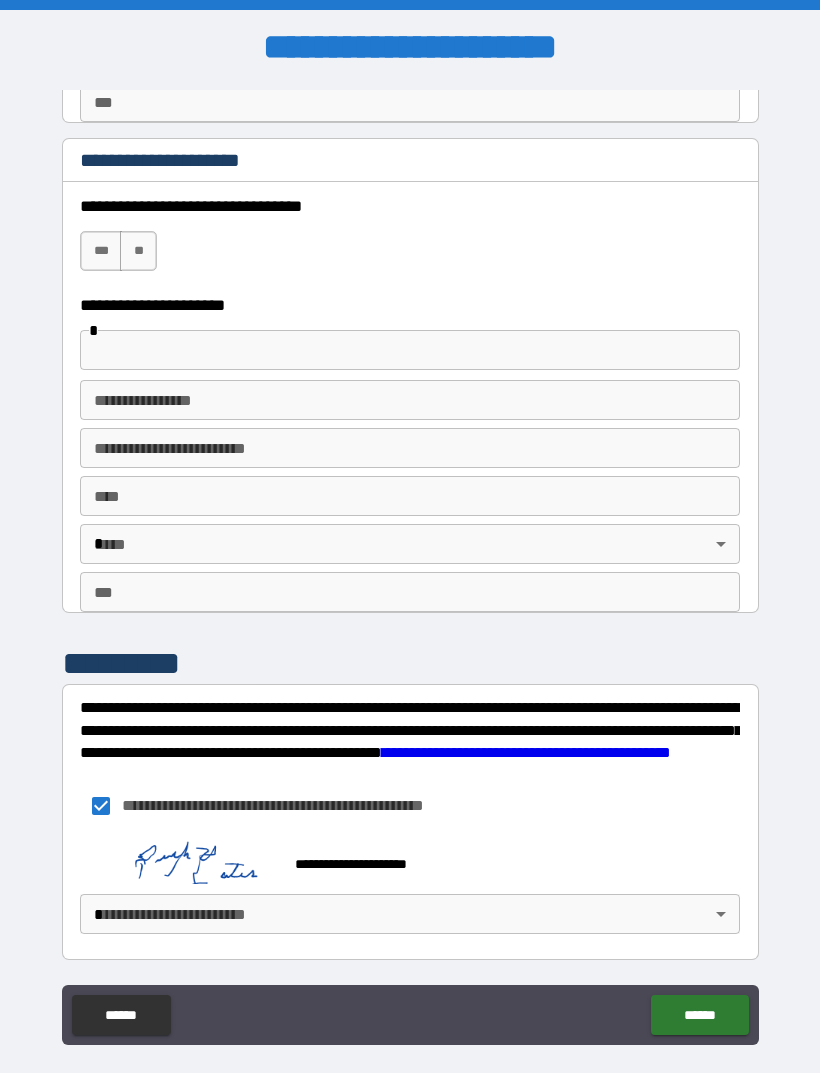 scroll, scrollTop: 3460, scrollLeft: 0, axis: vertical 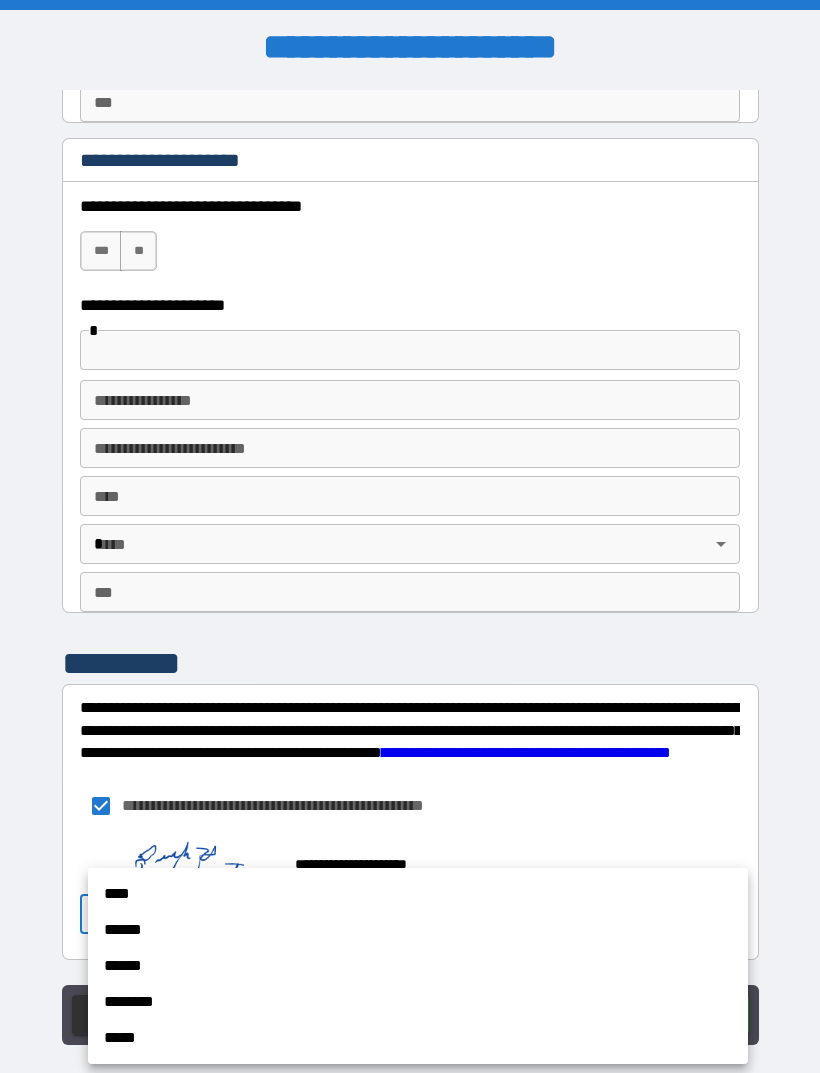 click on "****" at bounding box center (418, 894) 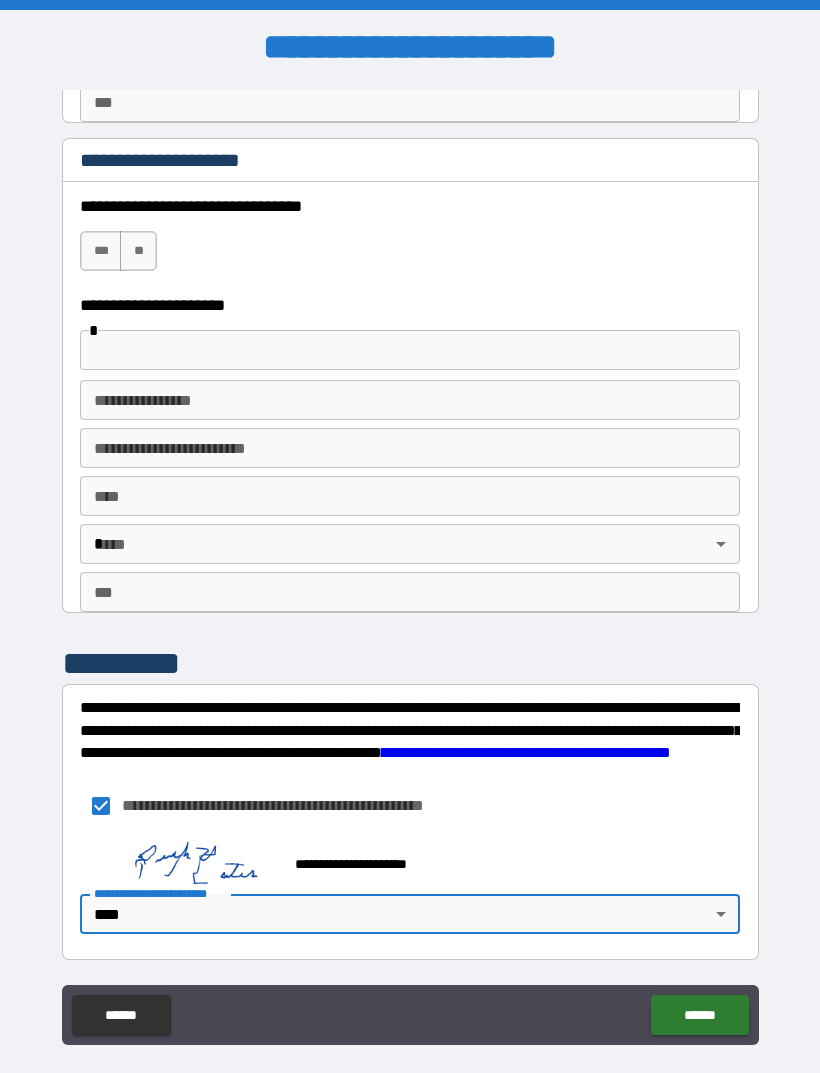 click on "******" at bounding box center [699, 1015] 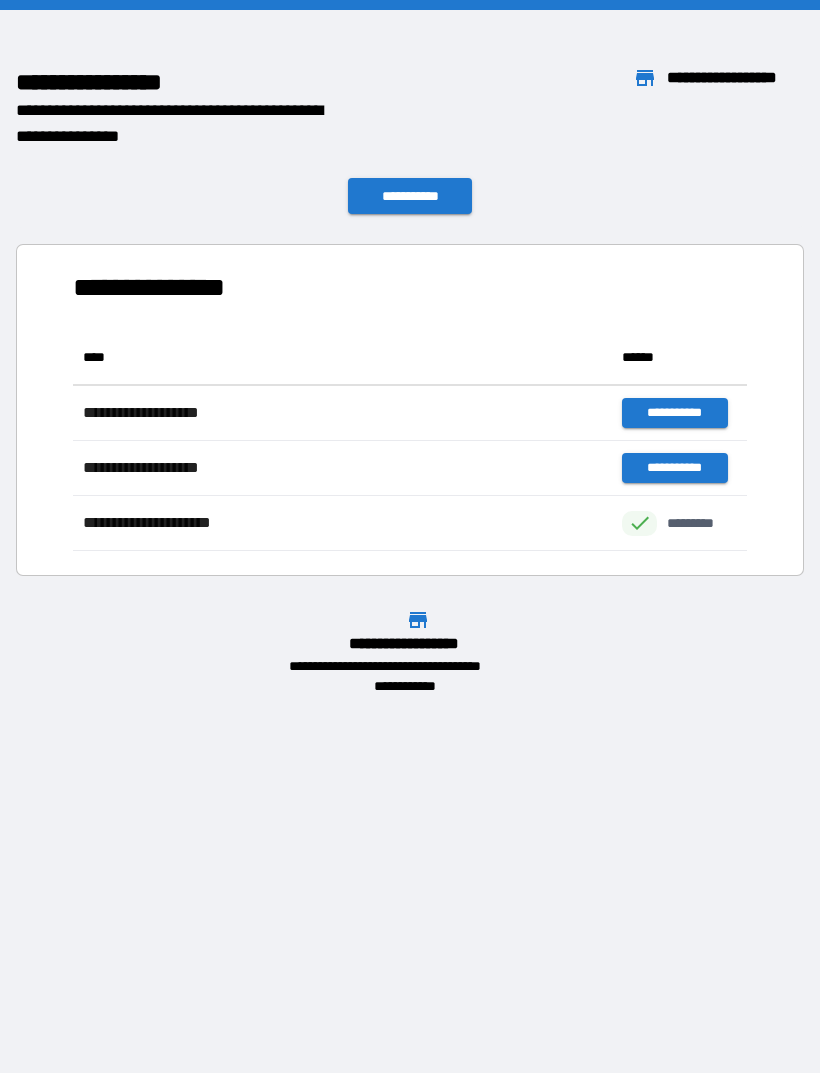 scroll, scrollTop: 1, scrollLeft: 1, axis: both 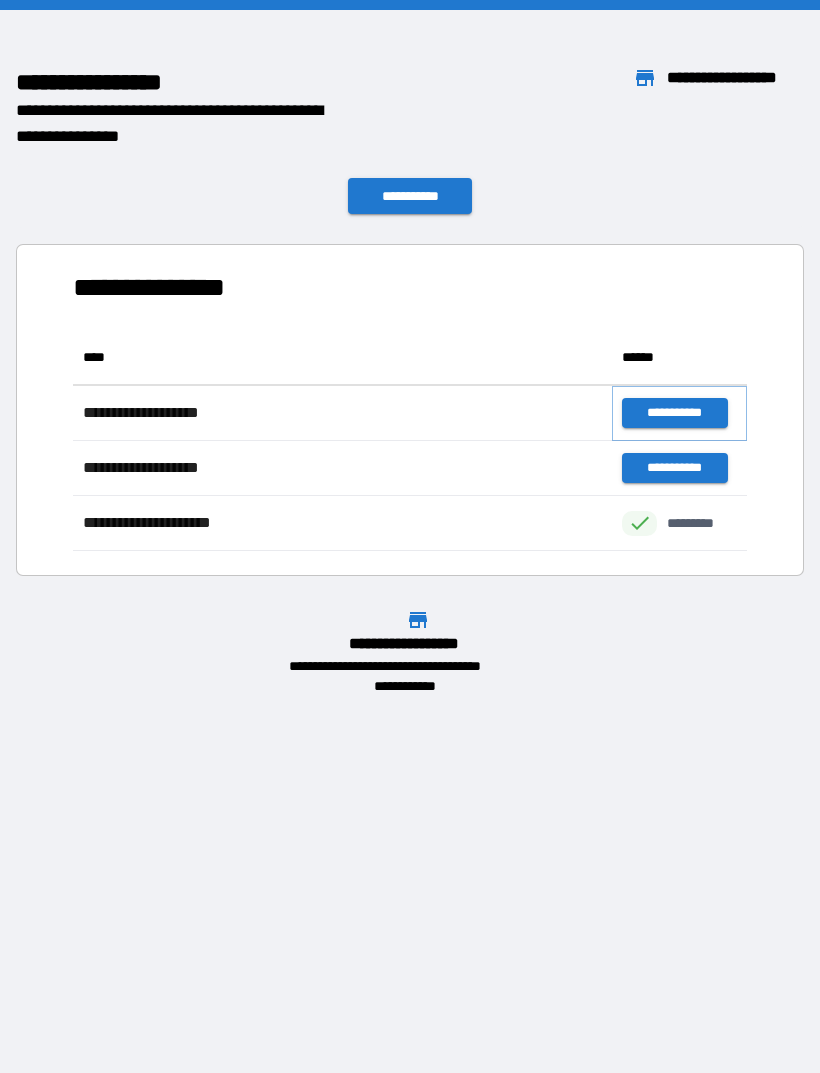 click on "**********" at bounding box center (674, 413) 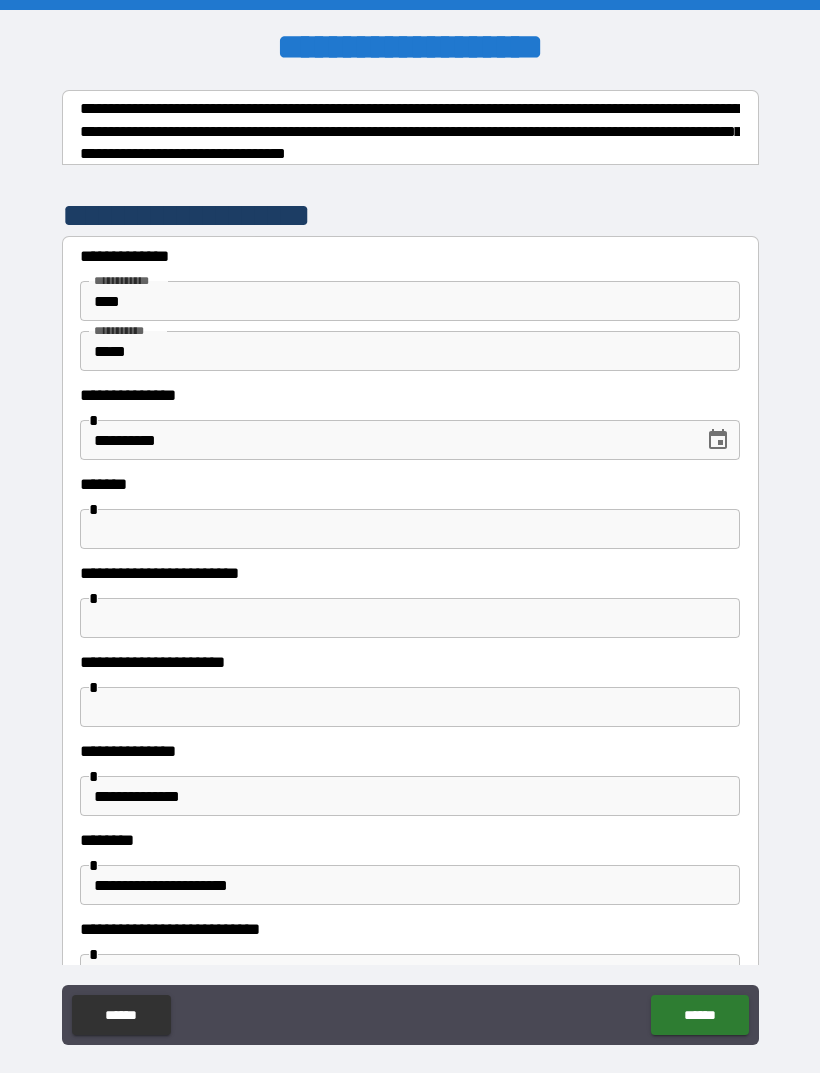 click at bounding box center (410, 529) 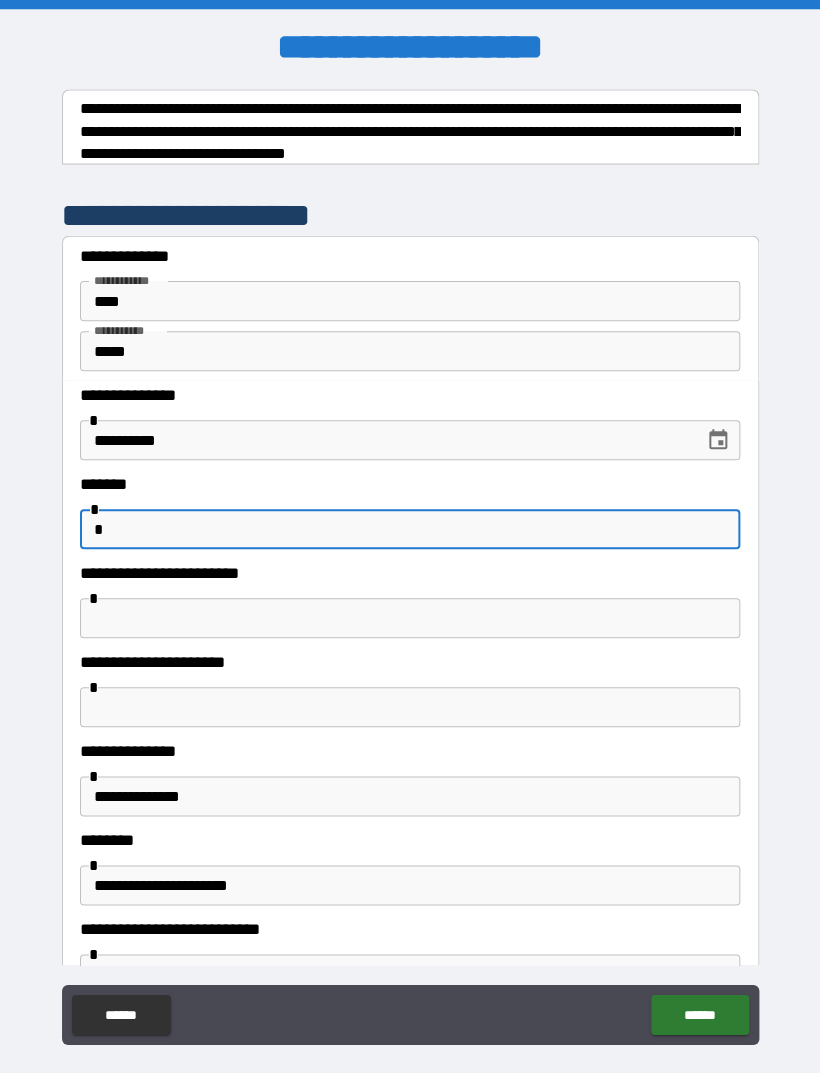 type on "*" 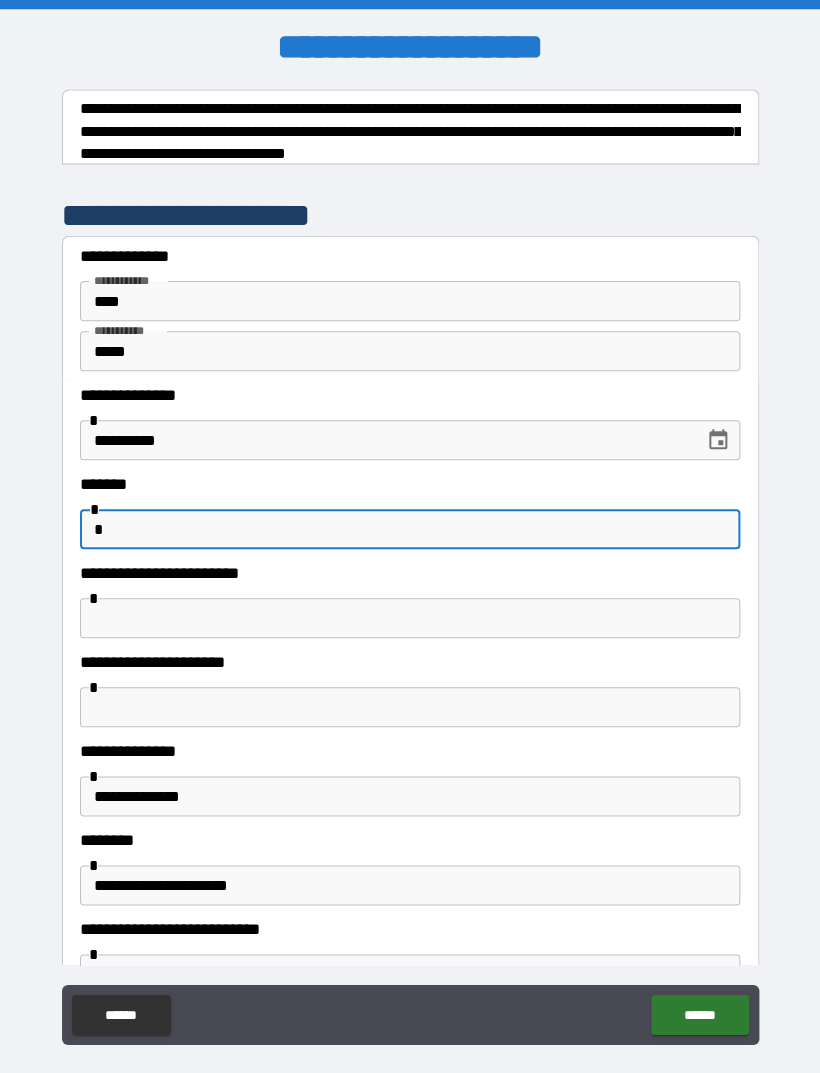 click at bounding box center (410, 618) 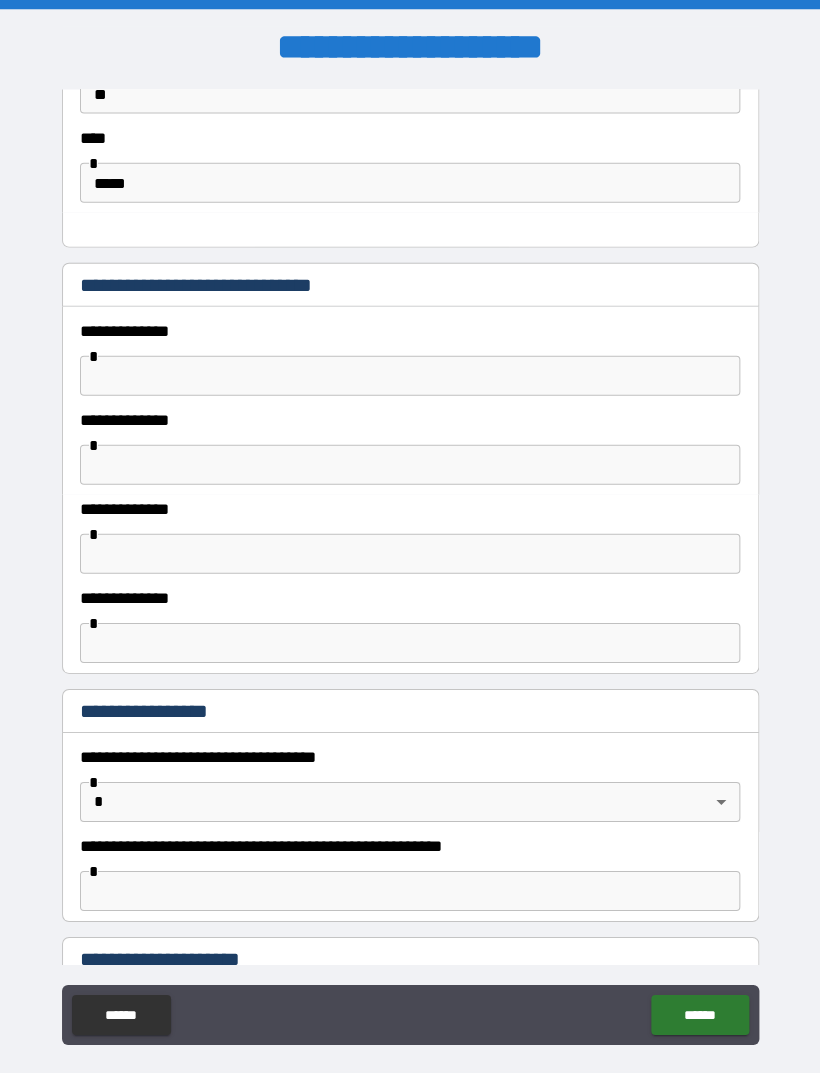 scroll, scrollTop: 1056, scrollLeft: 0, axis: vertical 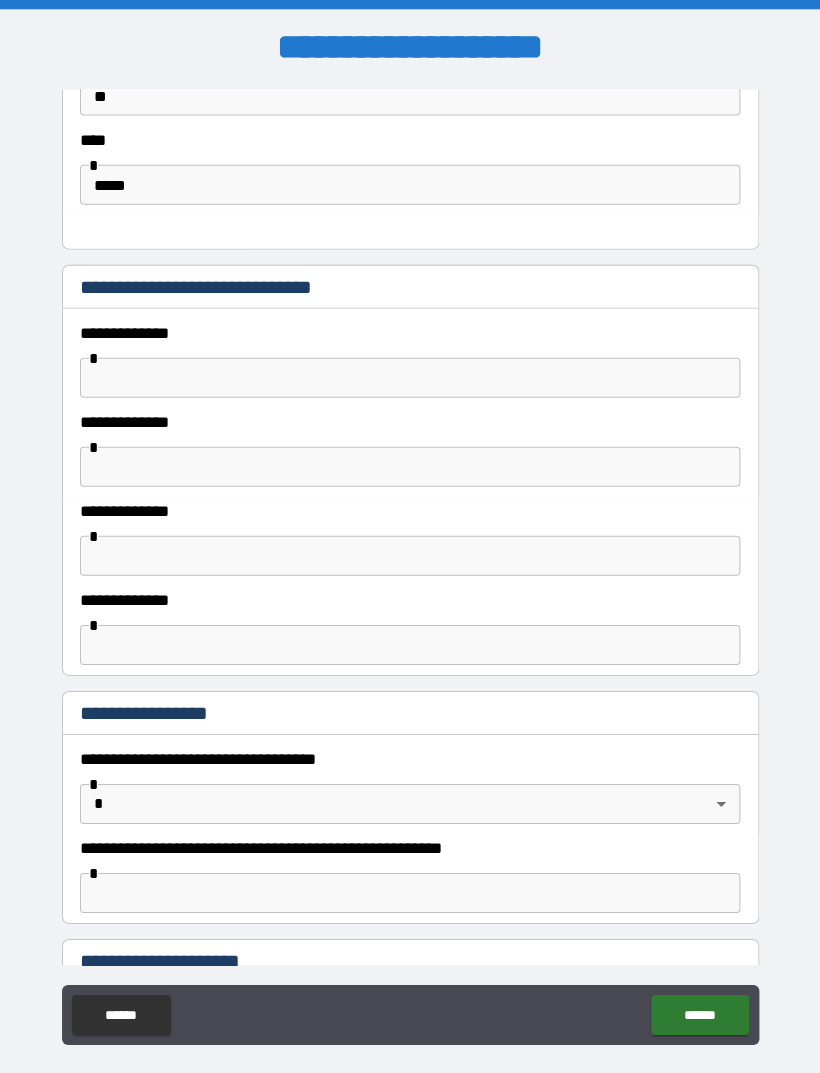 type on "**********" 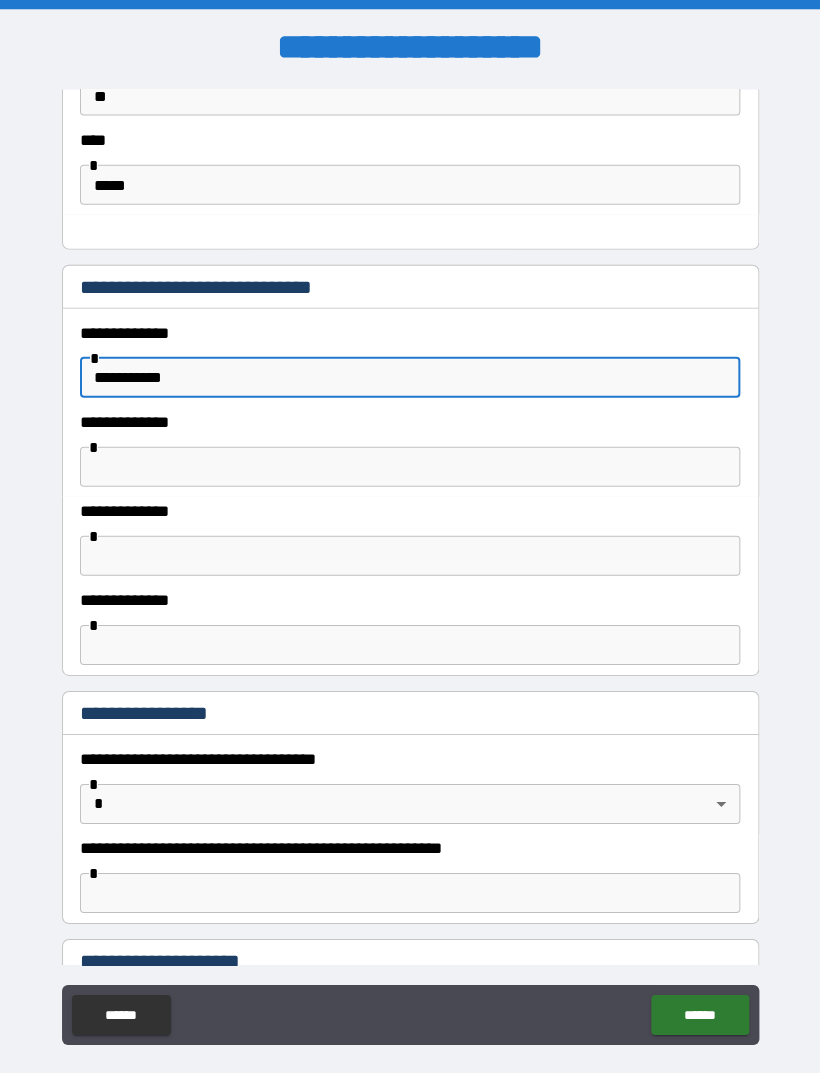 type on "**********" 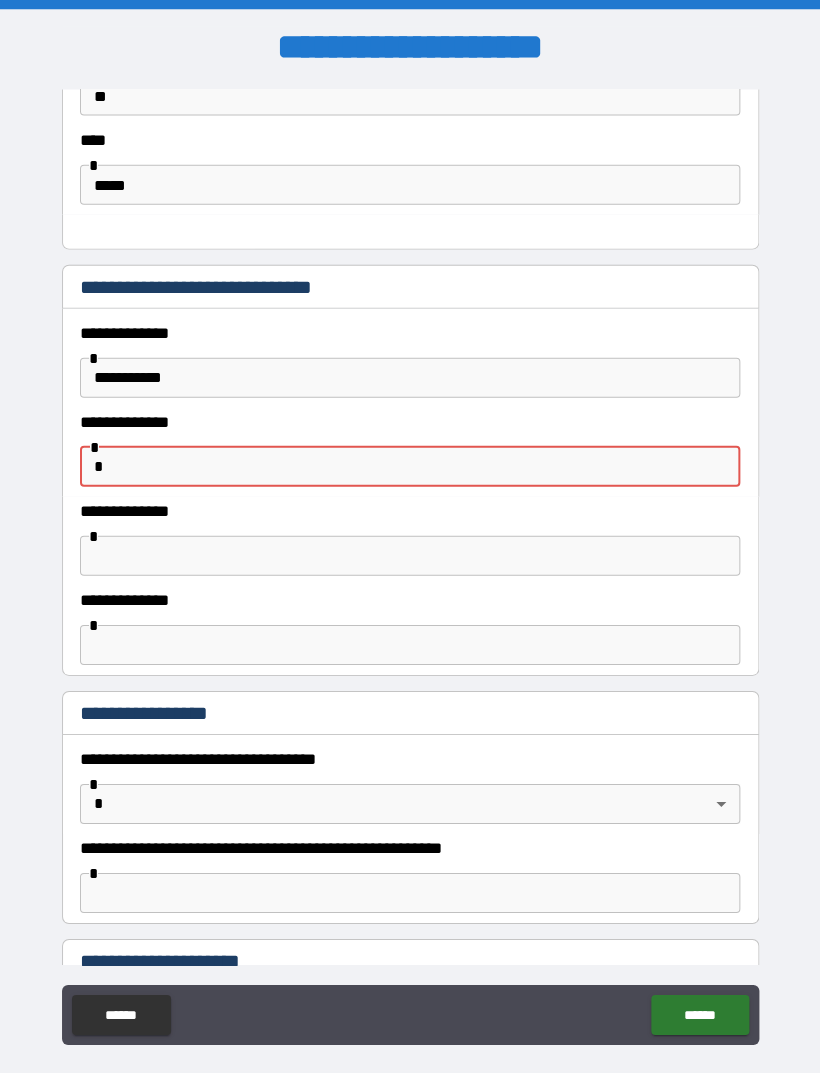 type on "*" 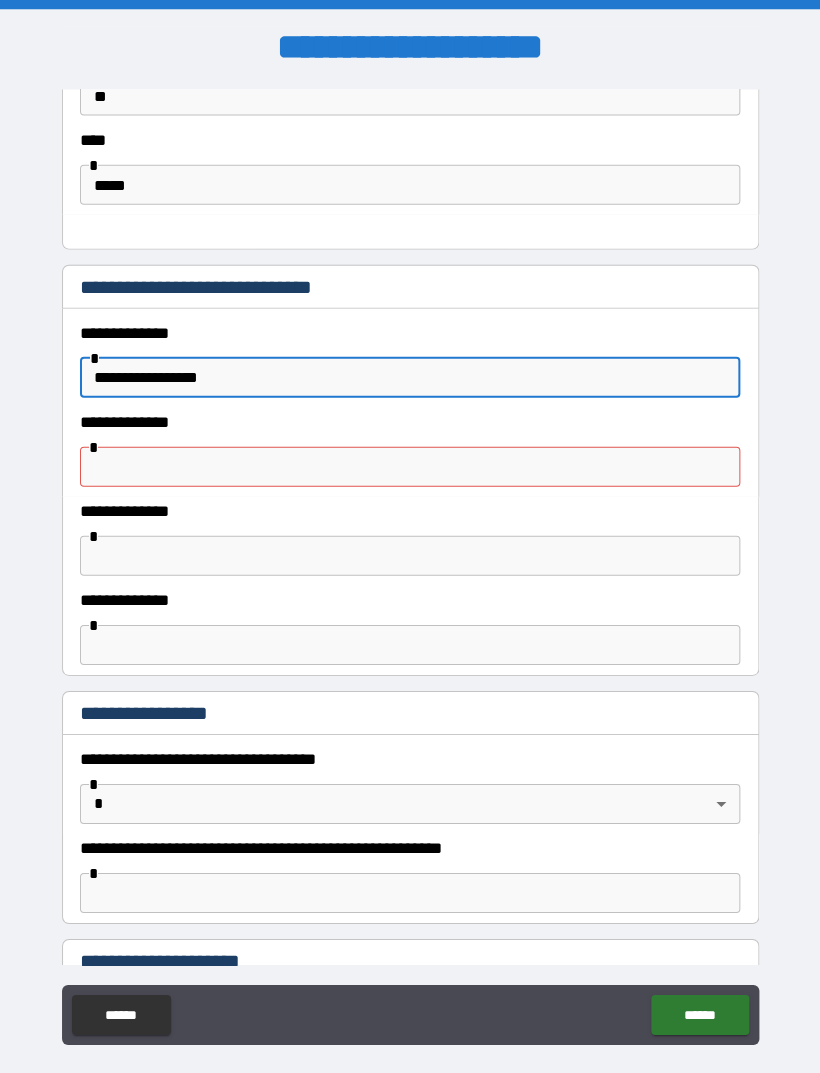 type on "**********" 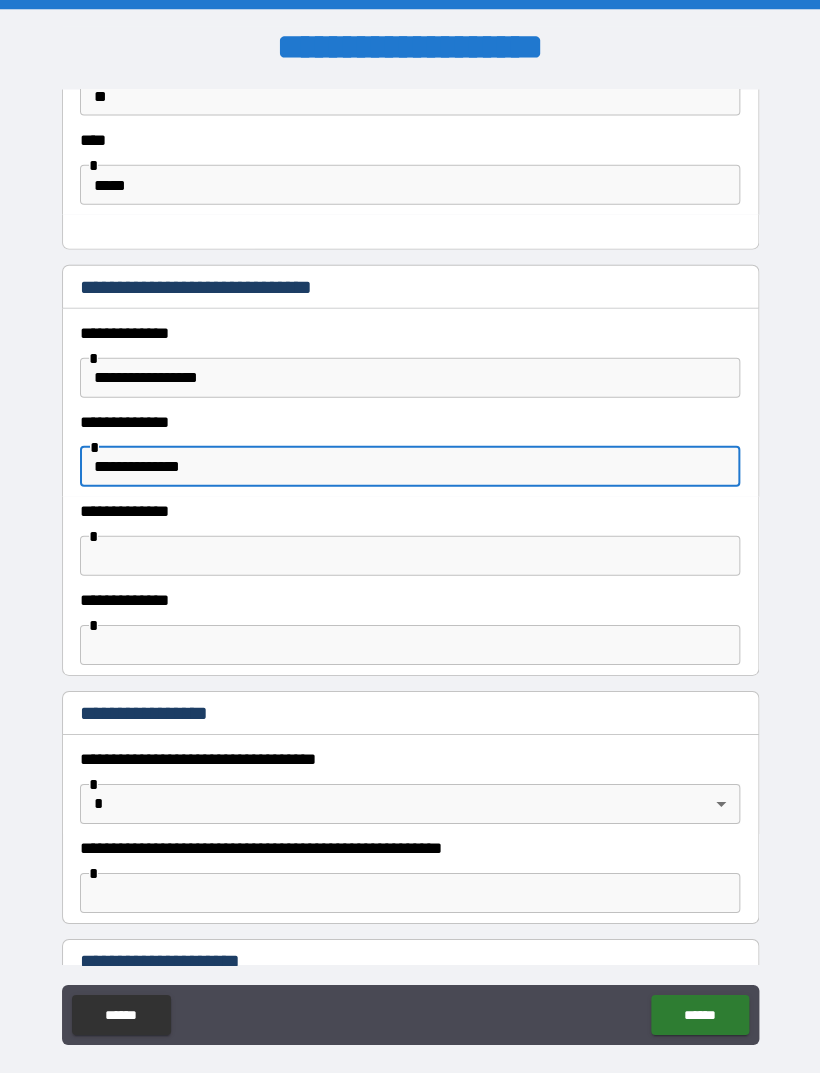 type on "**********" 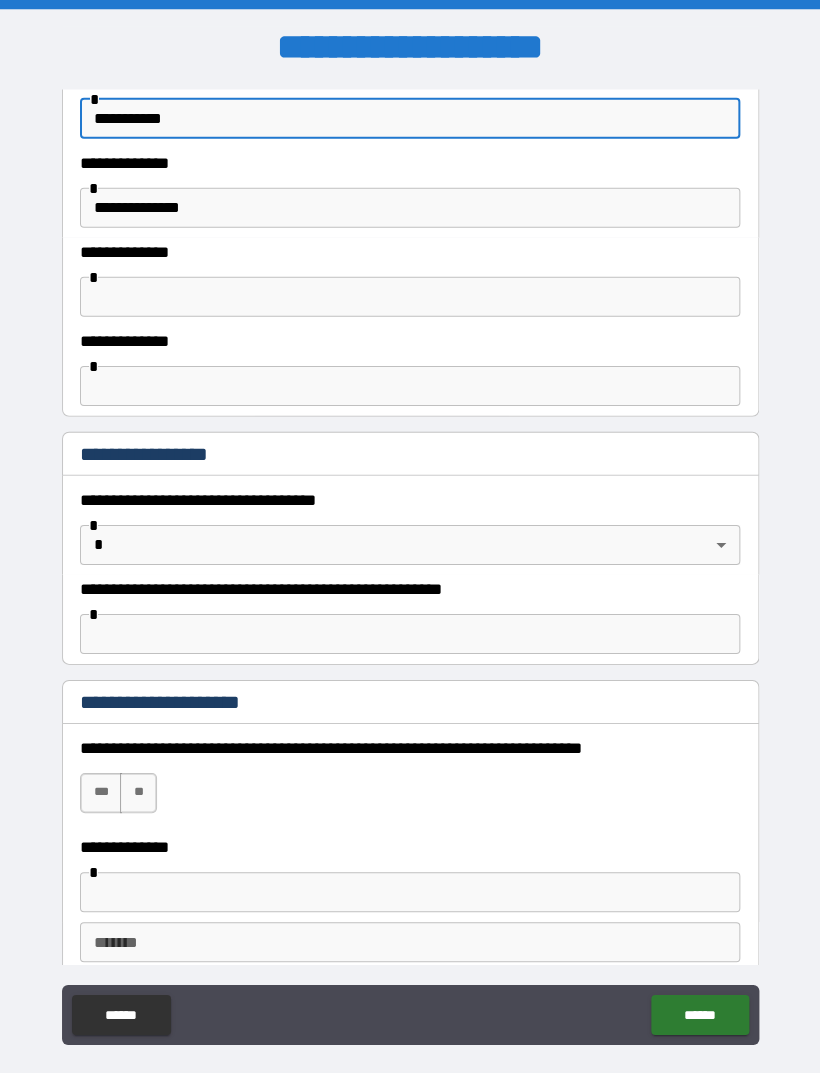 scroll, scrollTop: 1316, scrollLeft: 0, axis: vertical 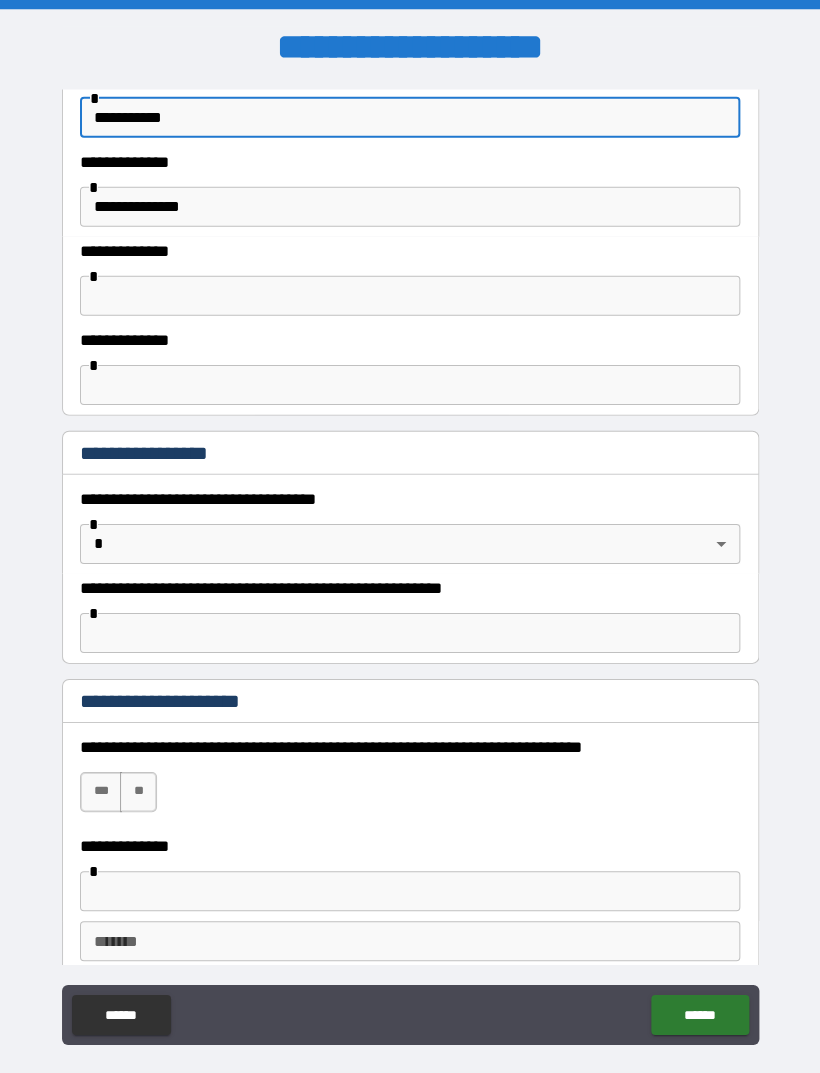 type on "**********" 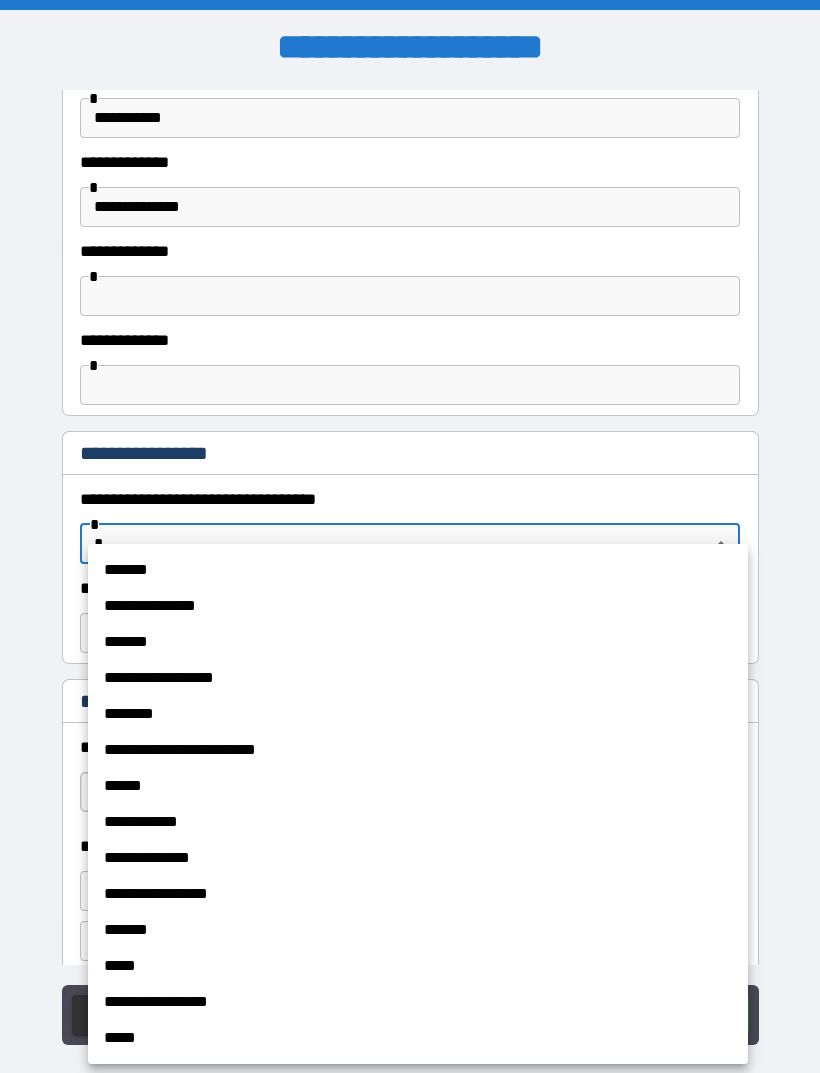 click on "*******" at bounding box center [418, 570] 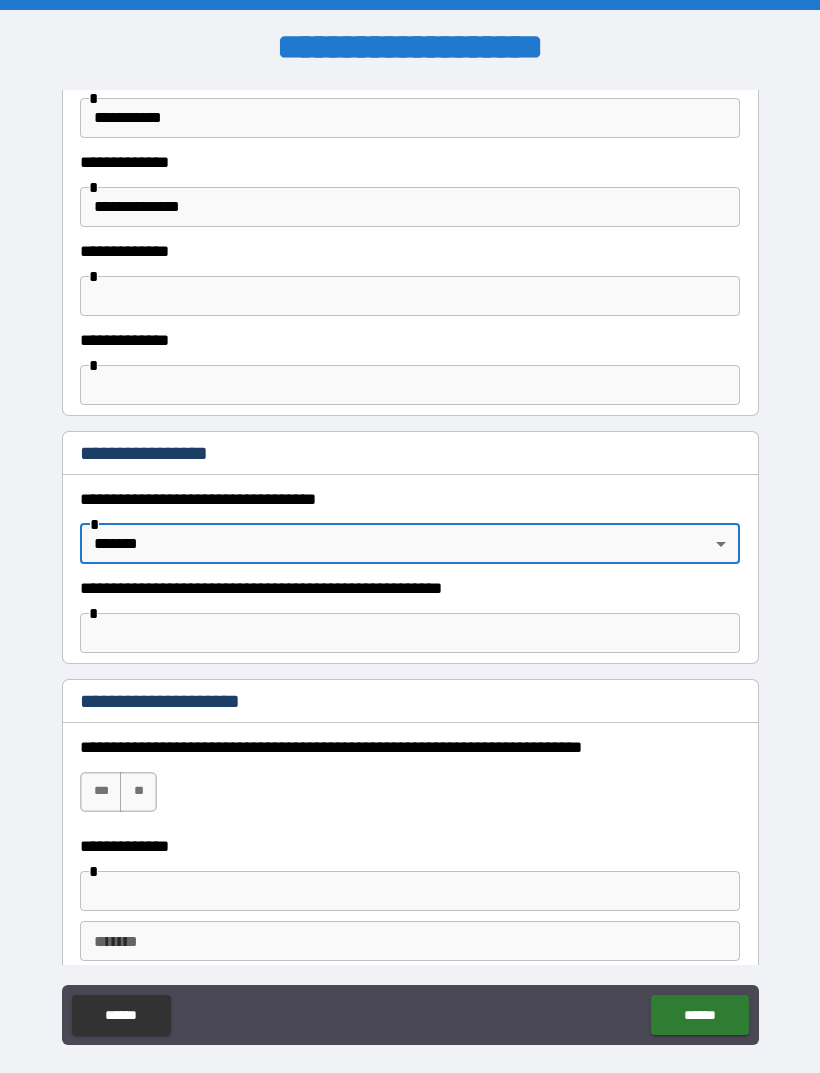 type on "*******" 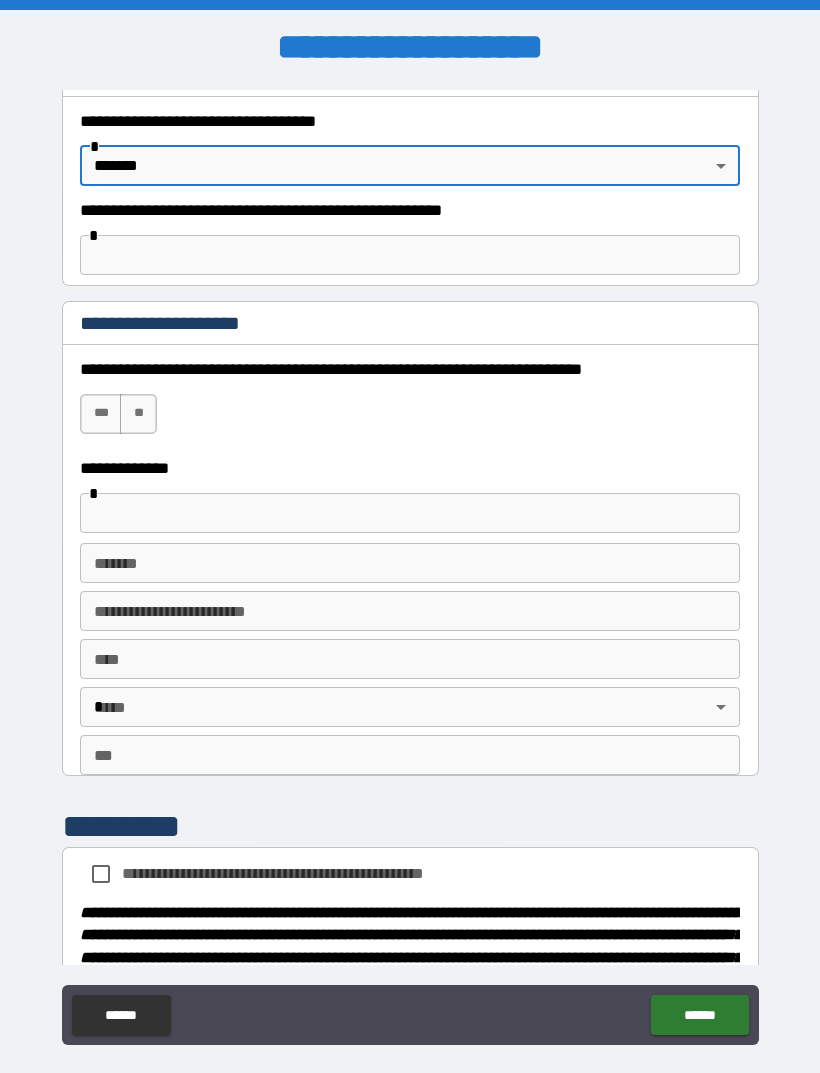 scroll, scrollTop: 1693, scrollLeft: 0, axis: vertical 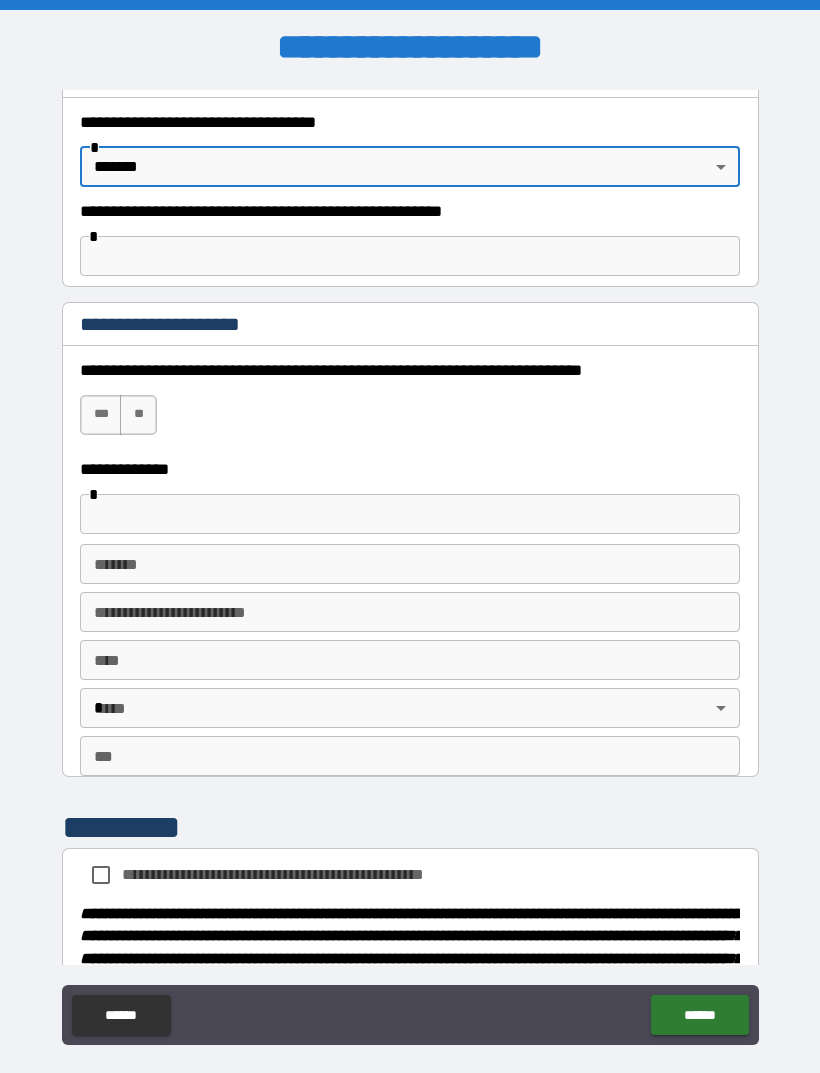click on "***" at bounding box center [101, 415] 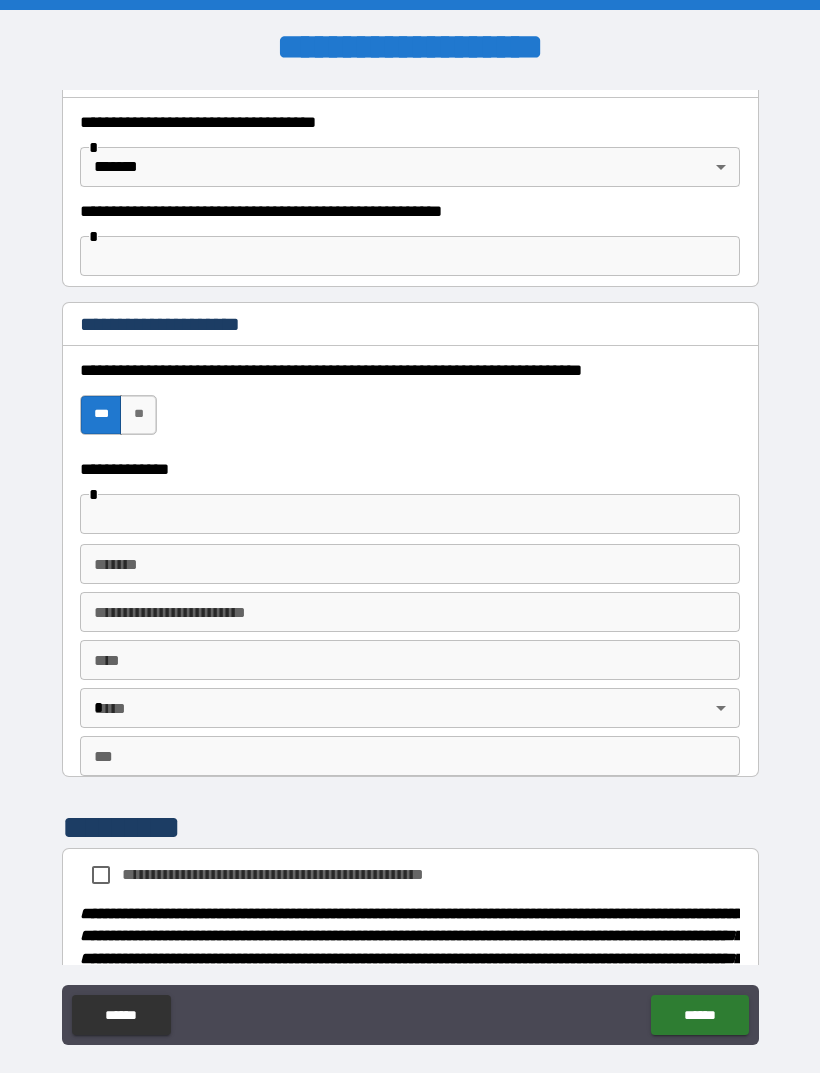 click at bounding box center (410, 514) 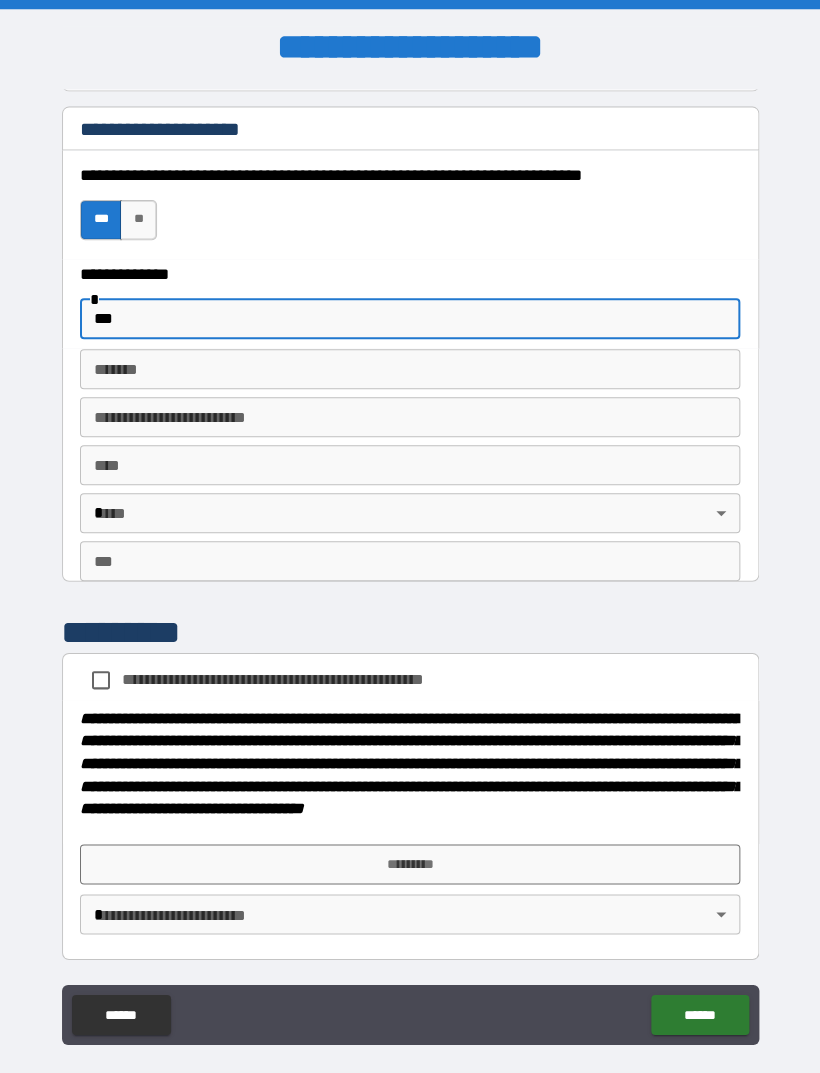 scroll, scrollTop: 1905, scrollLeft: 0, axis: vertical 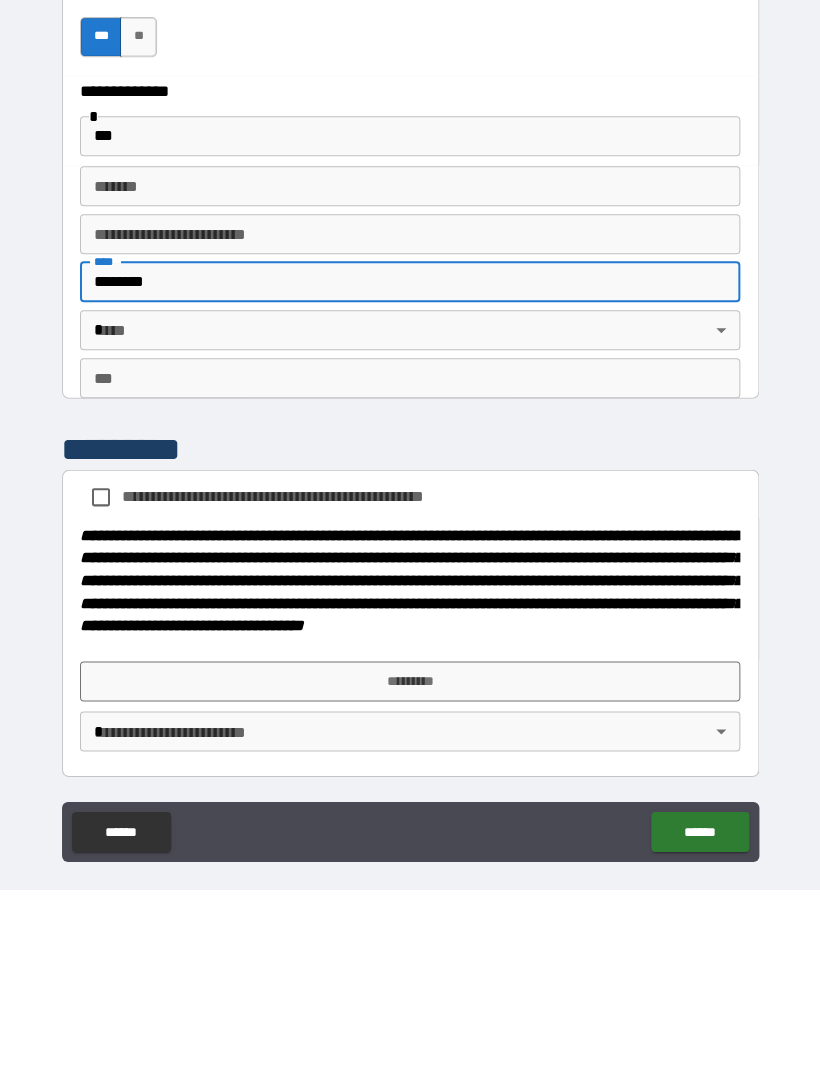 type on "********" 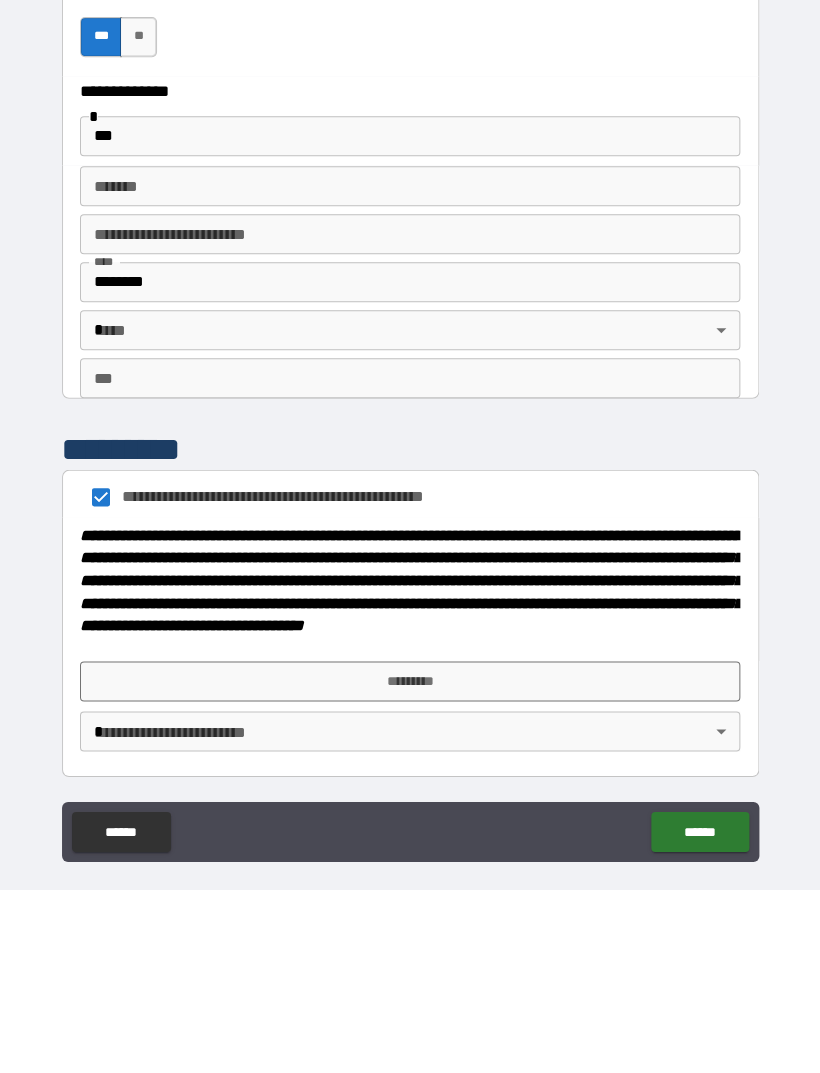scroll, scrollTop: 63, scrollLeft: 0, axis: vertical 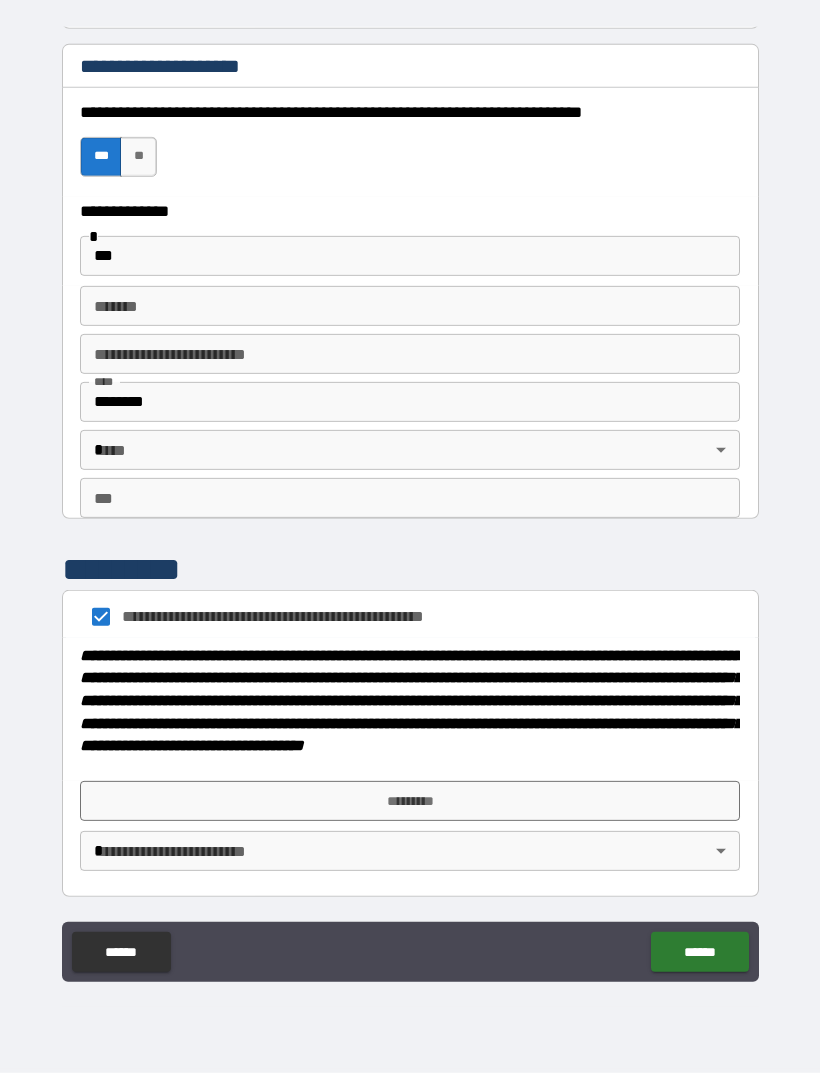 click on "*********" at bounding box center [410, 801] 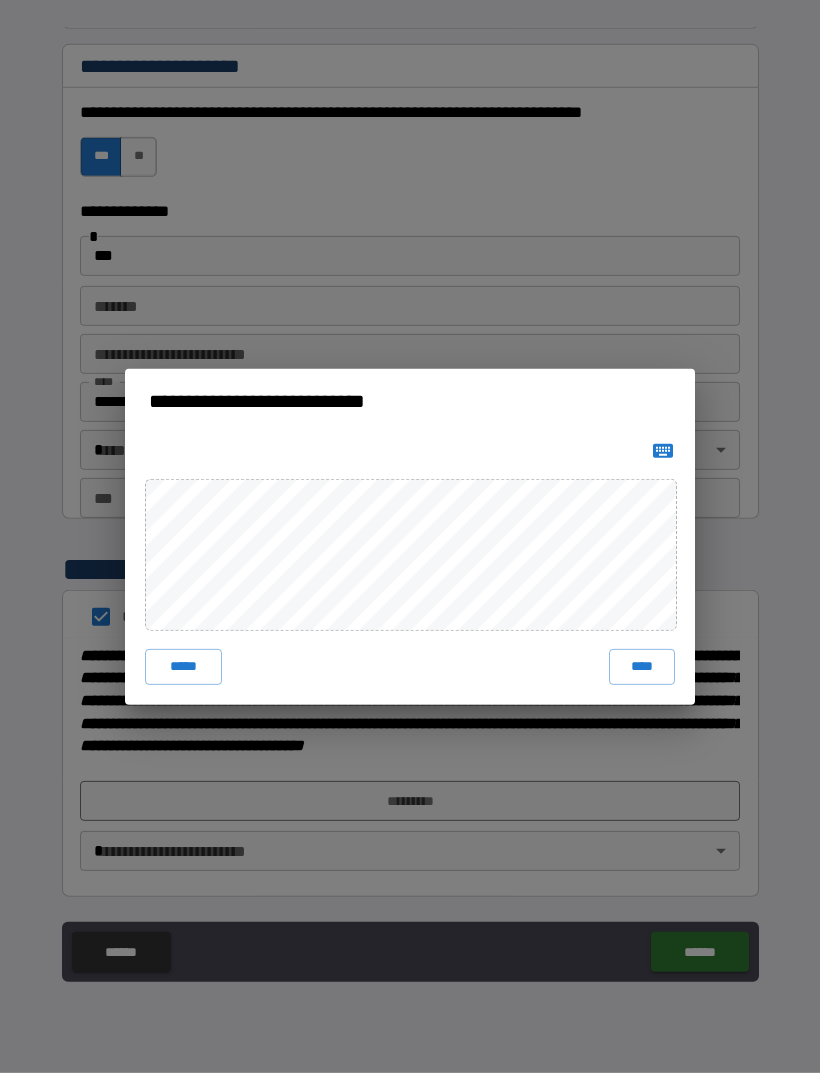 scroll, scrollTop: 64, scrollLeft: 0, axis: vertical 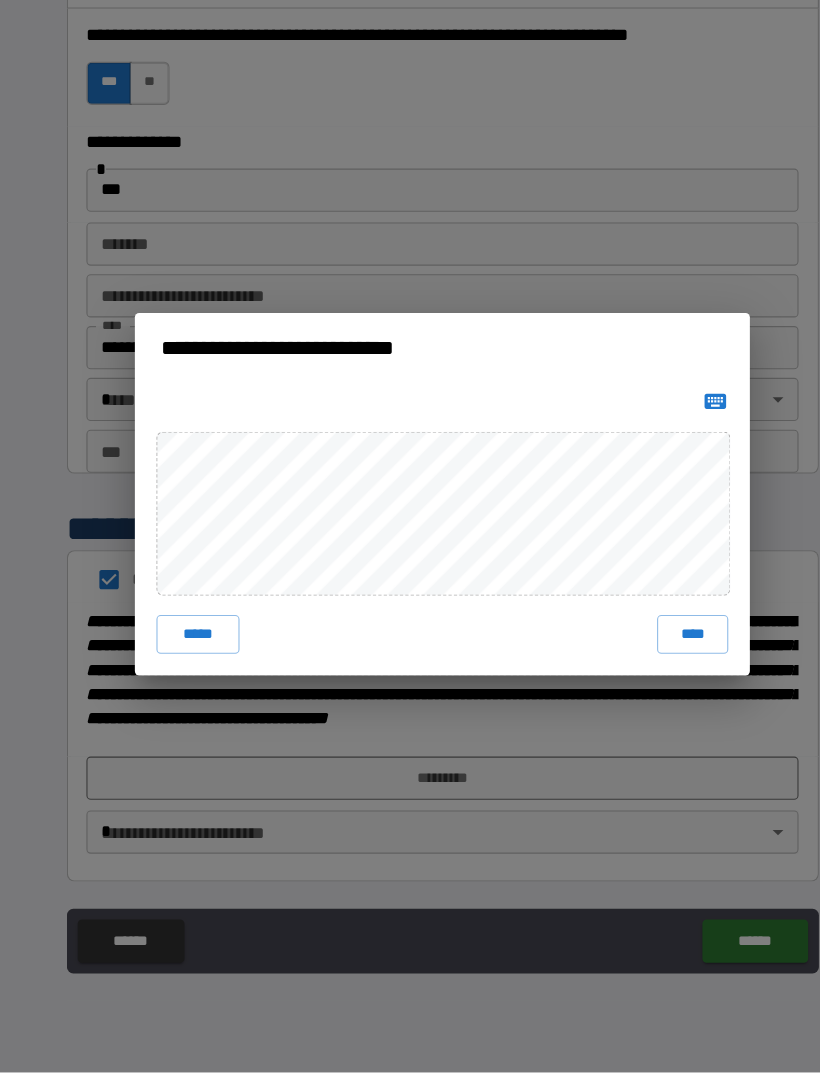 click on "****" at bounding box center (642, 667) 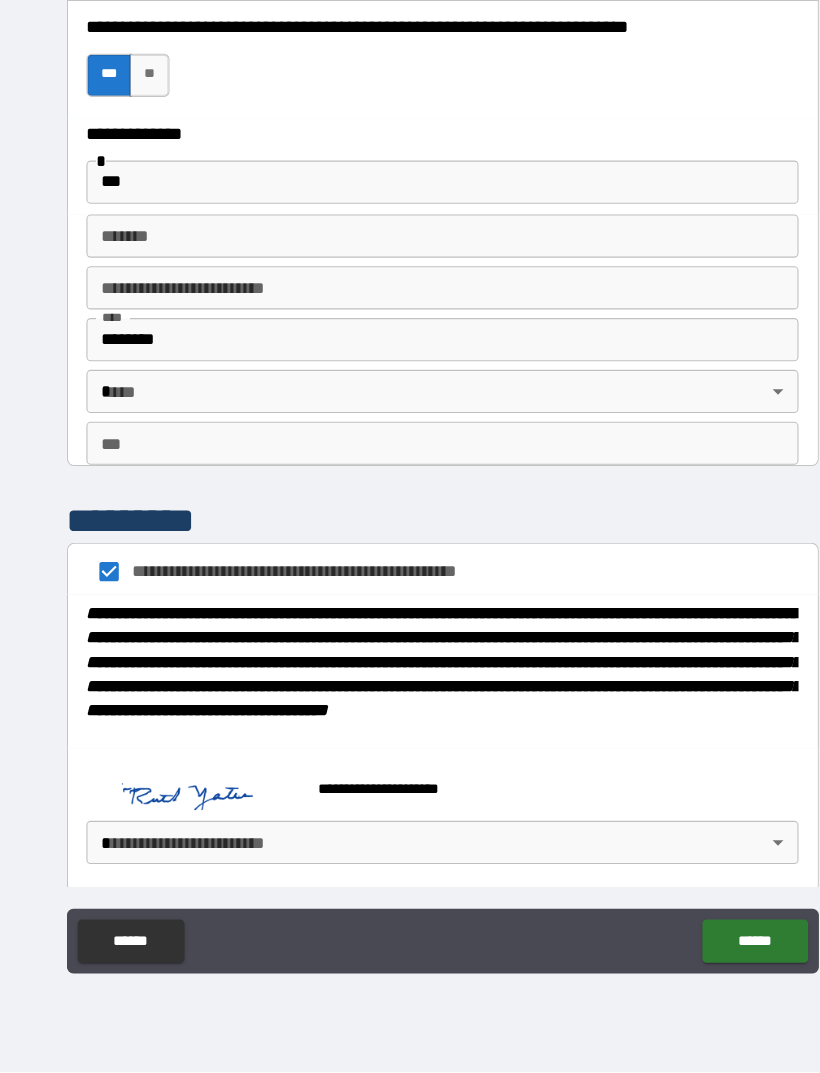 click on "**********" at bounding box center (410, 504) 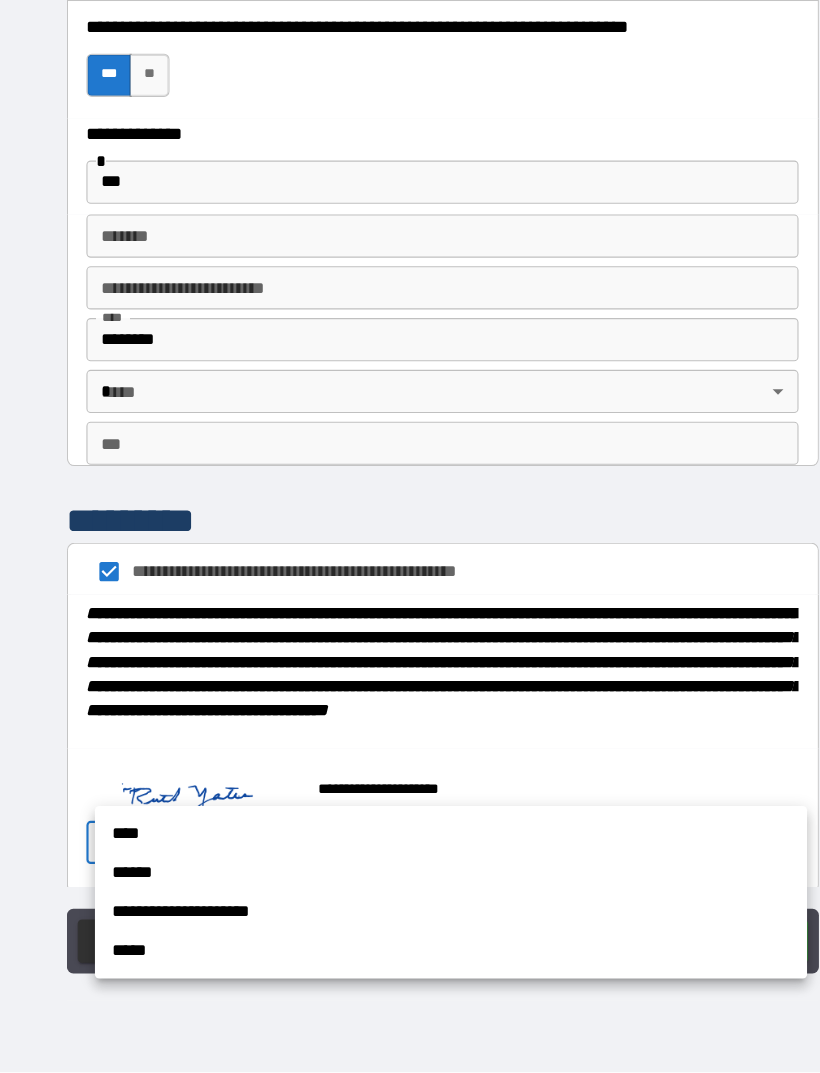 click on "****" at bounding box center [418, 852] 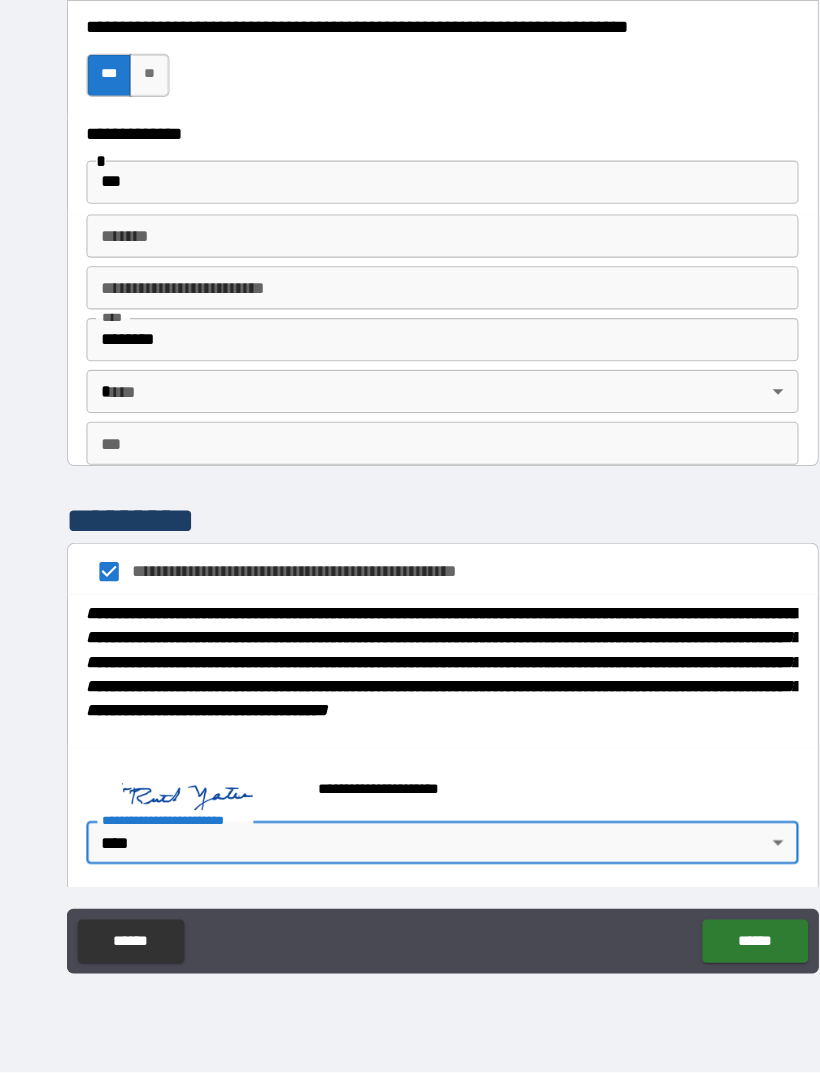 type on "****" 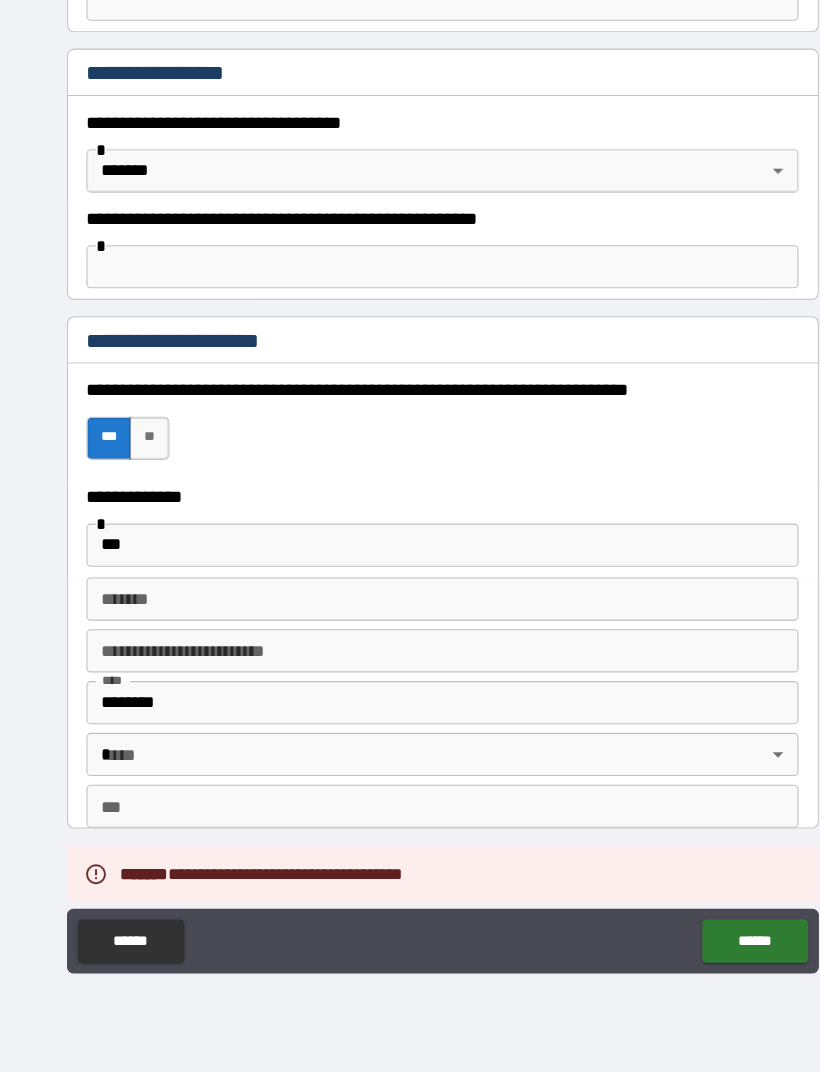 scroll, scrollTop: 1561, scrollLeft: 0, axis: vertical 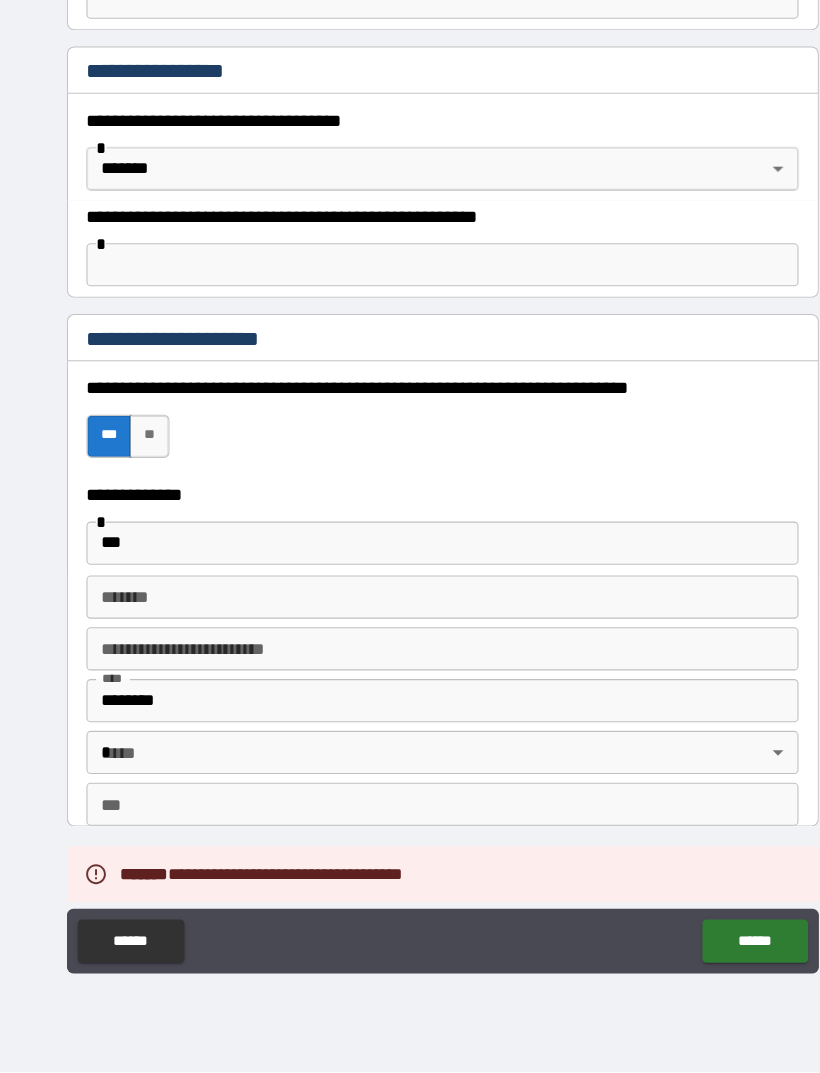click on "********" at bounding box center (410, 728) 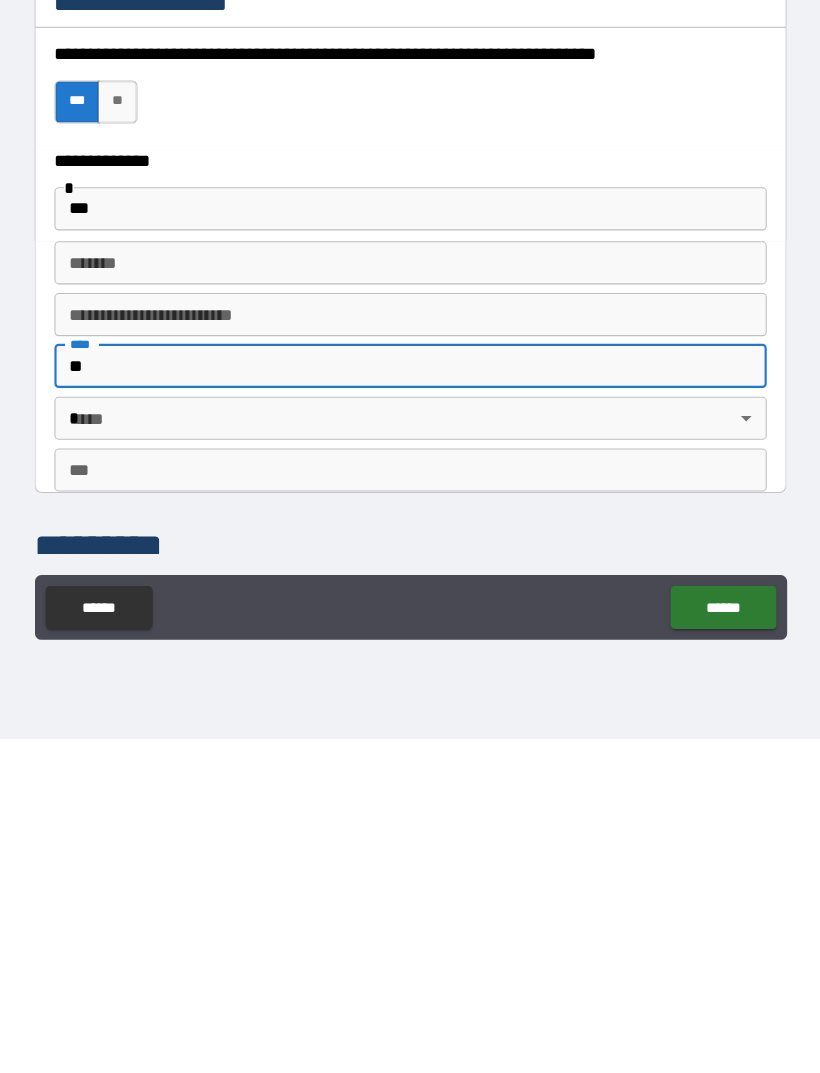 type on "*" 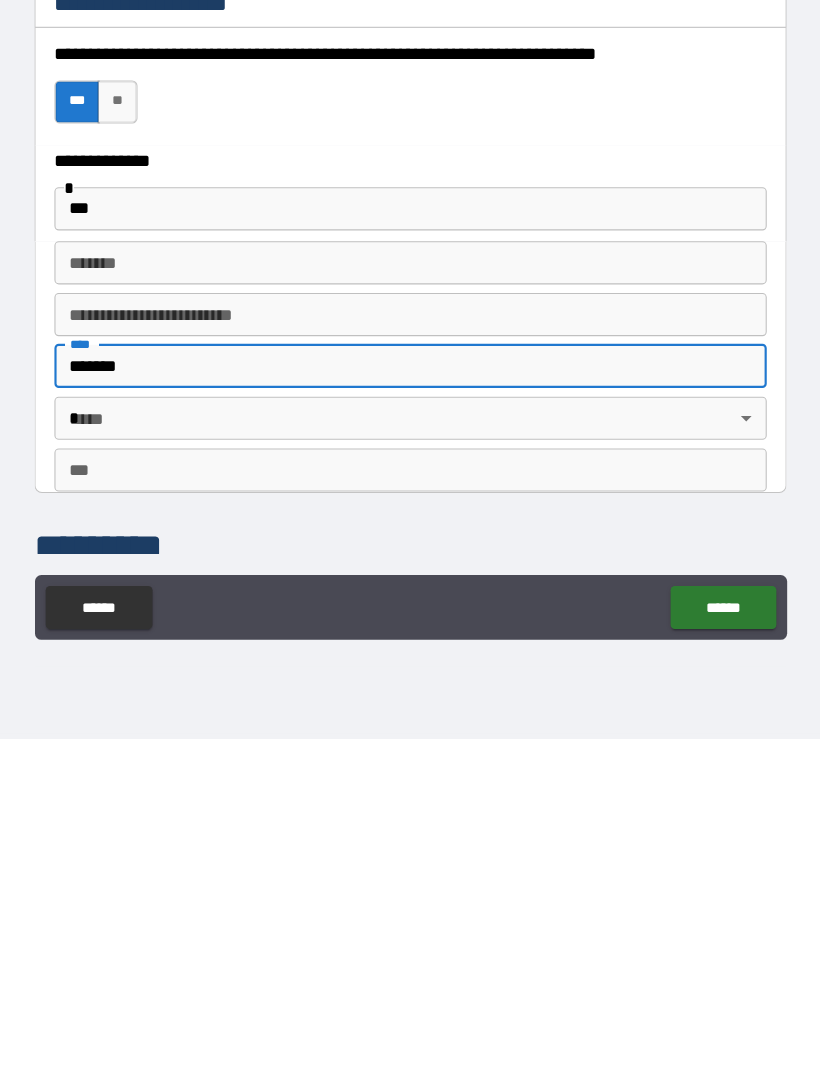 type on "*******" 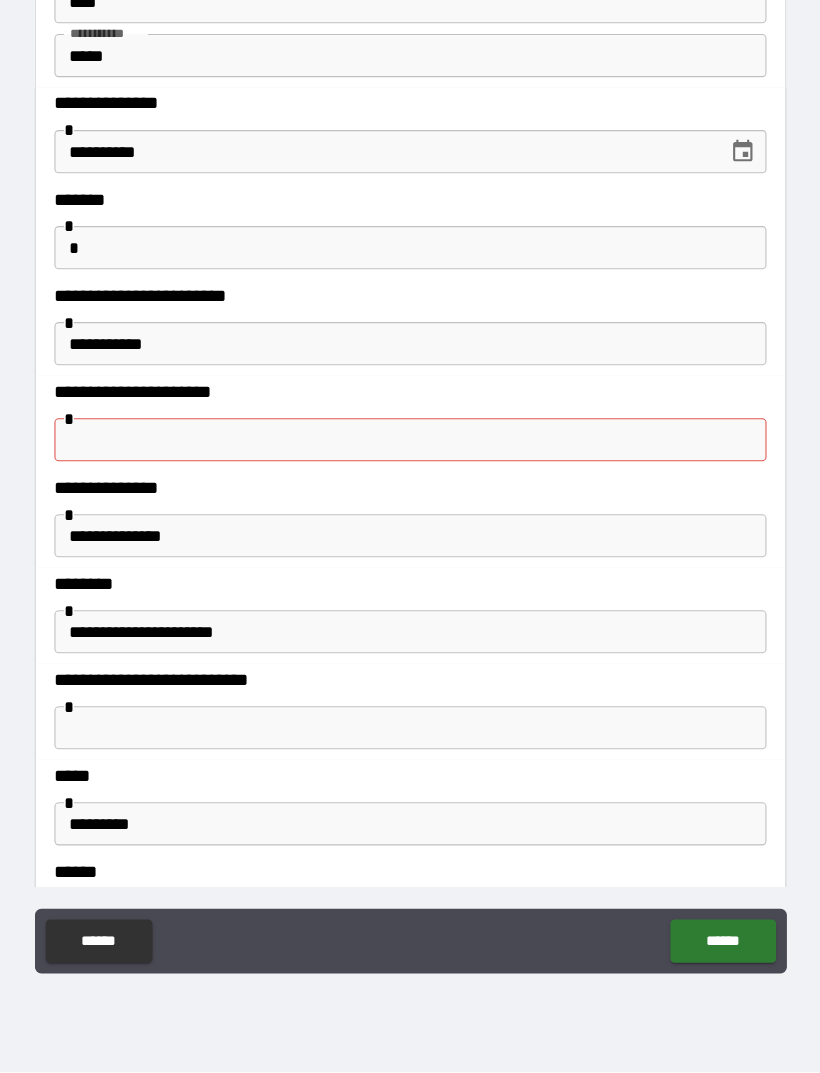 scroll, scrollTop: 109, scrollLeft: 0, axis: vertical 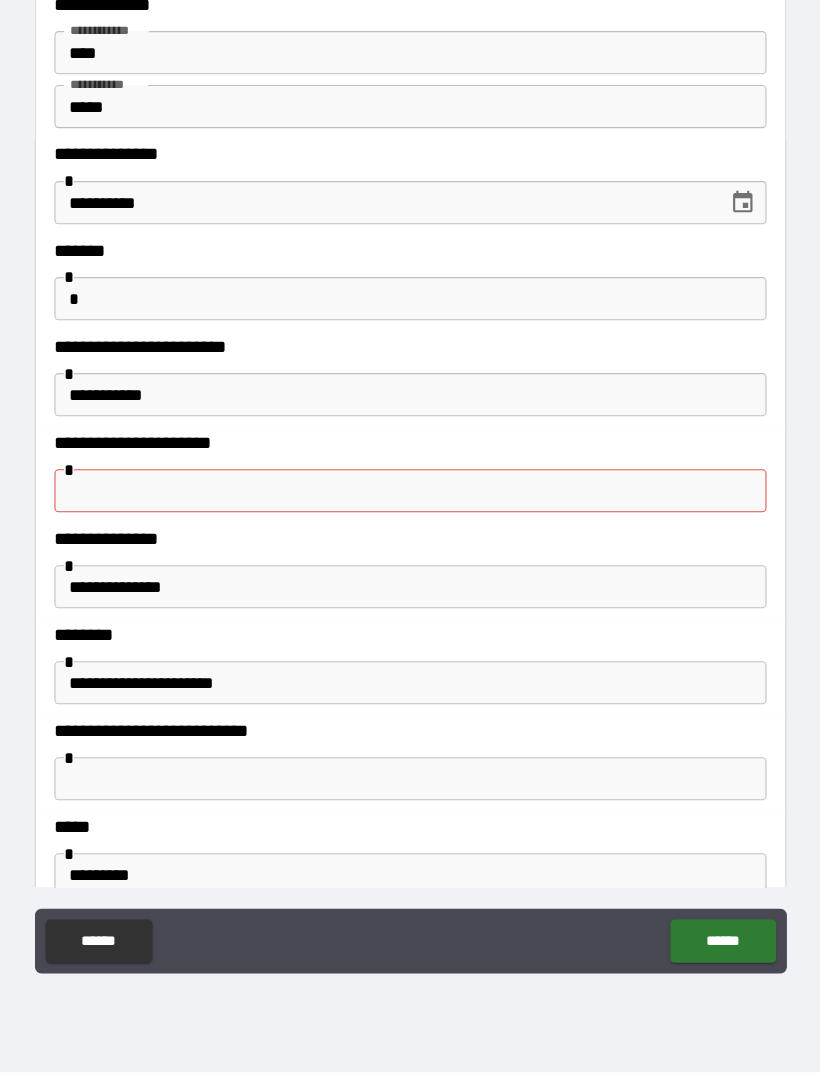 click at bounding box center (410, 534) 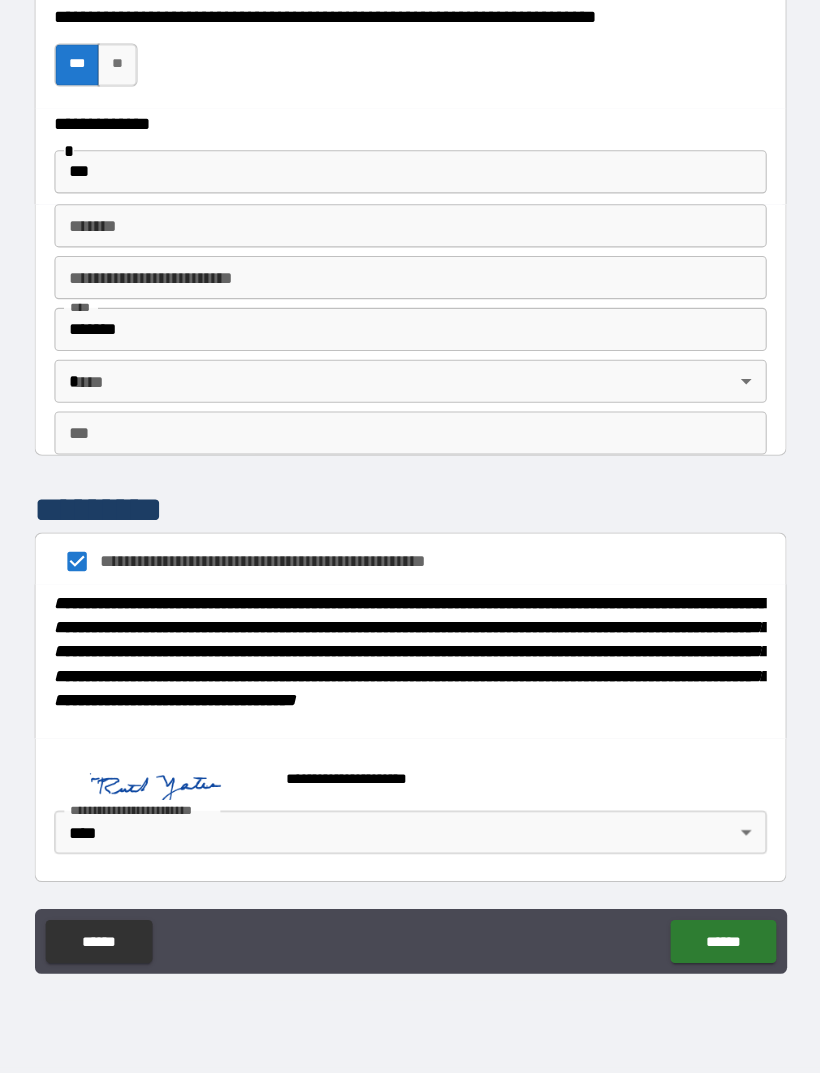 scroll, scrollTop: 1922, scrollLeft: 0, axis: vertical 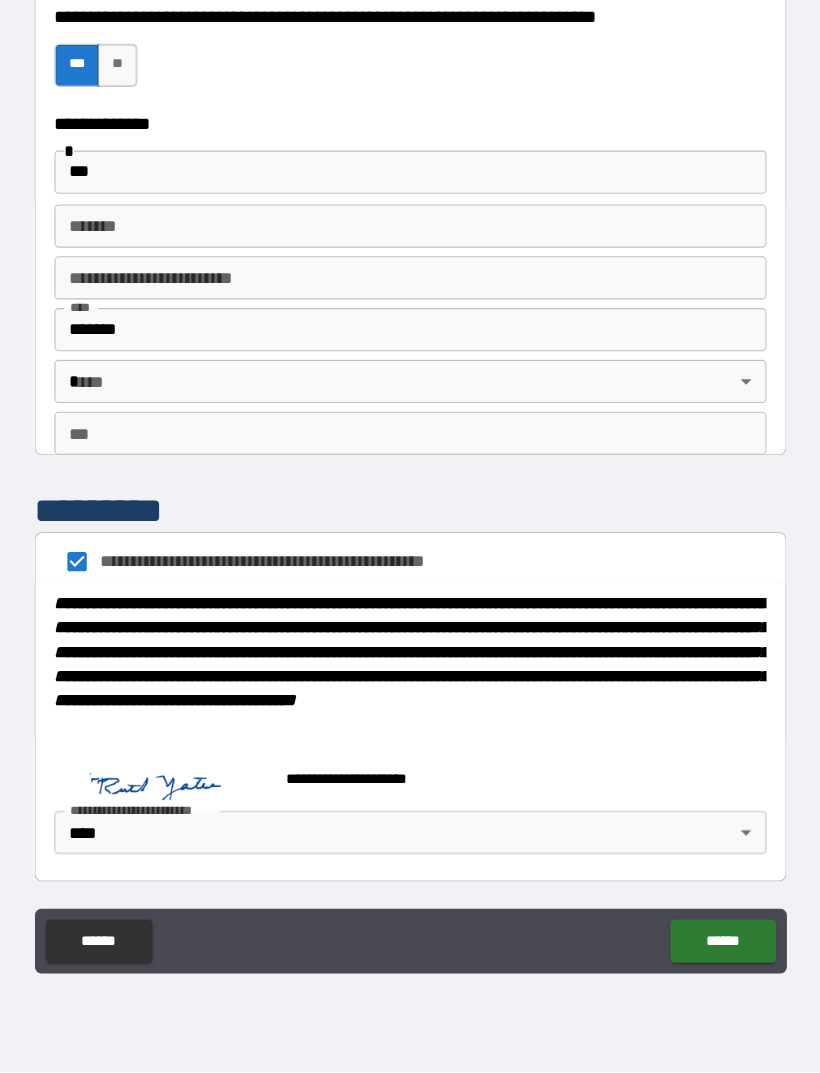 click on "******" at bounding box center (699, 951) 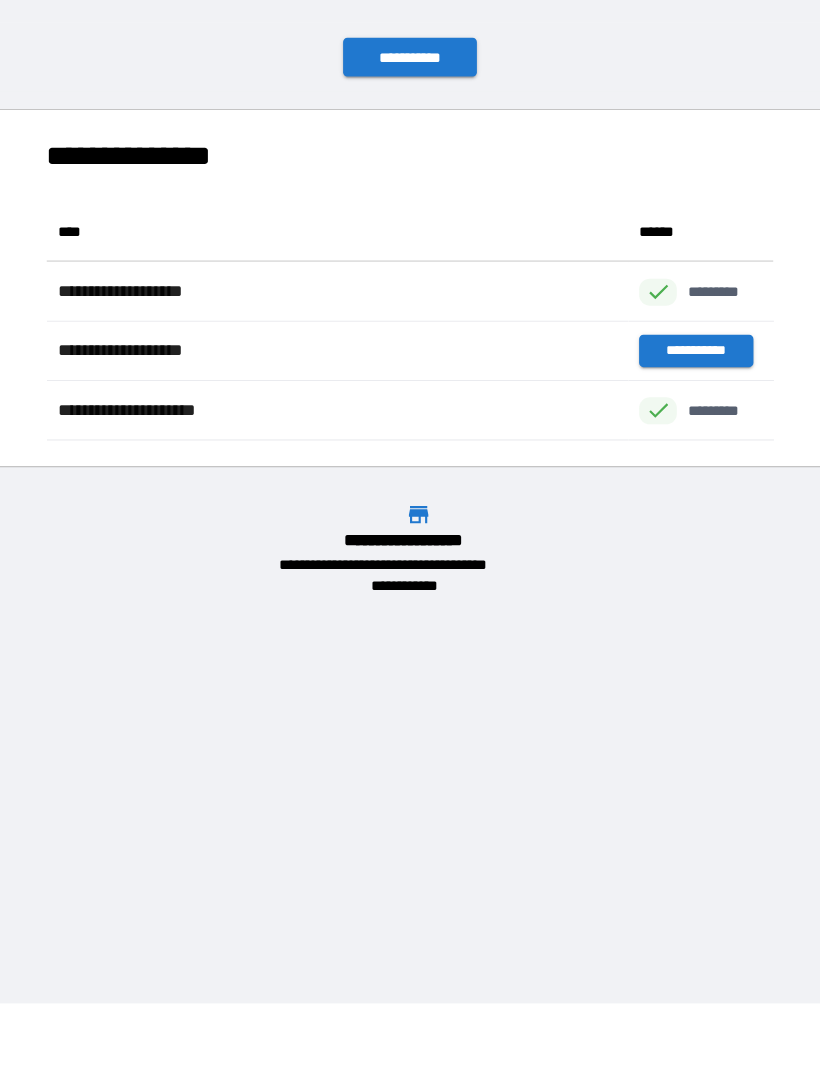 scroll, scrollTop: 221, scrollLeft: 674, axis: both 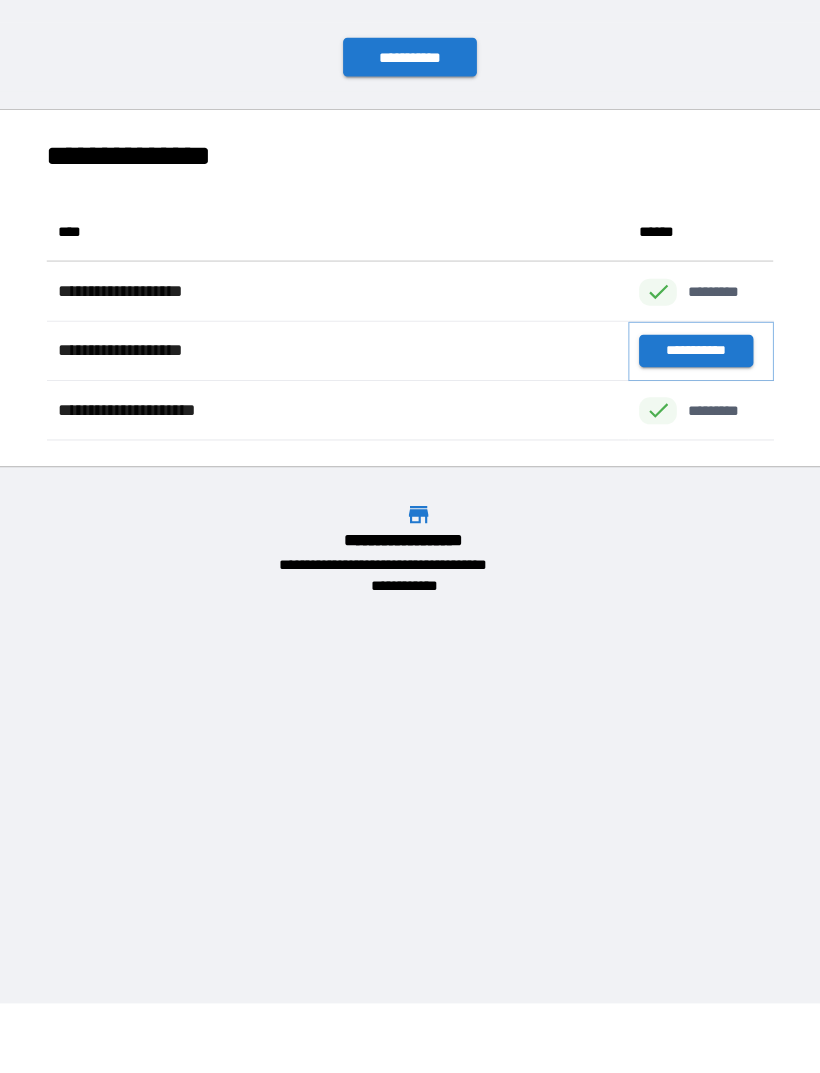 click on "**********" at bounding box center [674, 404] 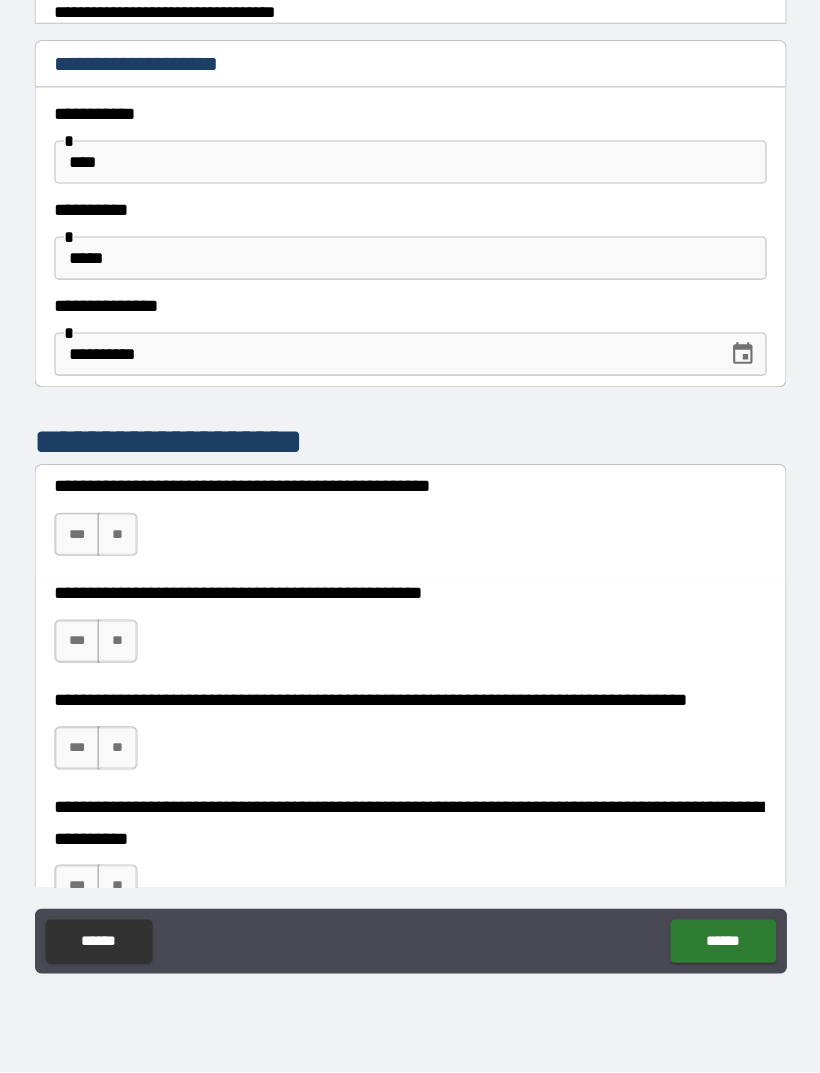 scroll, scrollTop: 0, scrollLeft: 0, axis: both 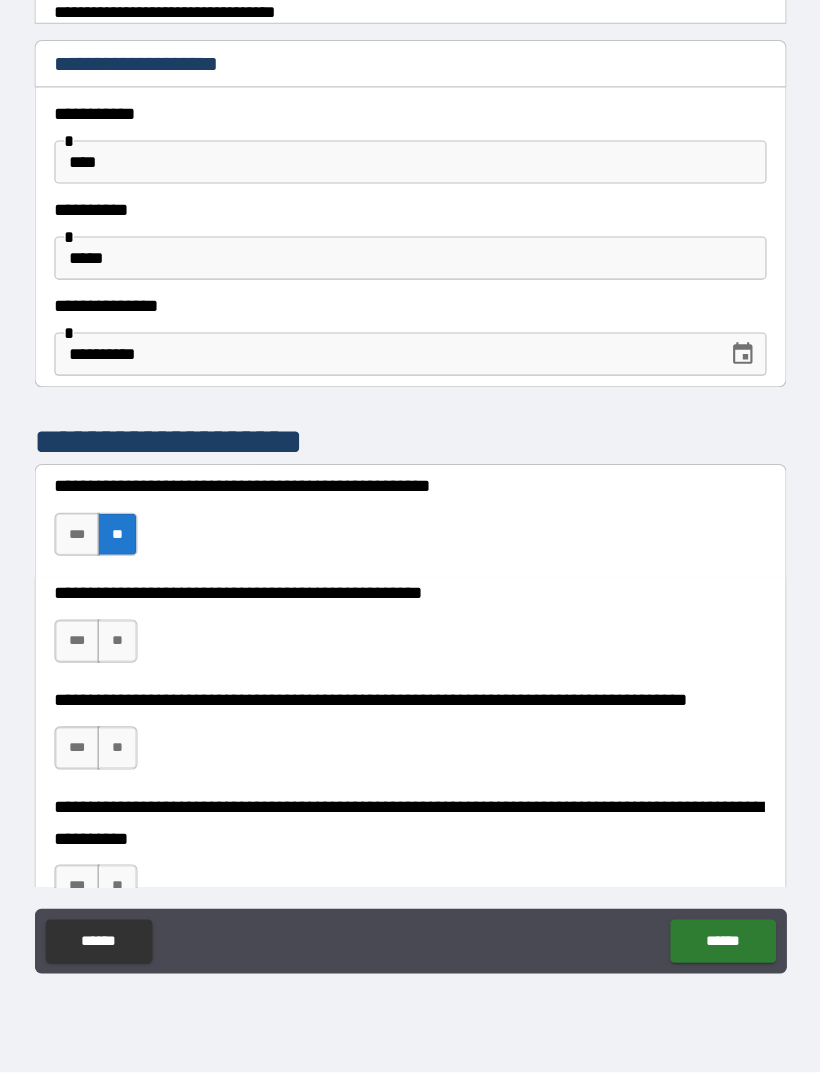 click on "**" at bounding box center (138, 673) 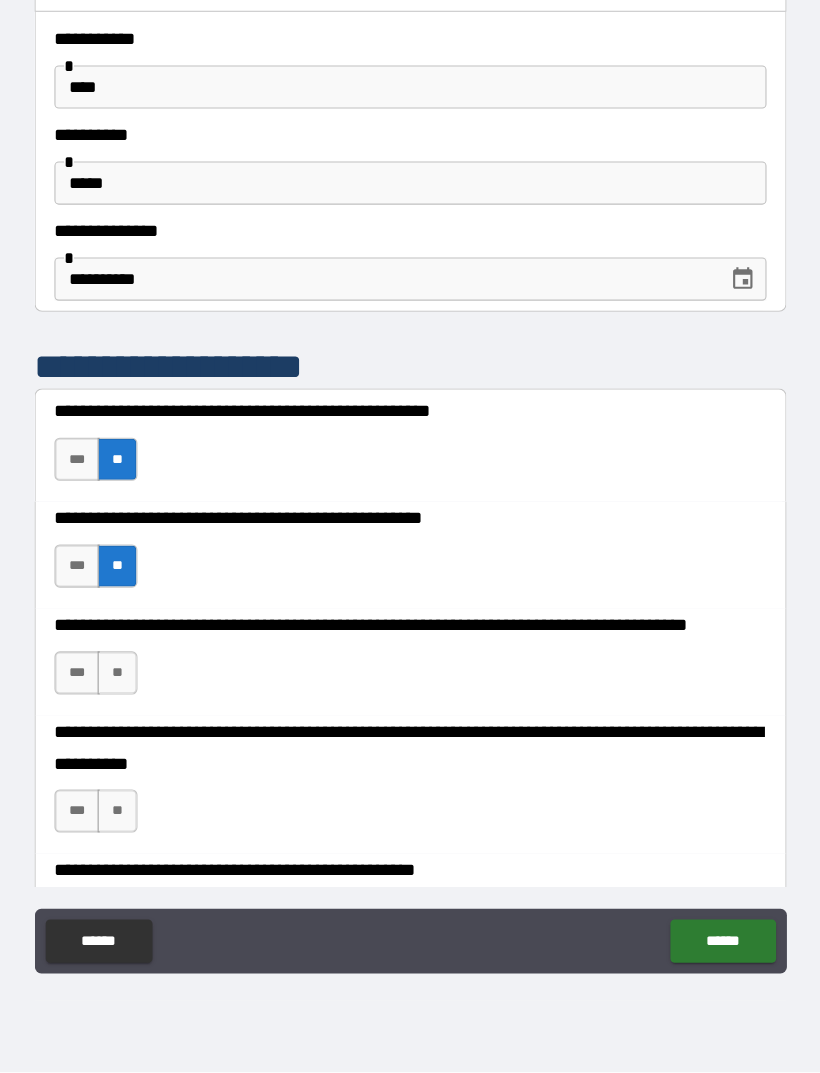 scroll, scrollTop: 73, scrollLeft: 0, axis: vertical 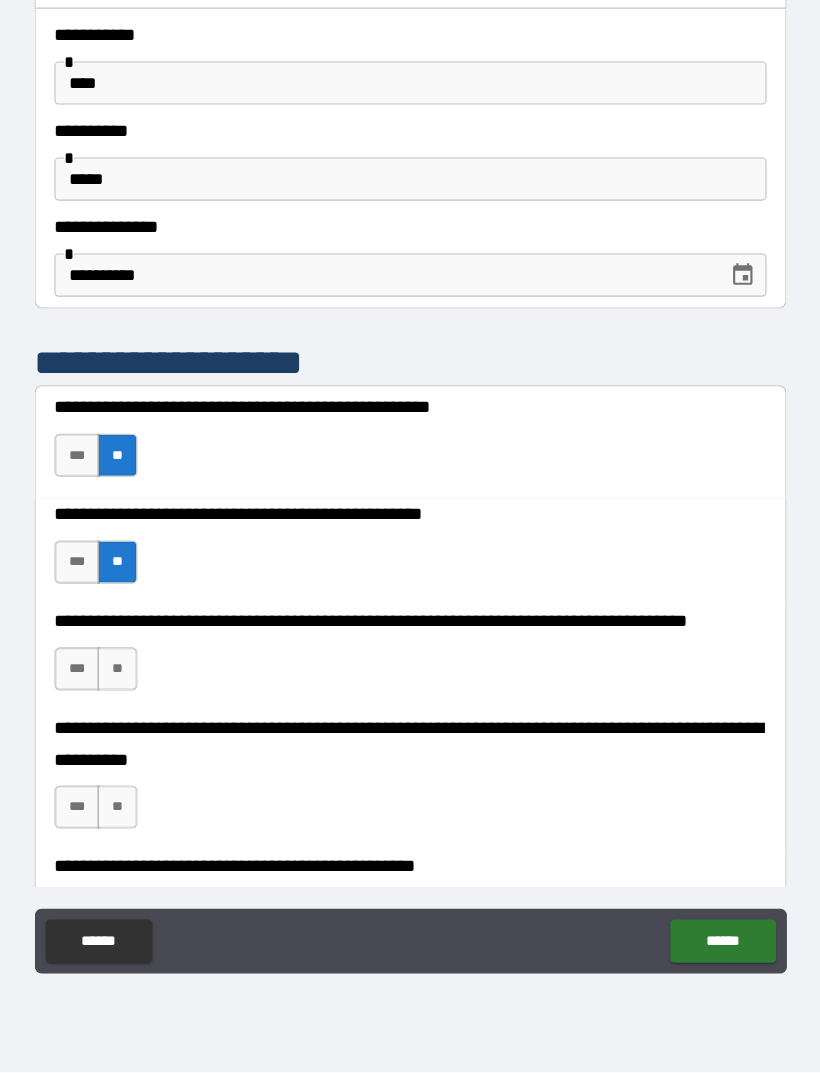 click on "**" at bounding box center (138, 699) 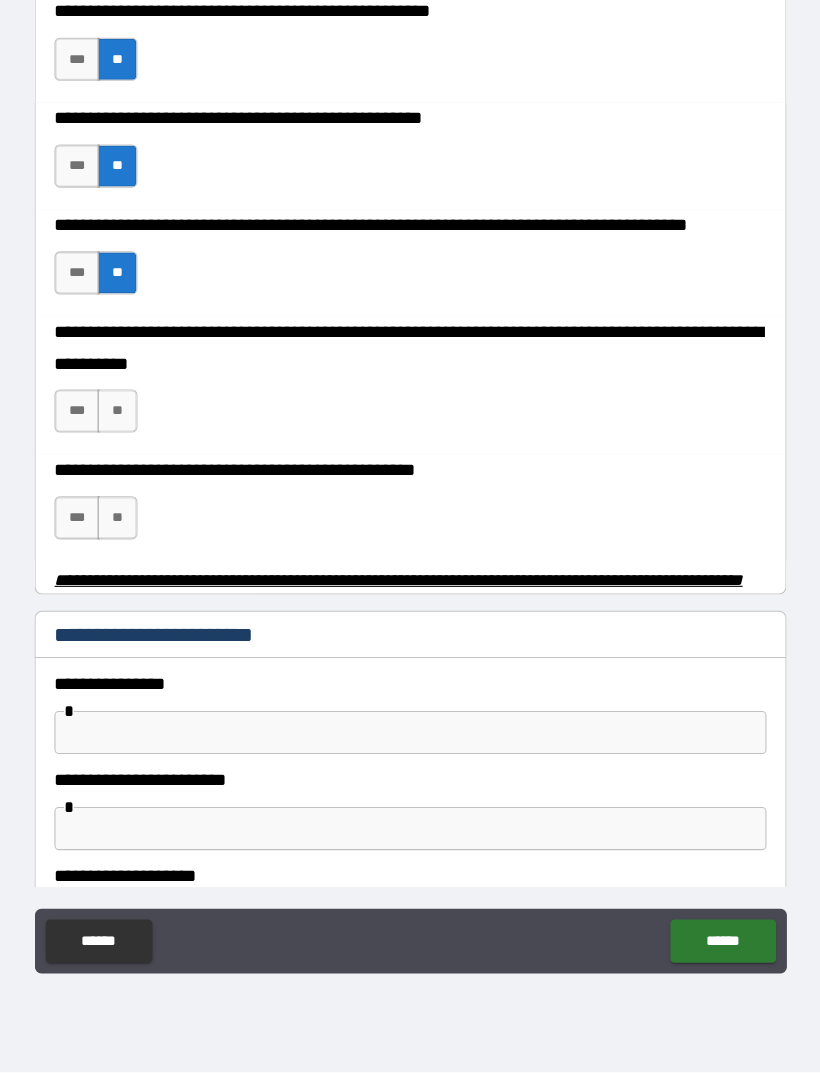 scroll, scrollTop: 441, scrollLeft: 0, axis: vertical 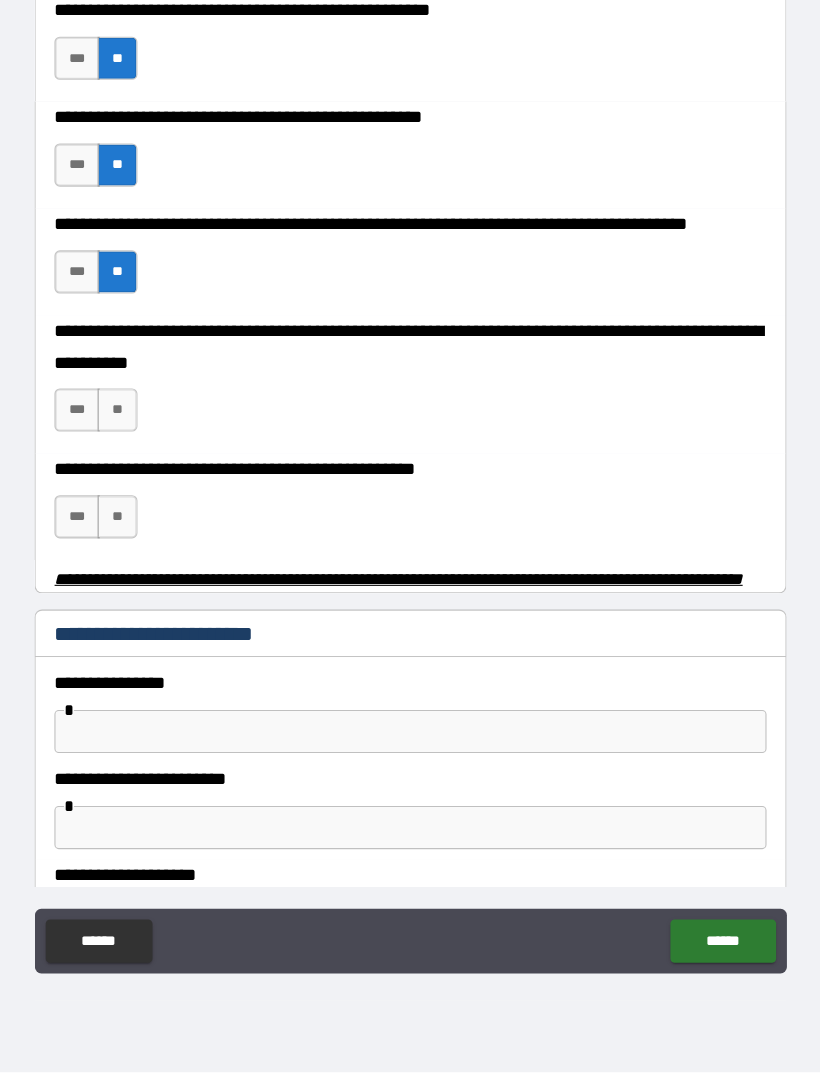 click on "***" at bounding box center (101, 459) 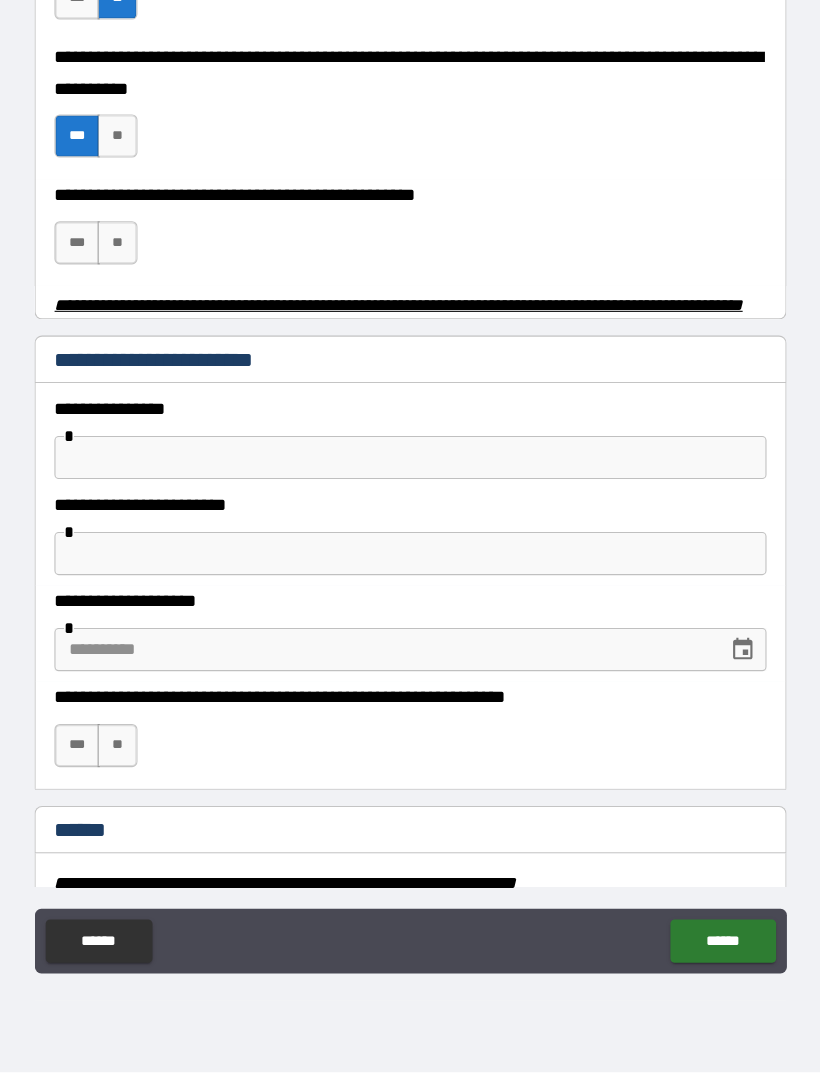 scroll, scrollTop: 697, scrollLeft: 0, axis: vertical 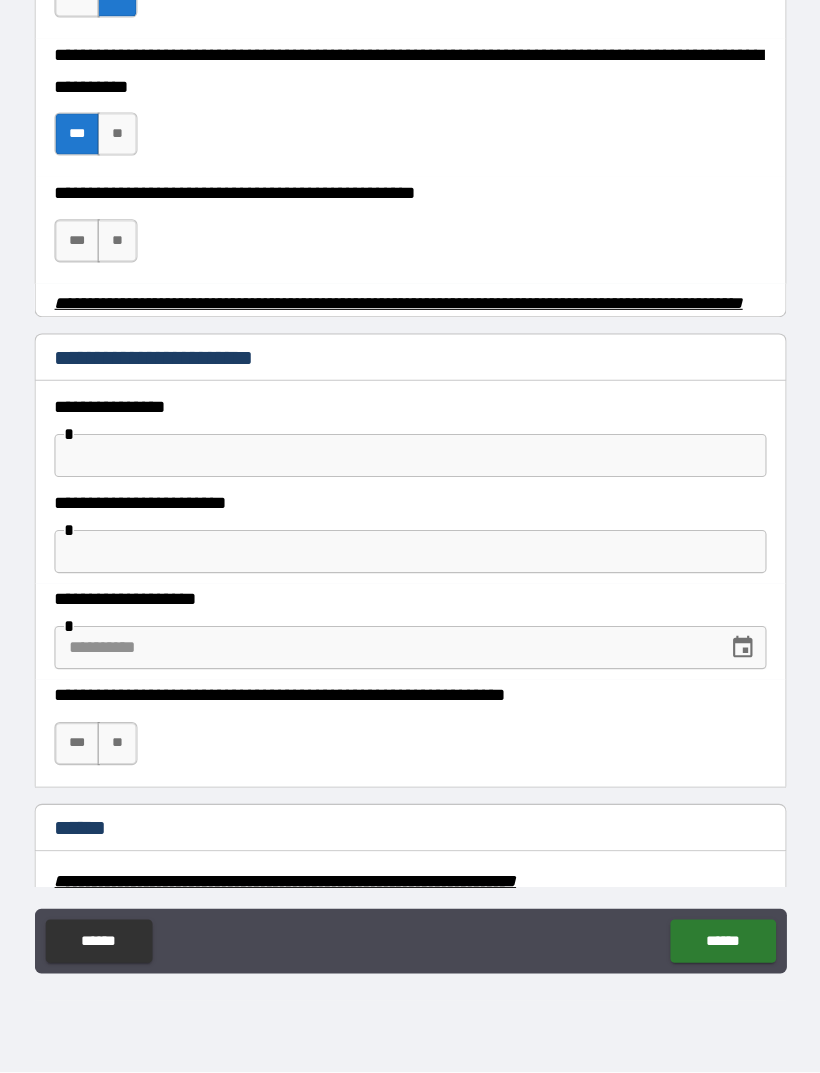 click on "**" at bounding box center [138, 302] 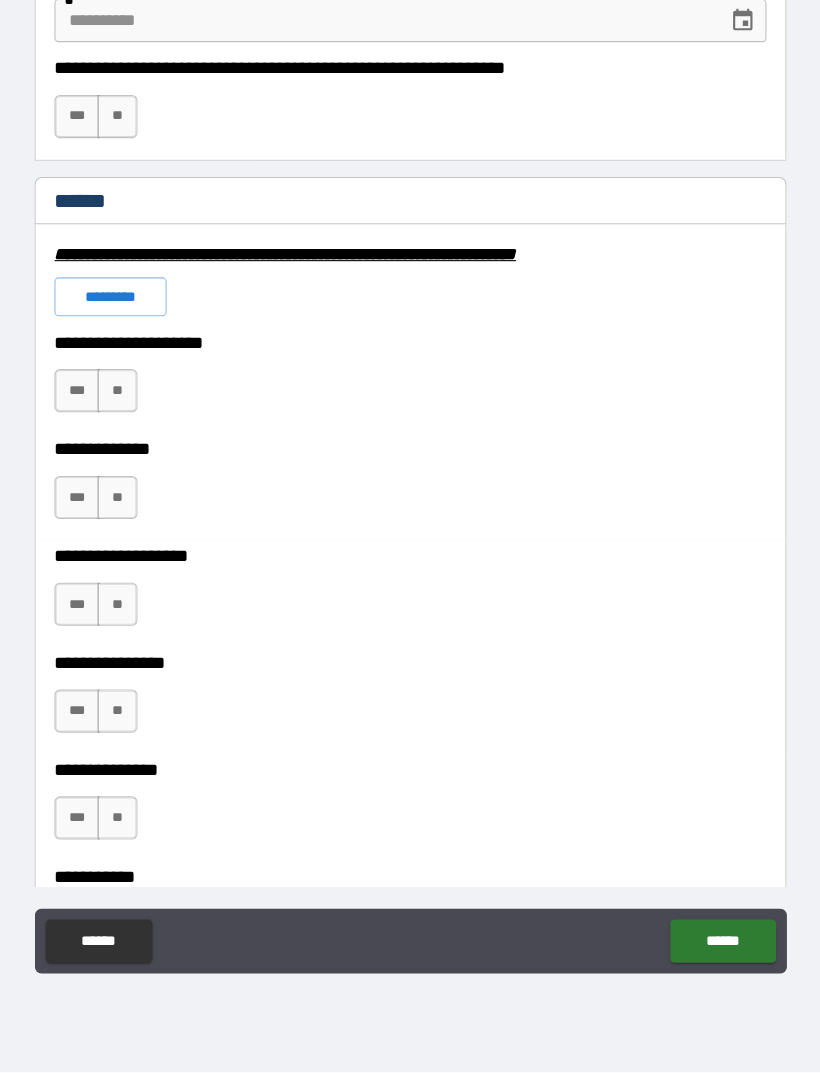 scroll, scrollTop: 1287, scrollLeft: 0, axis: vertical 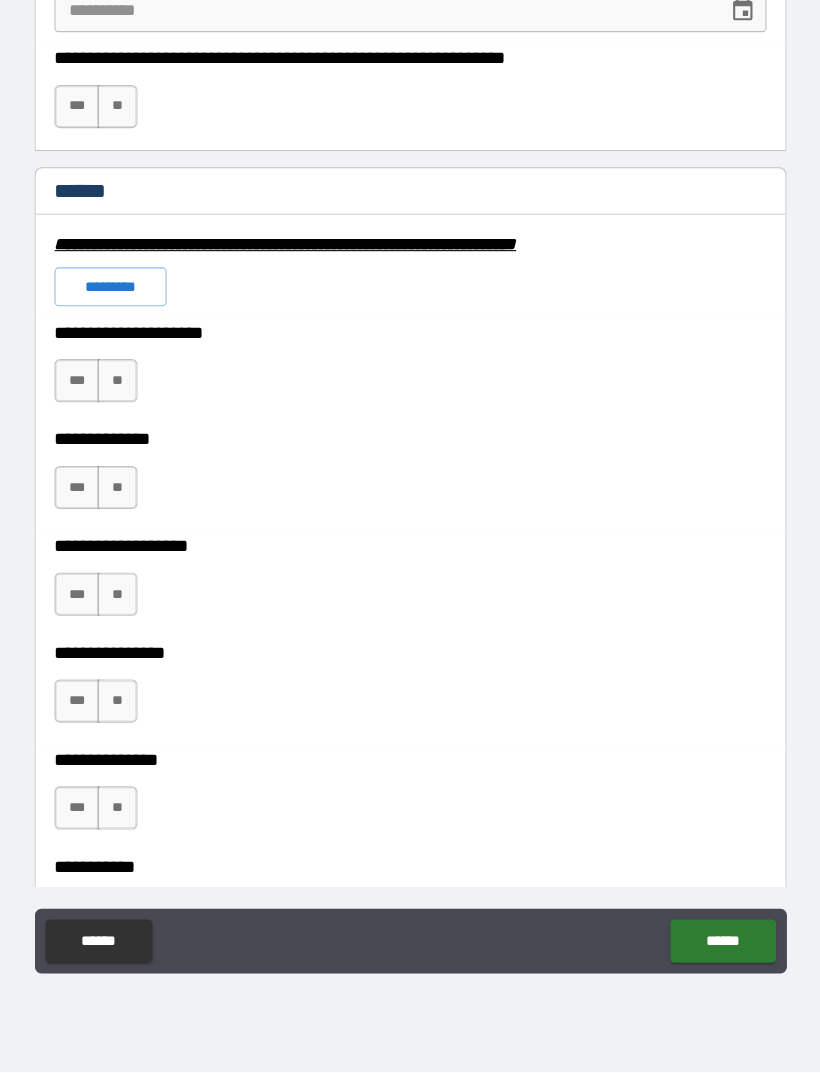click on "*********" at bounding box center (132, 345) 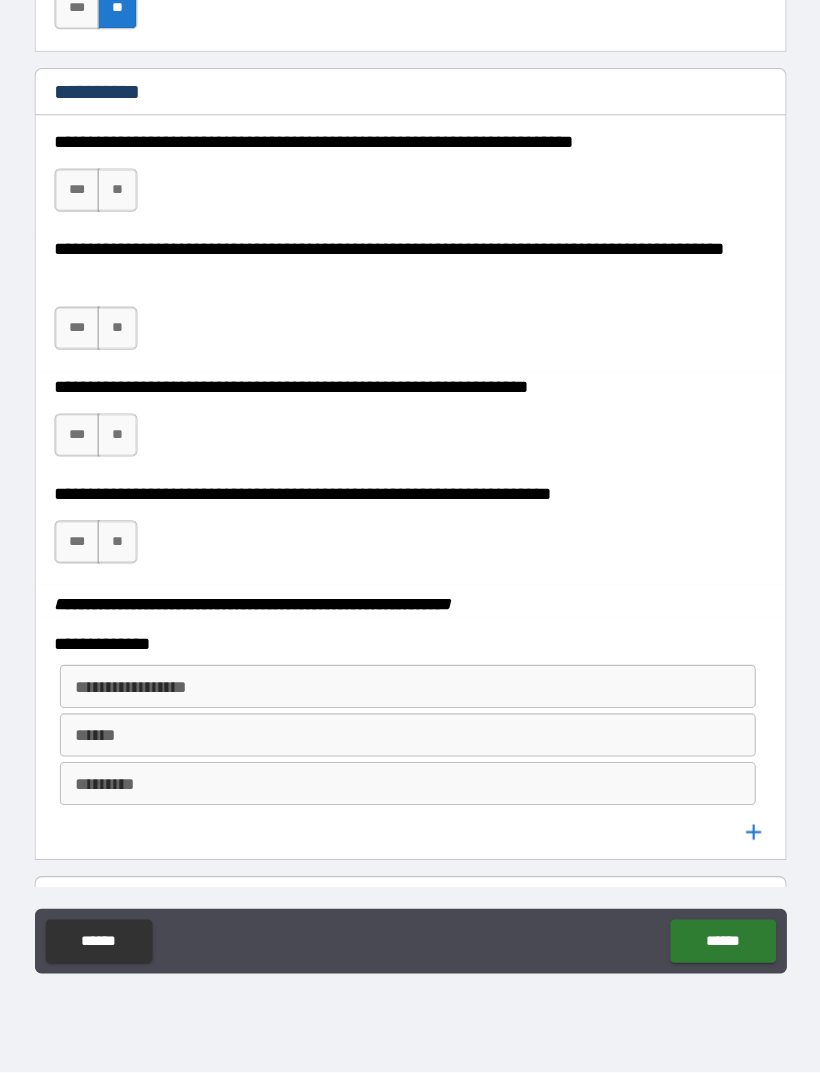 scroll, scrollTop: 2166, scrollLeft: 0, axis: vertical 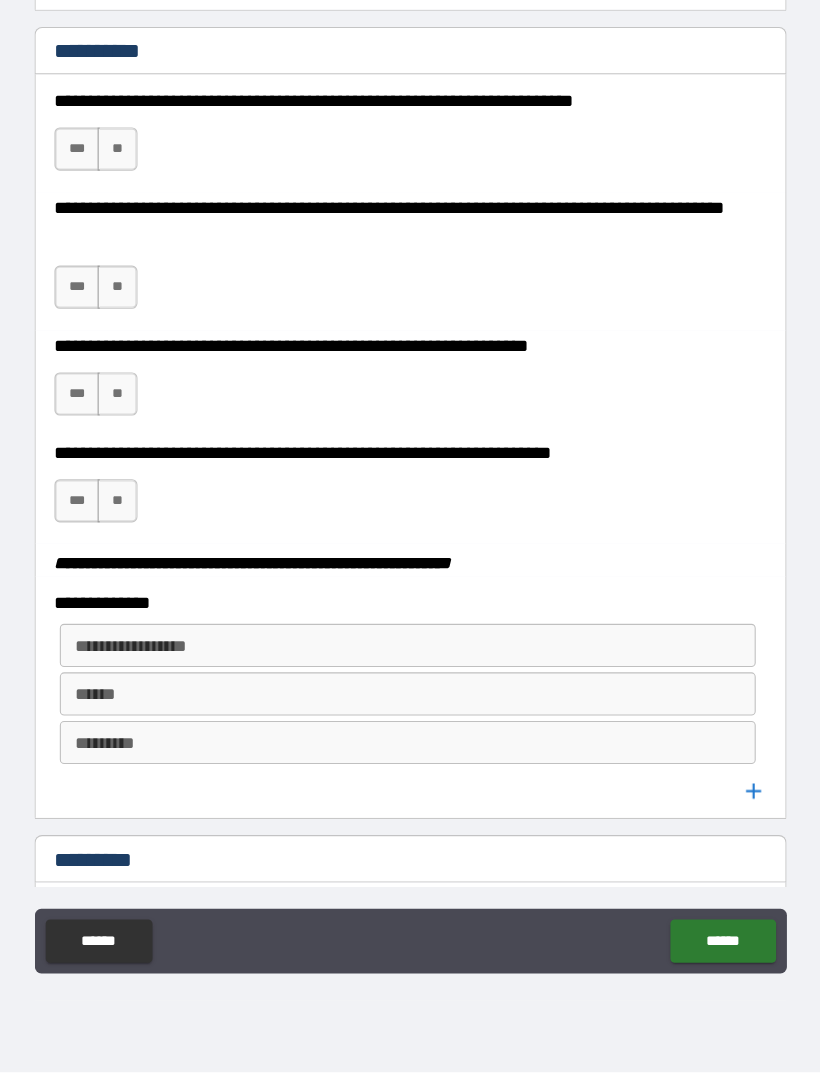 click on "**" at bounding box center [138, 217] 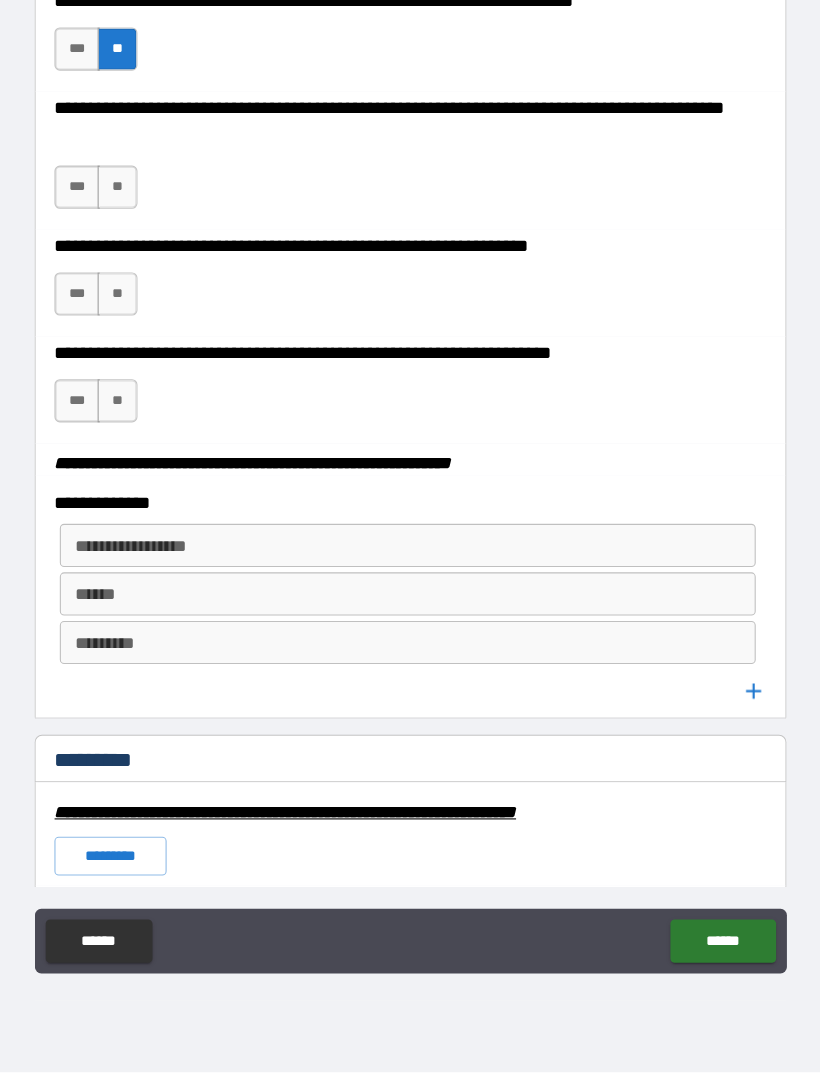 scroll, scrollTop: 2269, scrollLeft: 0, axis: vertical 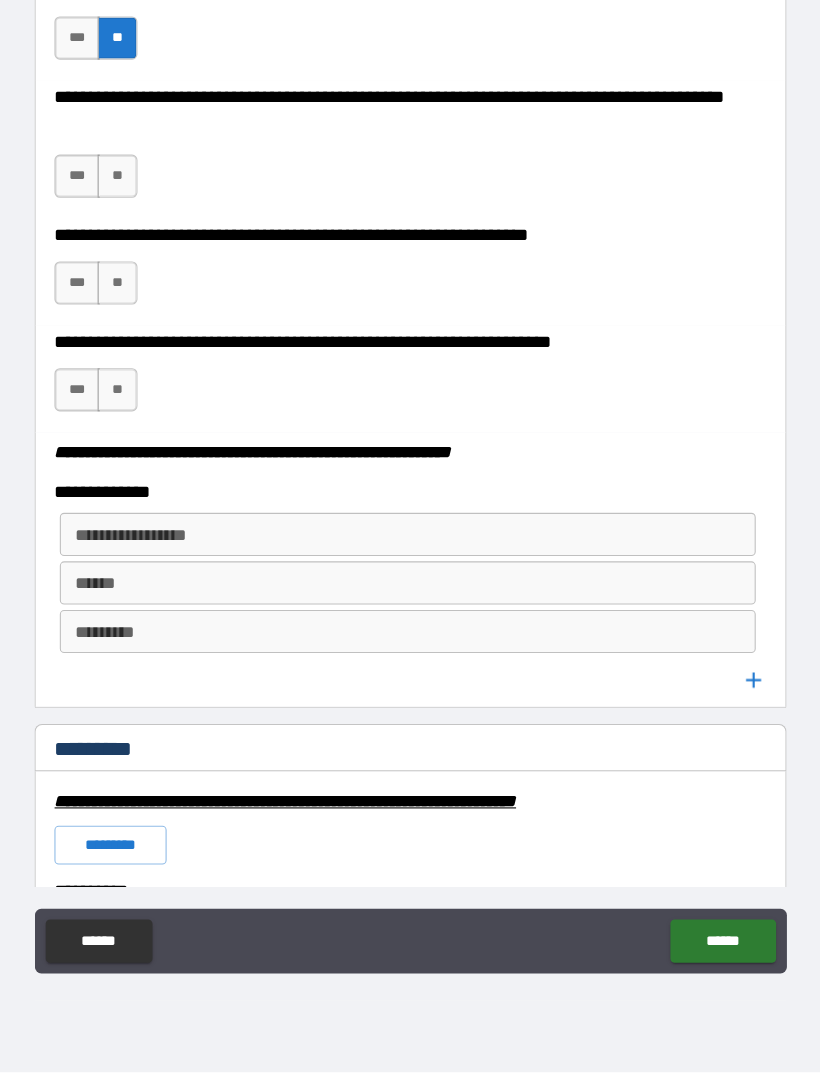 click on "**" at bounding box center (138, 242) 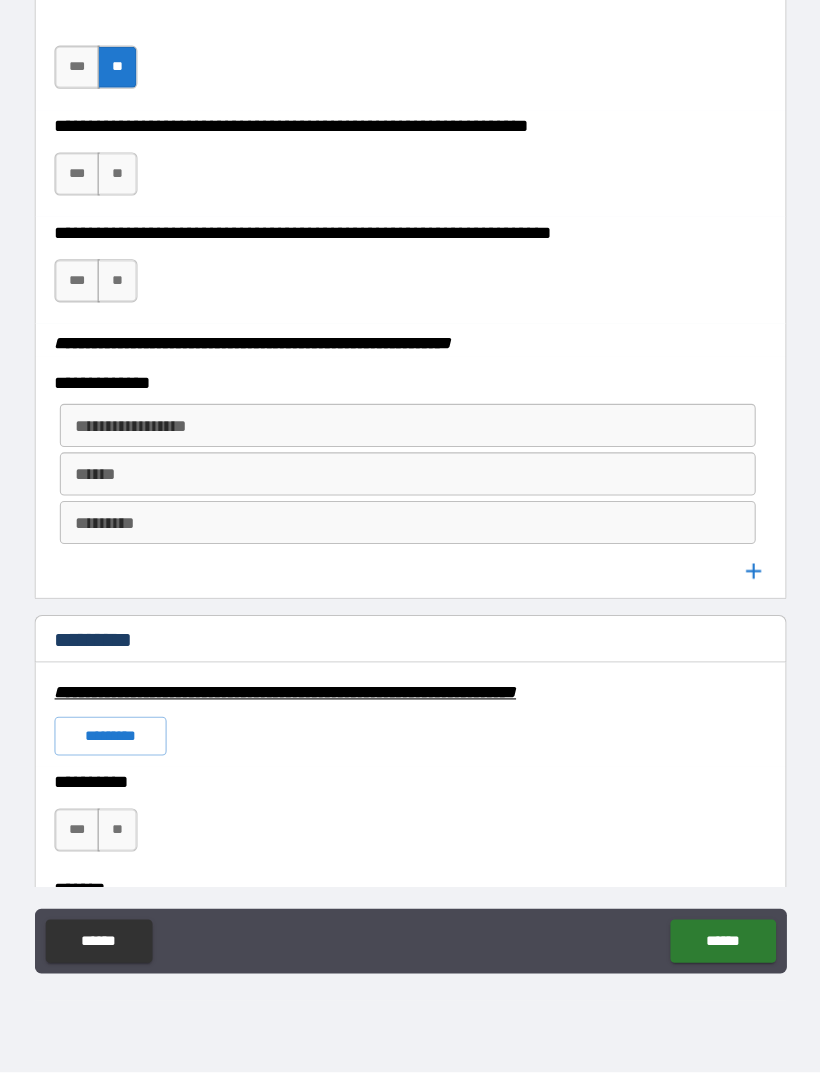 scroll, scrollTop: 2394, scrollLeft: 0, axis: vertical 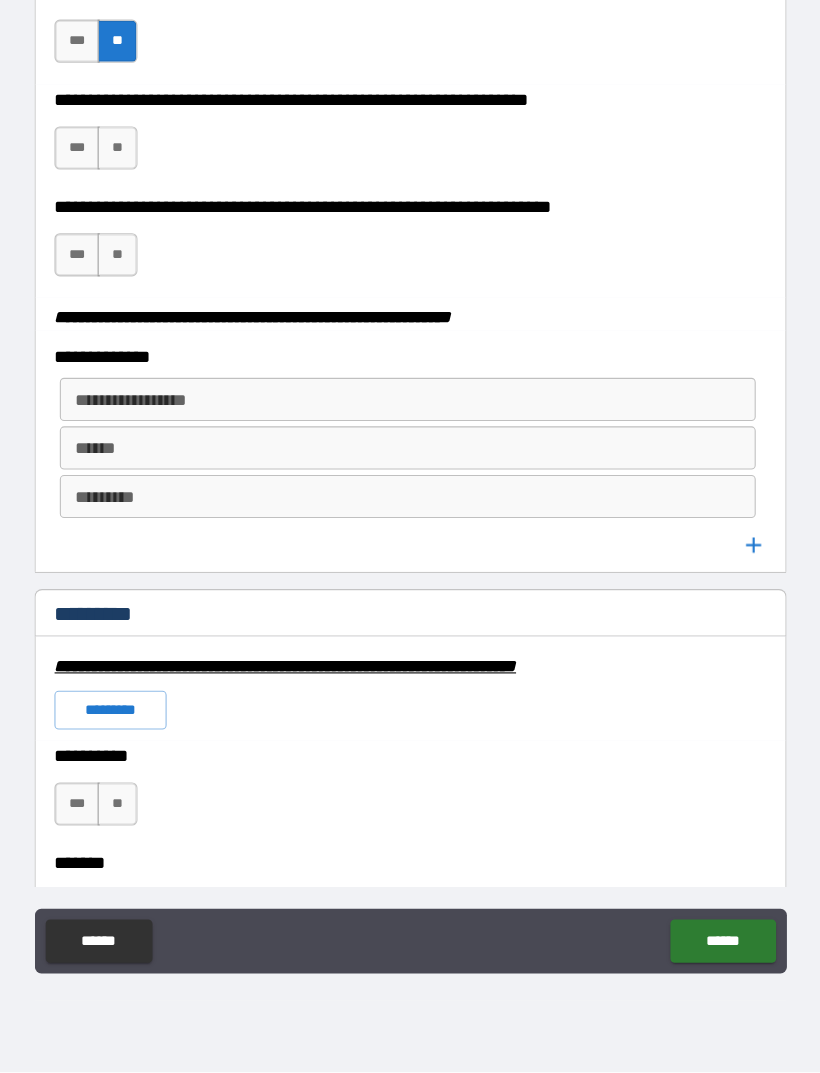 click on "**" at bounding box center (138, 216) 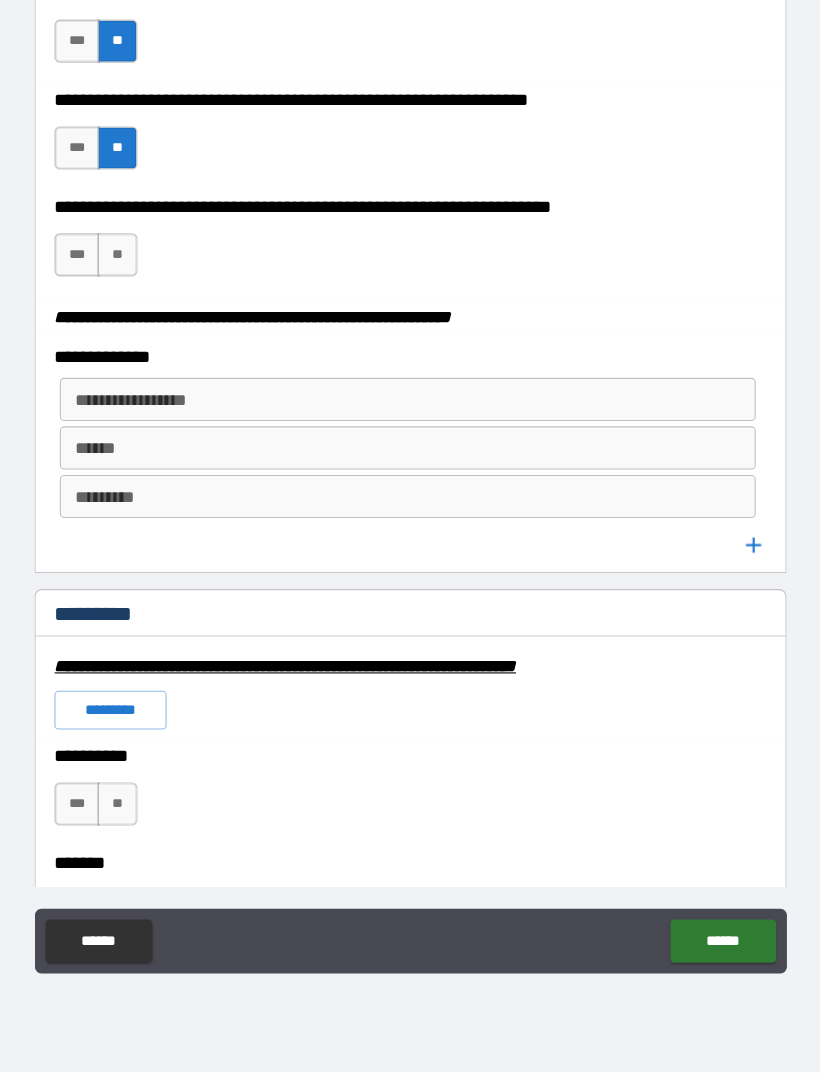 click on "**" at bounding box center [138, 315] 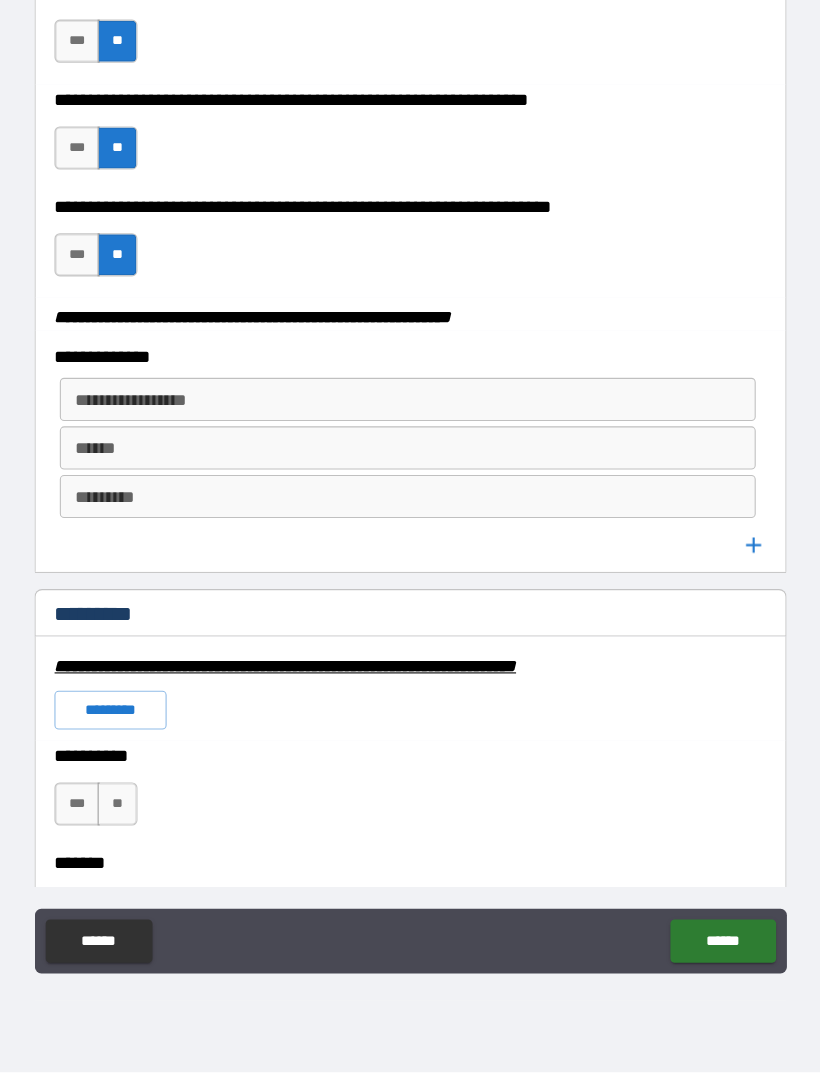 click on "***" at bounding box center (101, 315) 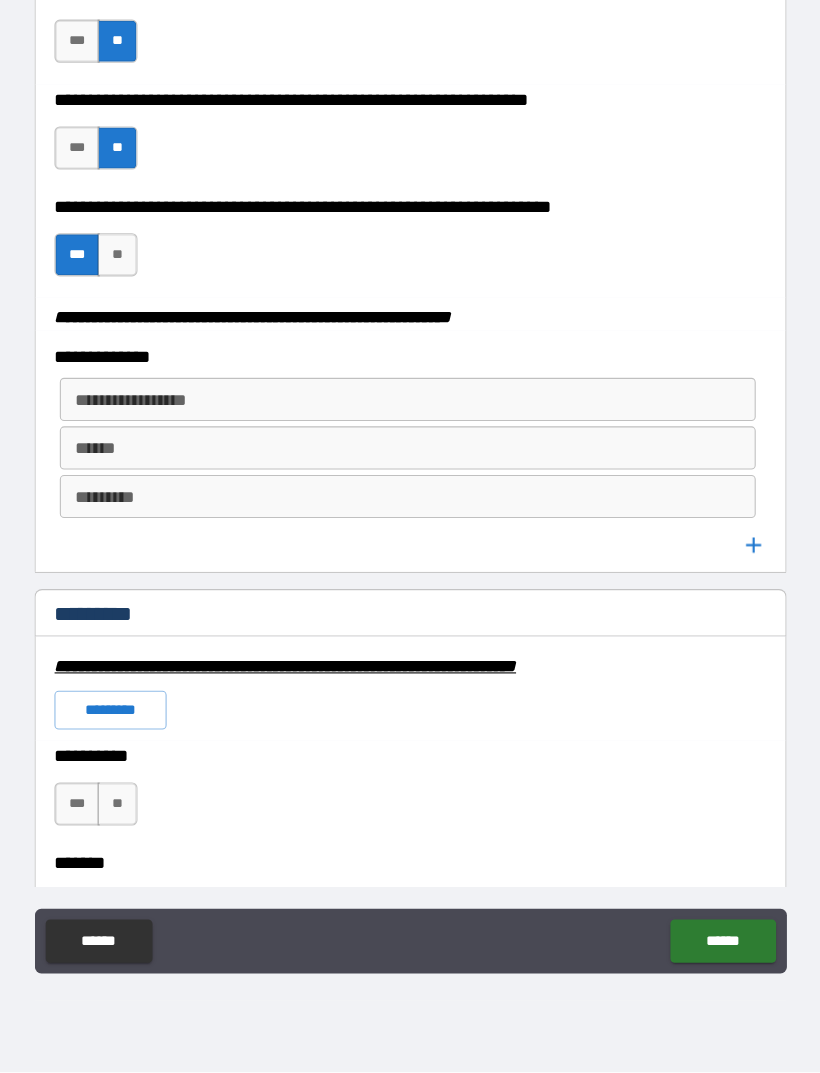 click on "**********" at bounding box center [406, 449] 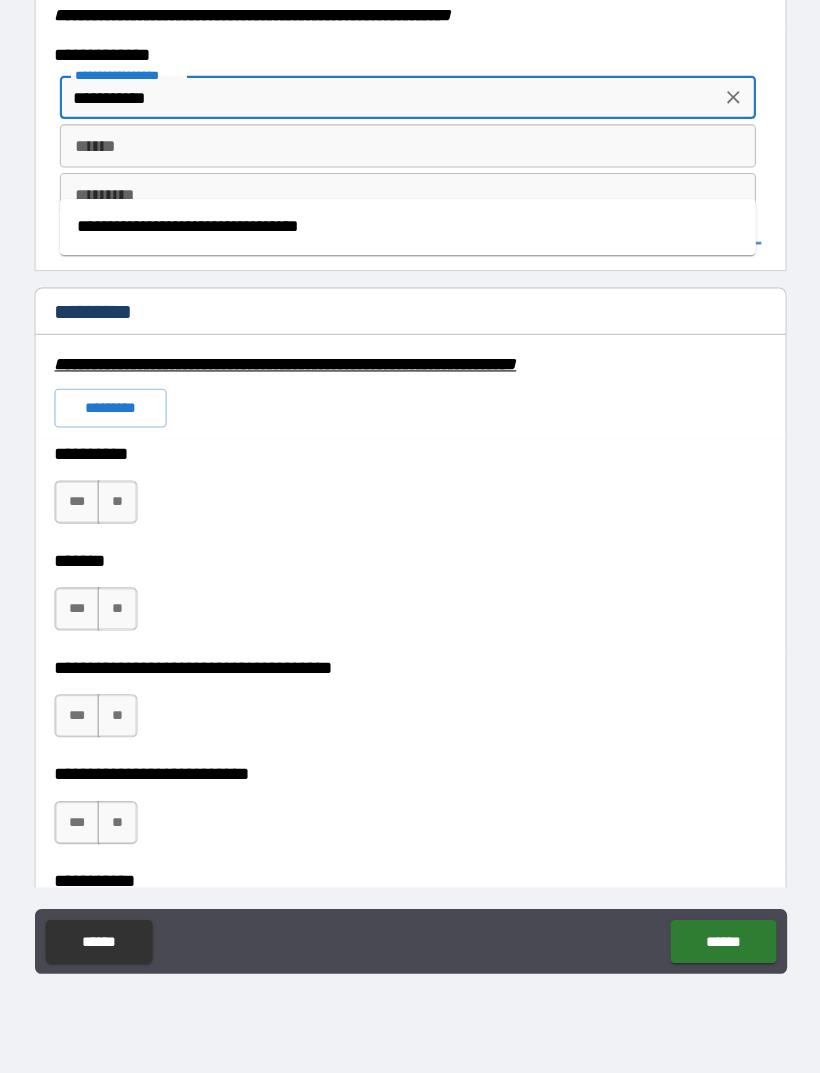 scroll, scrollTop: 2683, scrollLeft: 0, axis: vertical 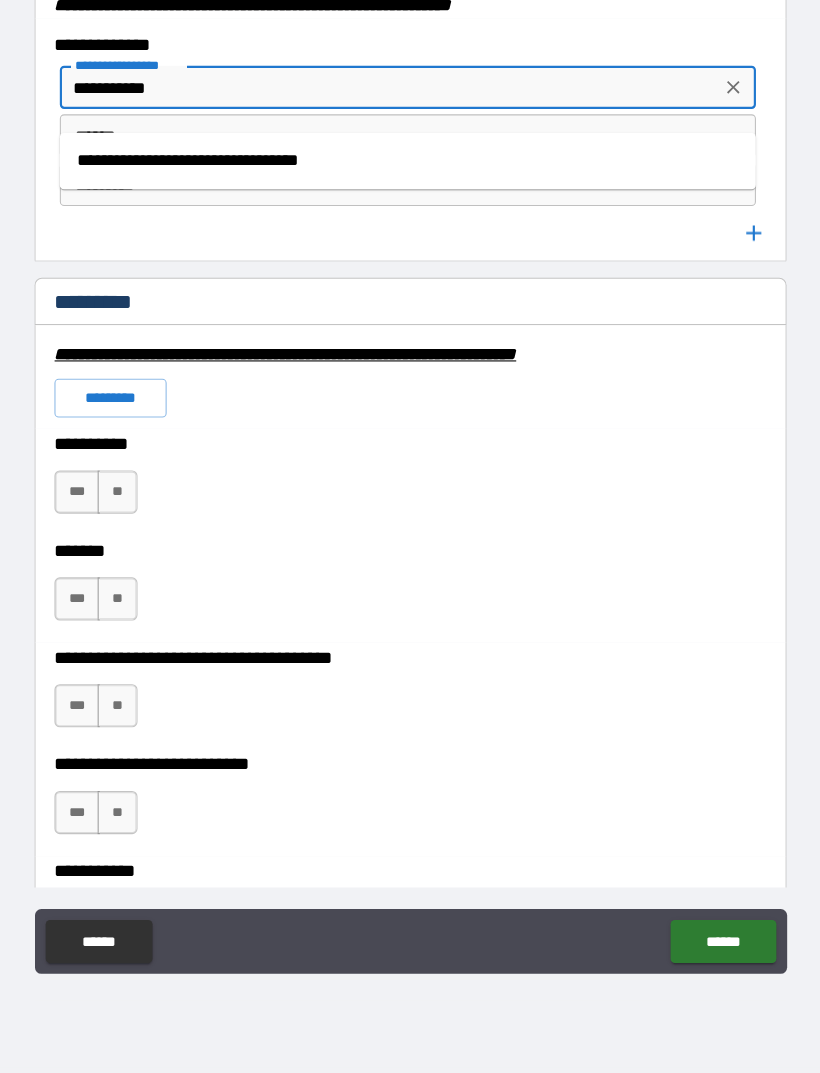 type on "**********" 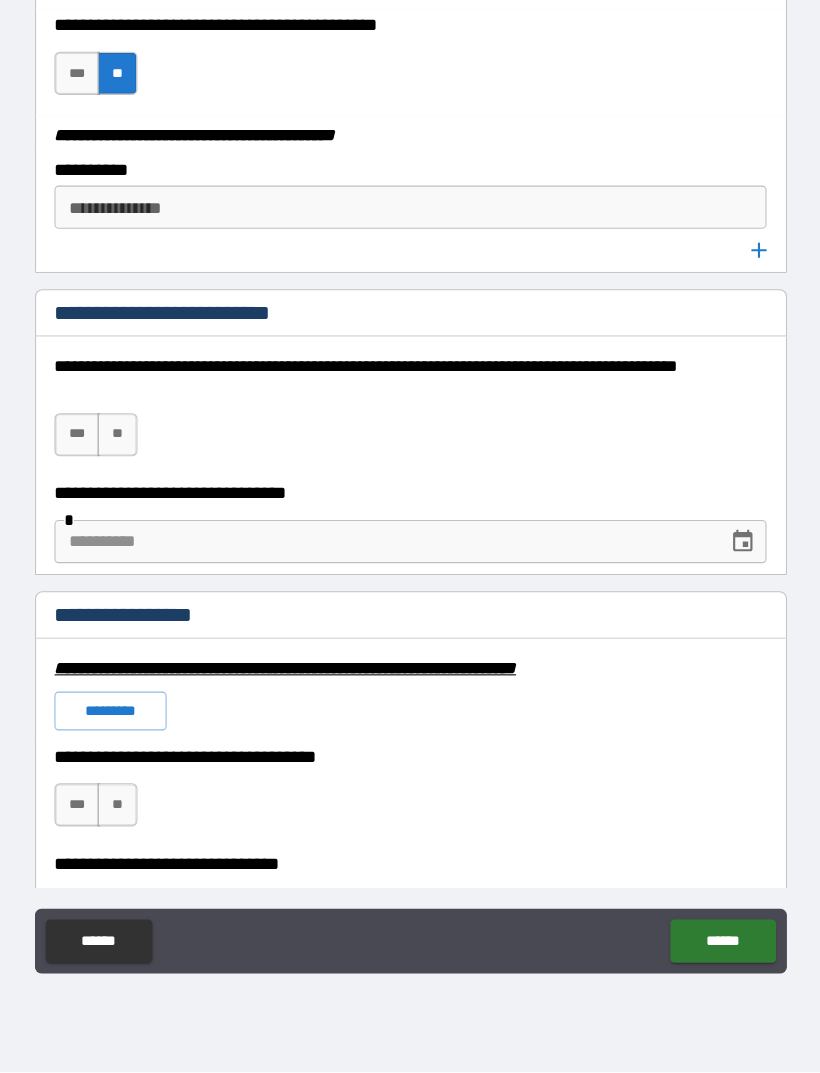 scroll, scrollTop: 4087, scrollLeft: 0, axis: vertical 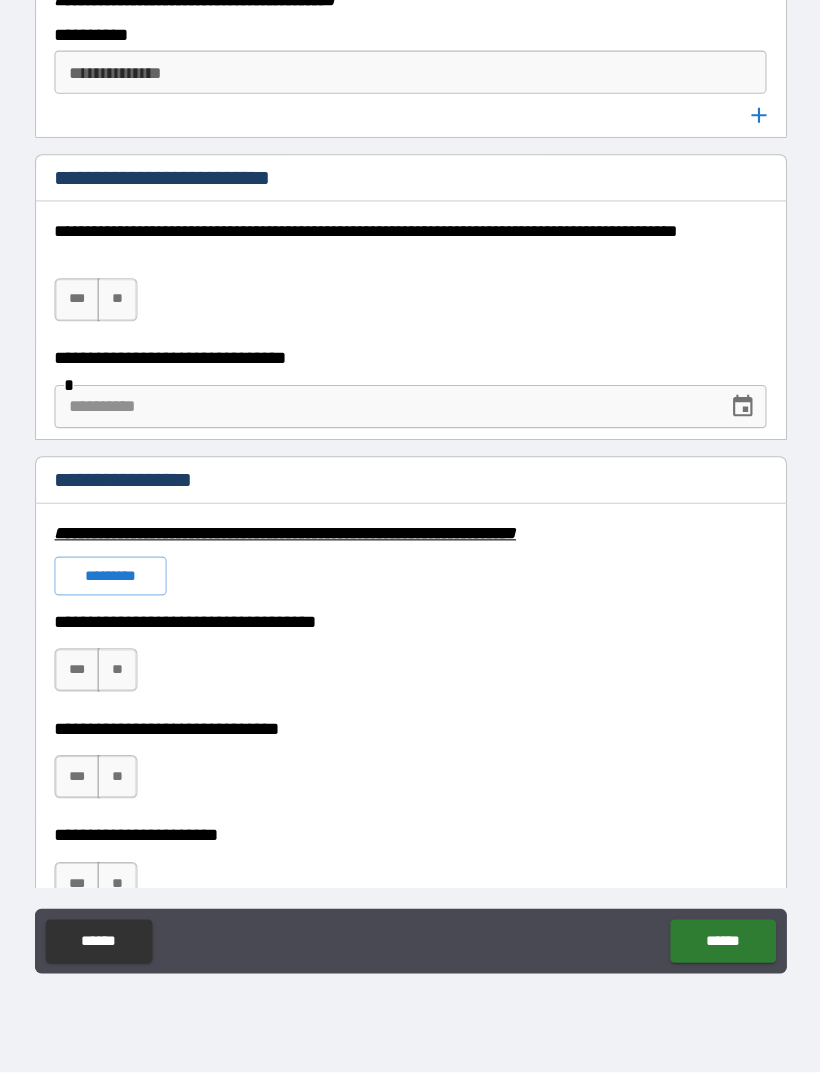 click on "**" at bounding box center [138, 357] 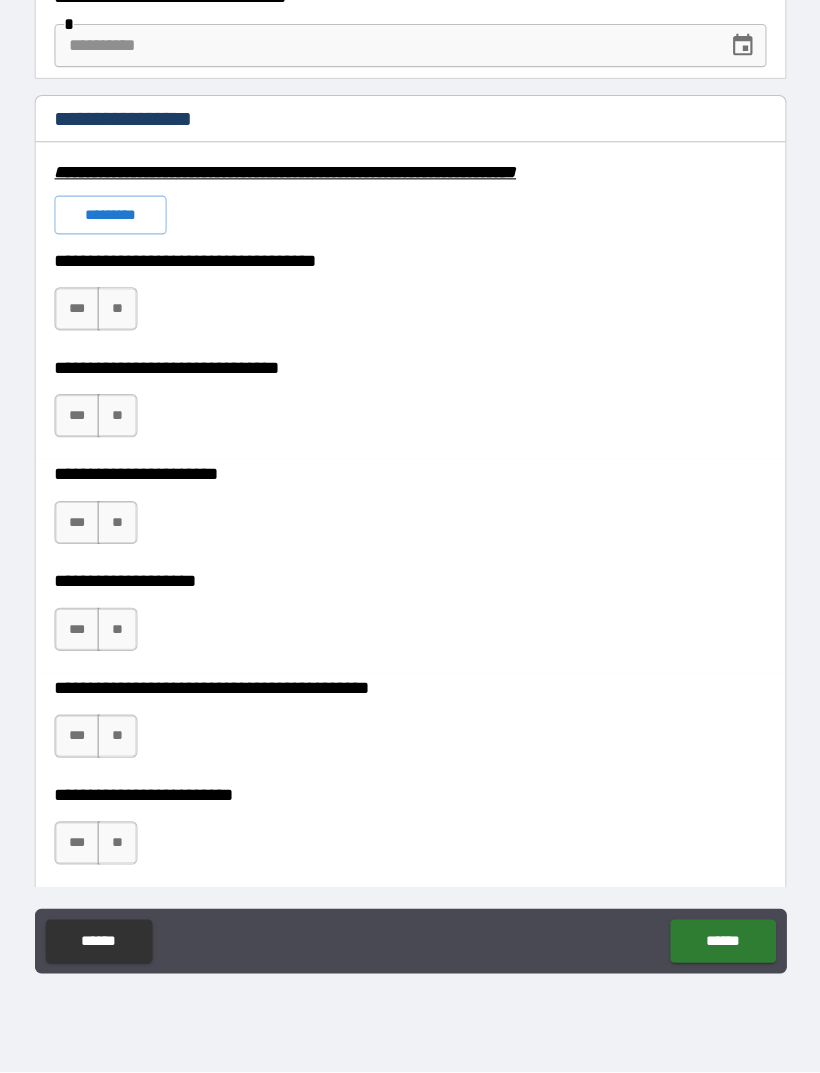 scroll, scrollTop: 4423, scrollLeft: 0, axis: vertical 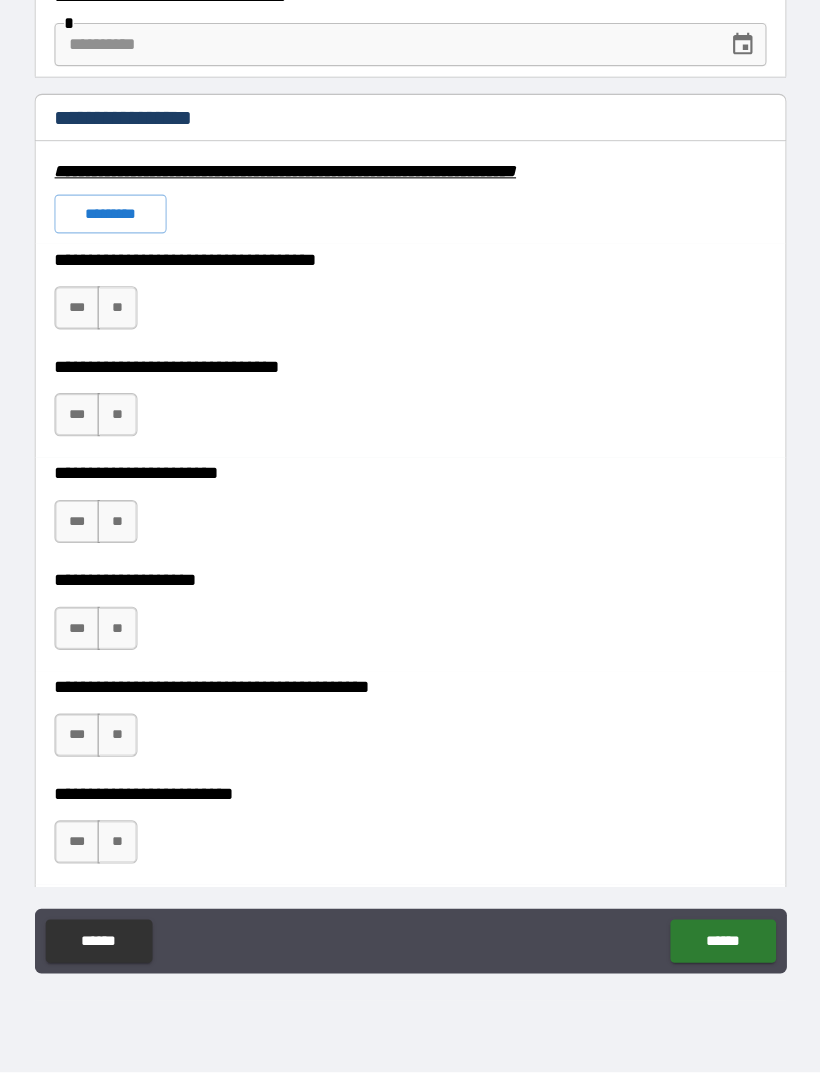click on "**" at bounding box center [138, 364] 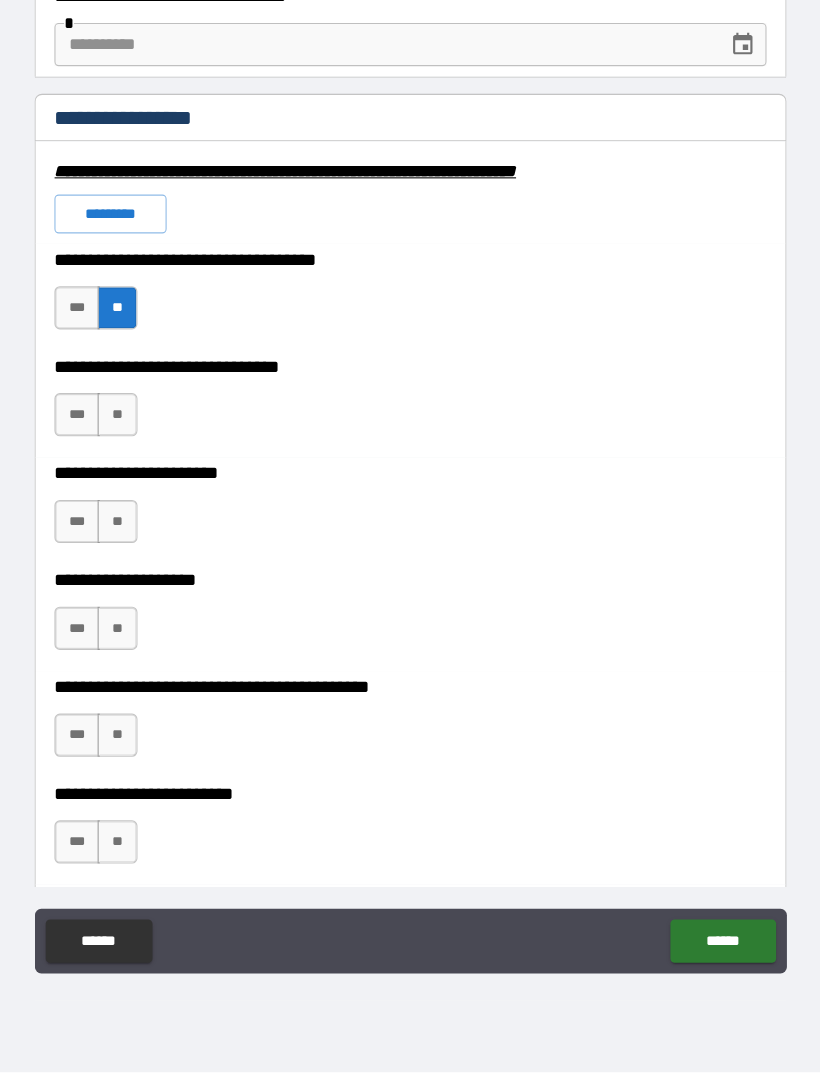 click on "**" at bounding box center [138, 463] 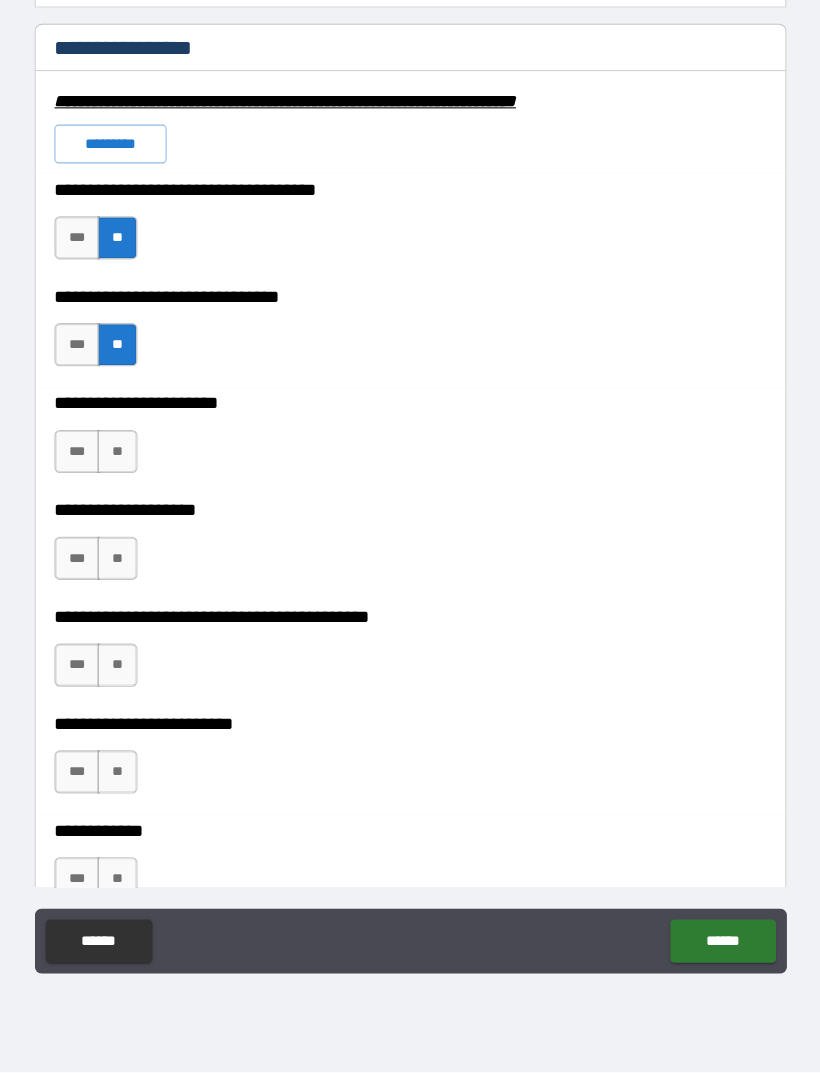 scroll, scrollTop: 4523, scrollLeft: 0, axis: vertical 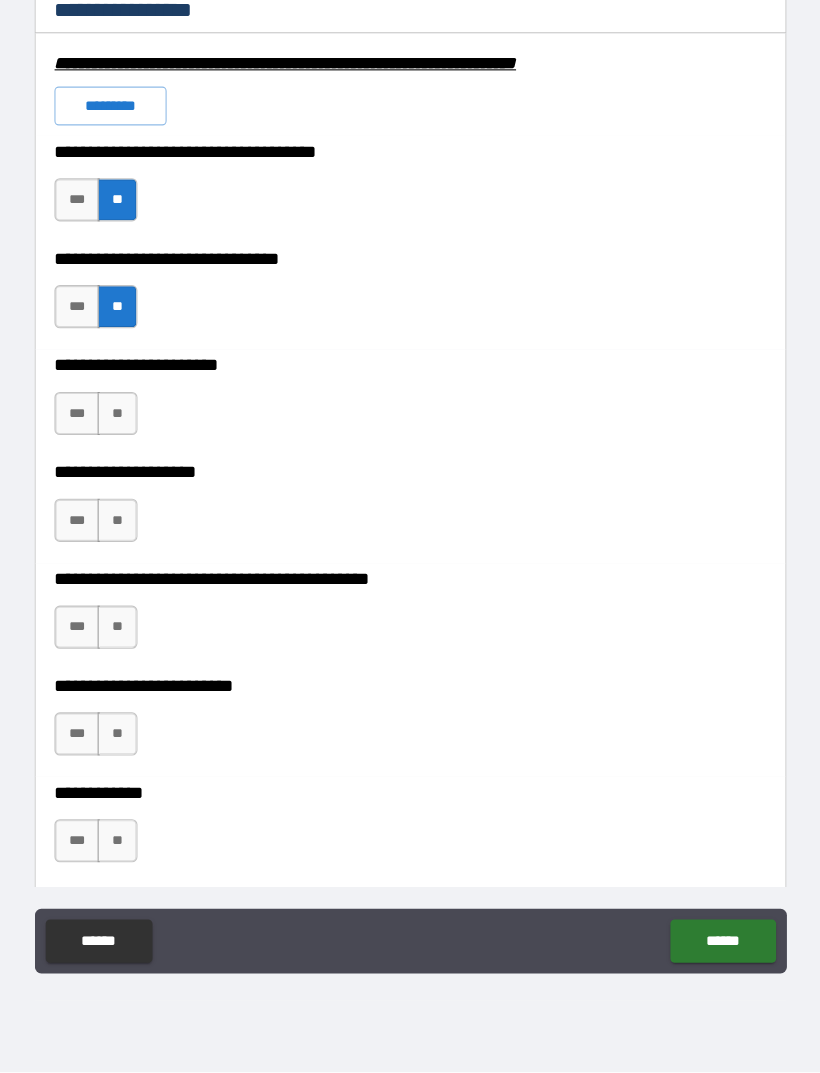 click on "**" at bounding box center (138, 462) 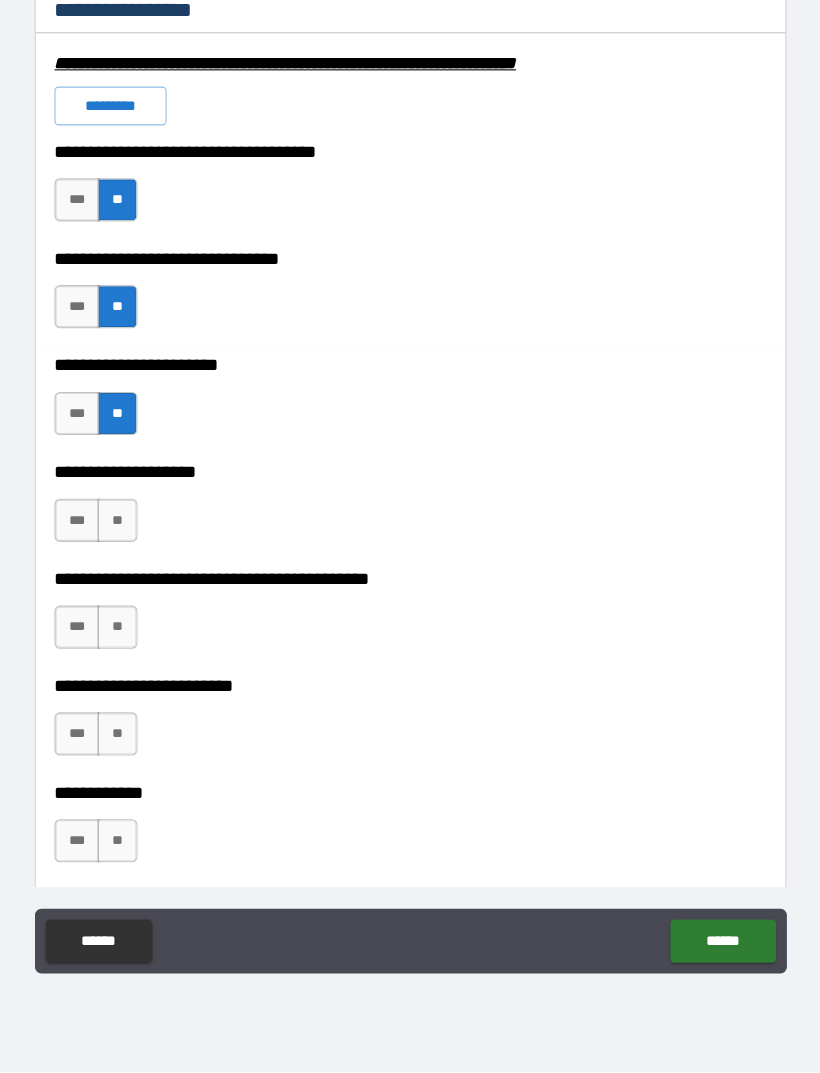 click on "**" at bounding box center (138, 561) 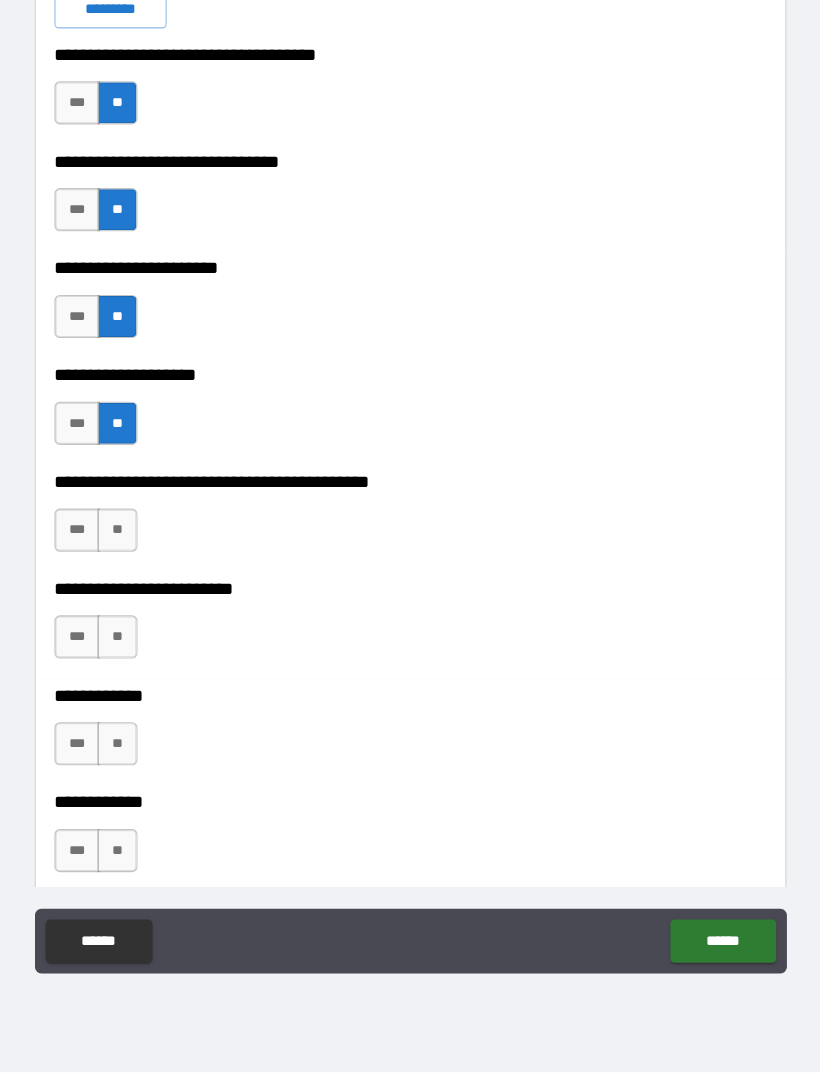 scroll, scrollTop: 4615, scrollLeft: 0, axis: vertical 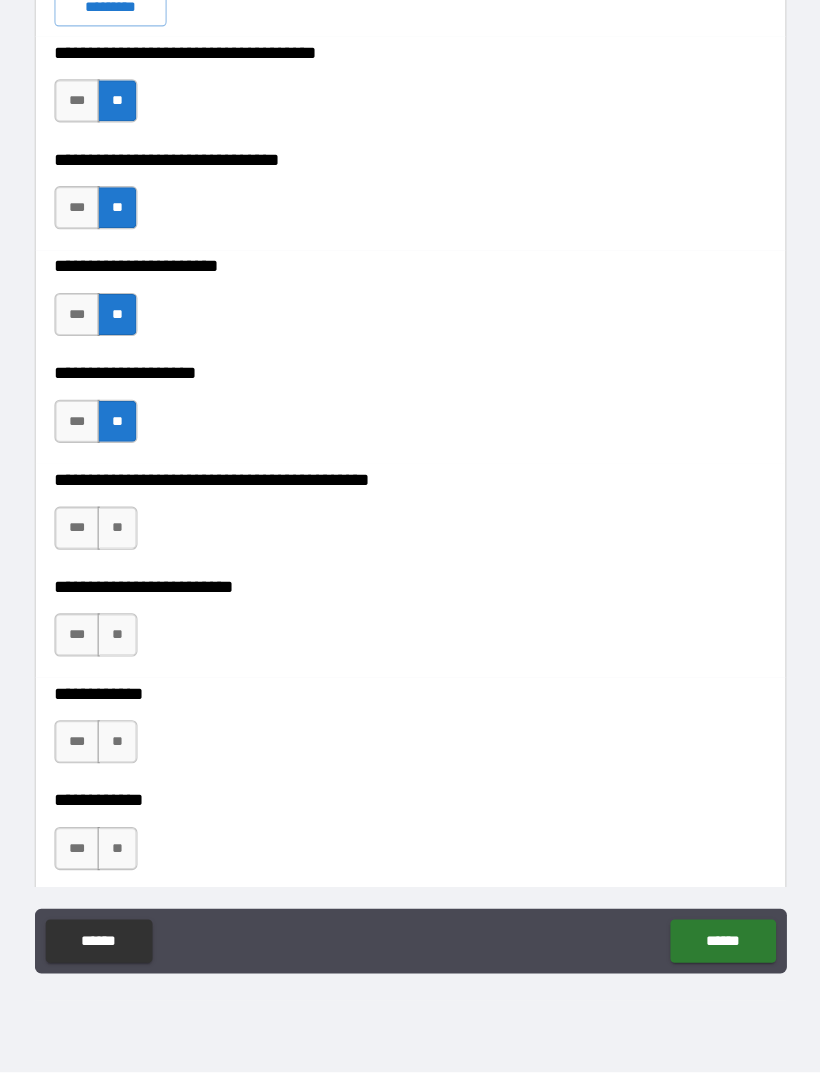 click on "**" at bounding box center [138, 568] 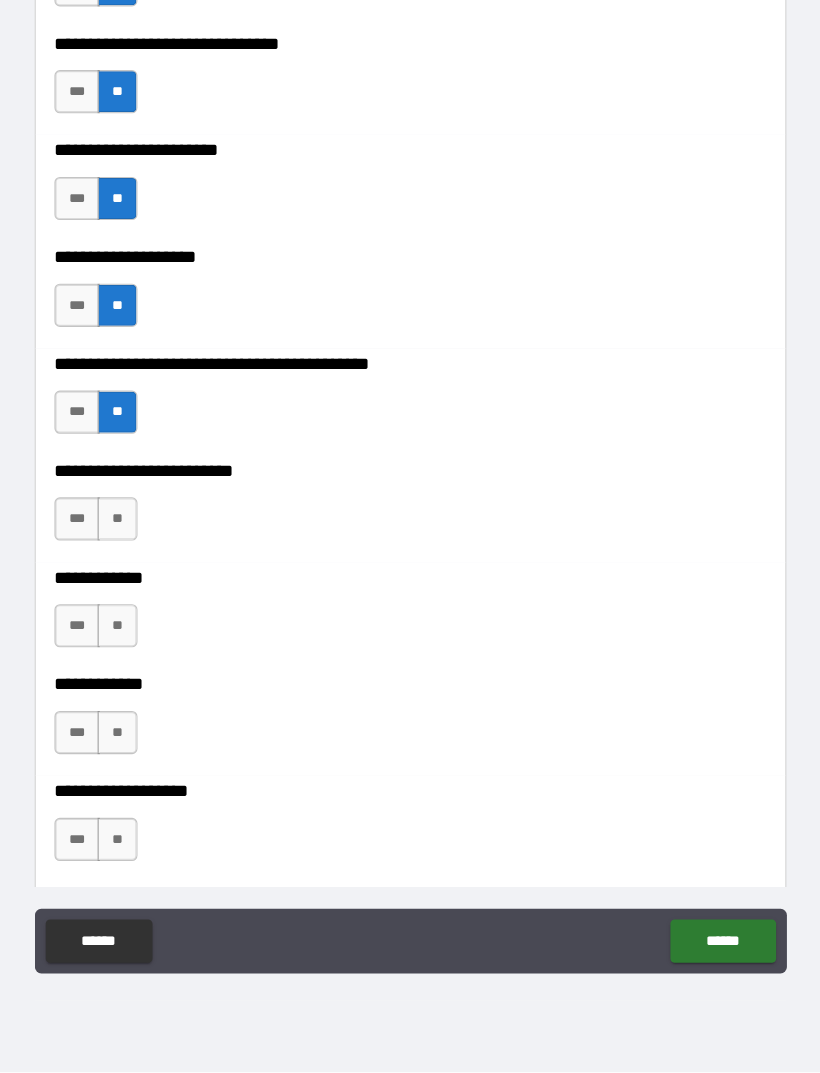 scroll, scrollTop: 4724, scrollLeft: 0, axis: vertical 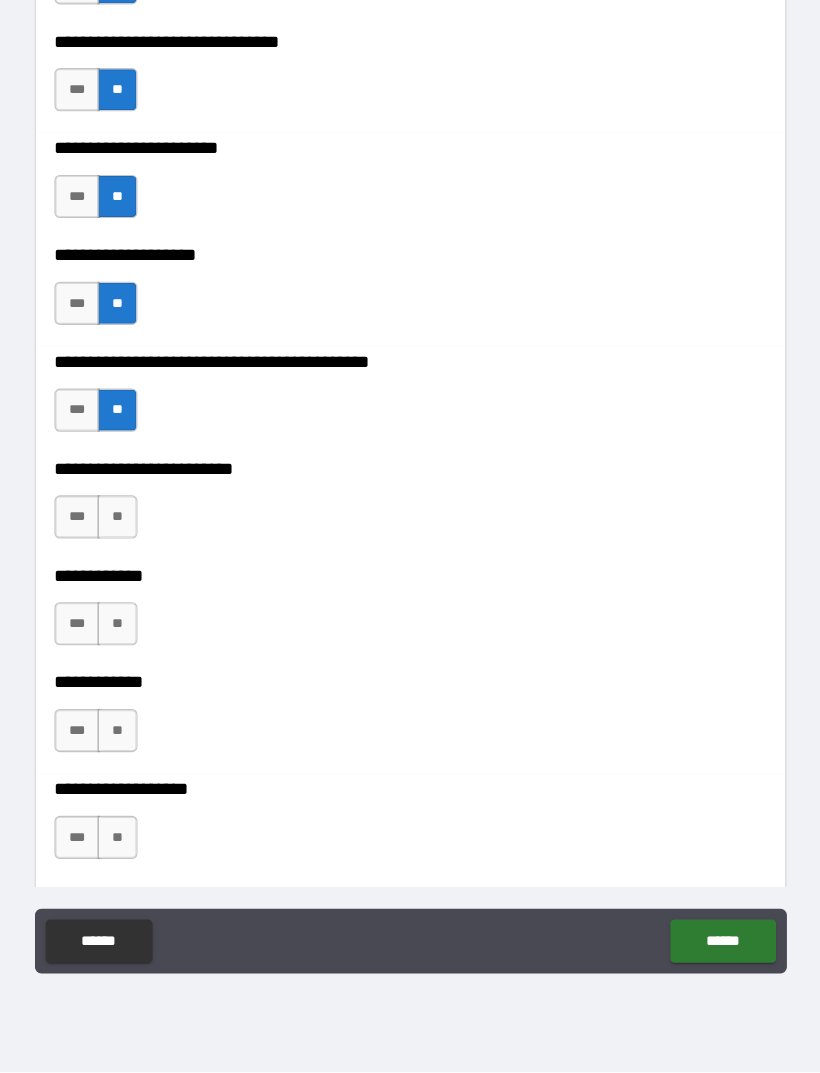 click on "**" at bounding box center [138, 558] 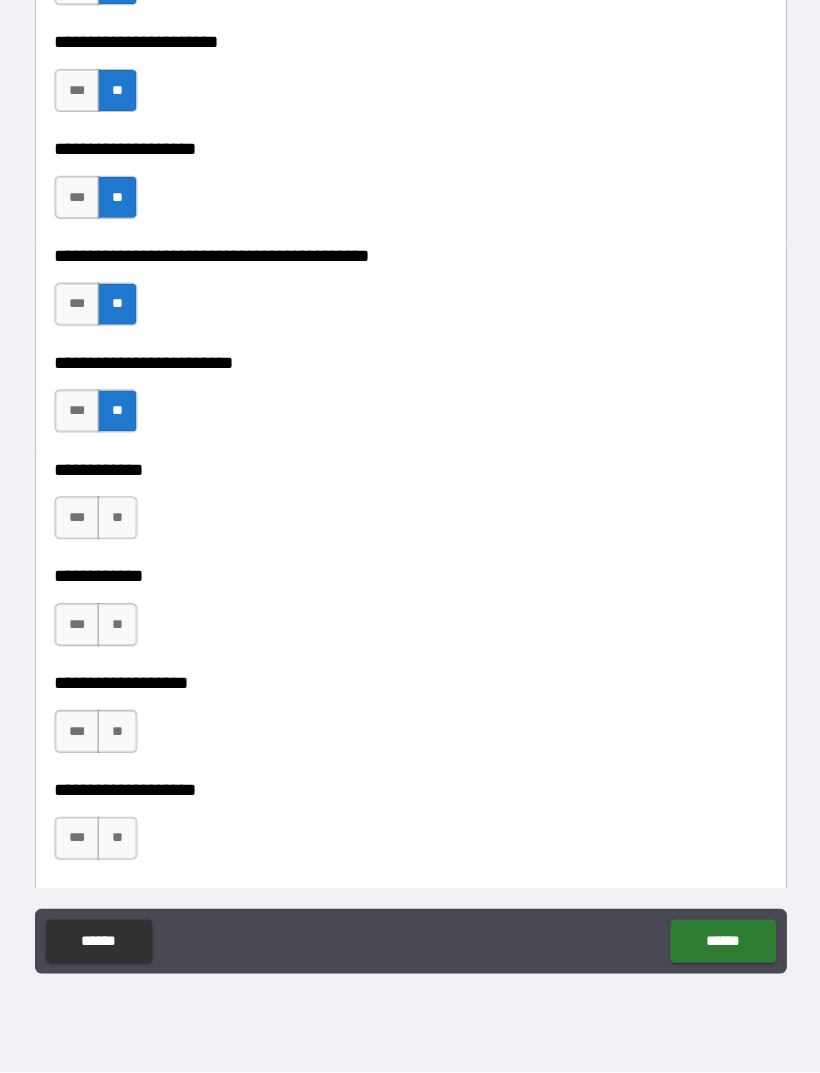 scroll, scrollTop: 4823, scrollLeft: 0, axis: vertical 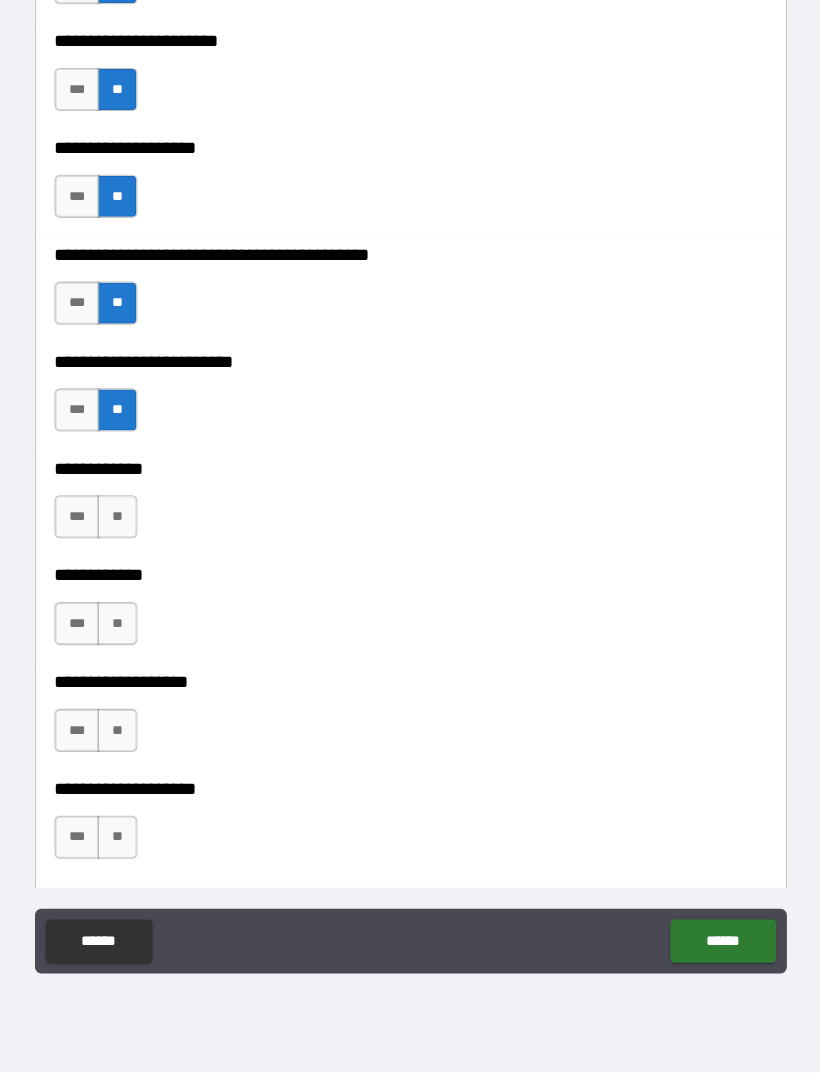 click on "**" at bounding box center [138, 558] 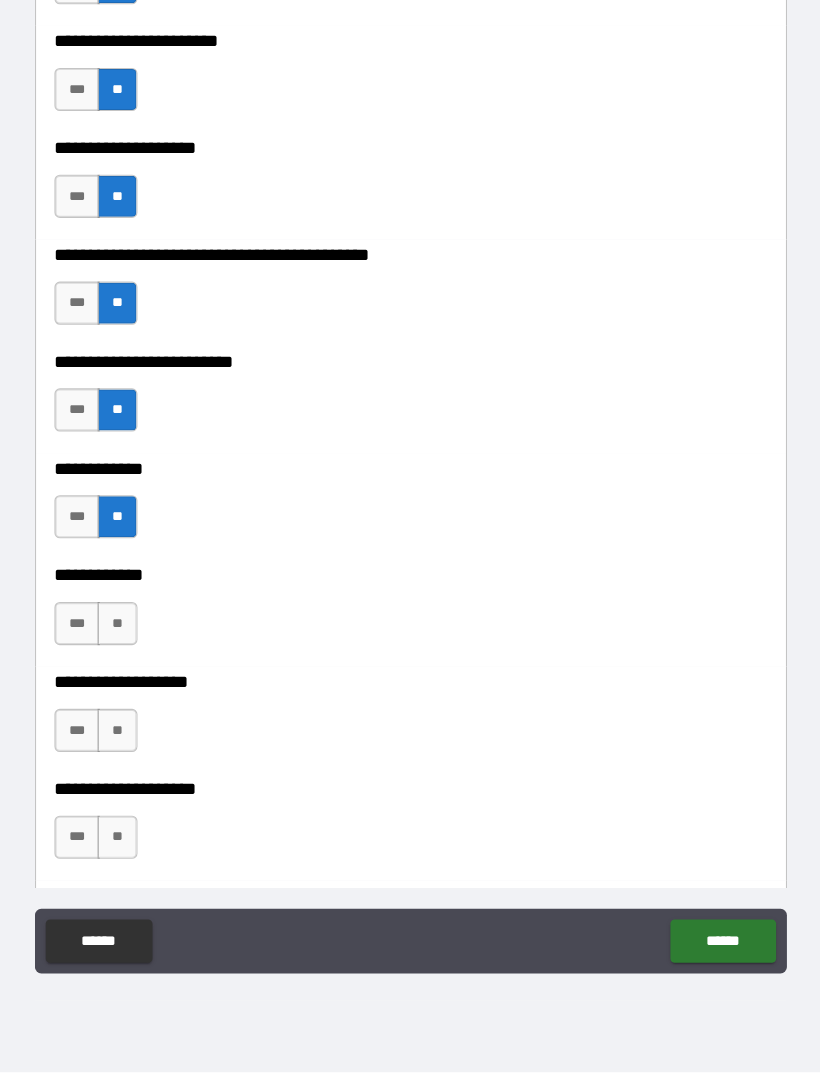 click on "**" at bounding box center [138, 657] 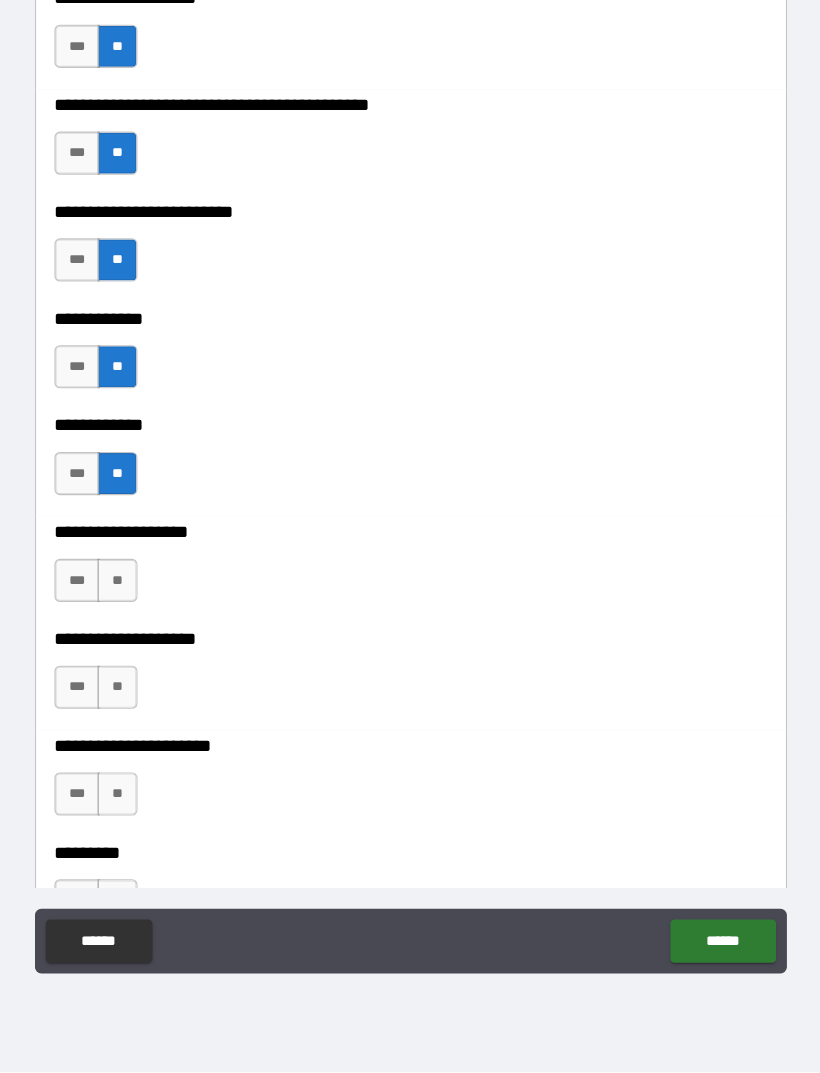 scroll, scrollTop: 4965, scrollLeft: 0, axis: vertical 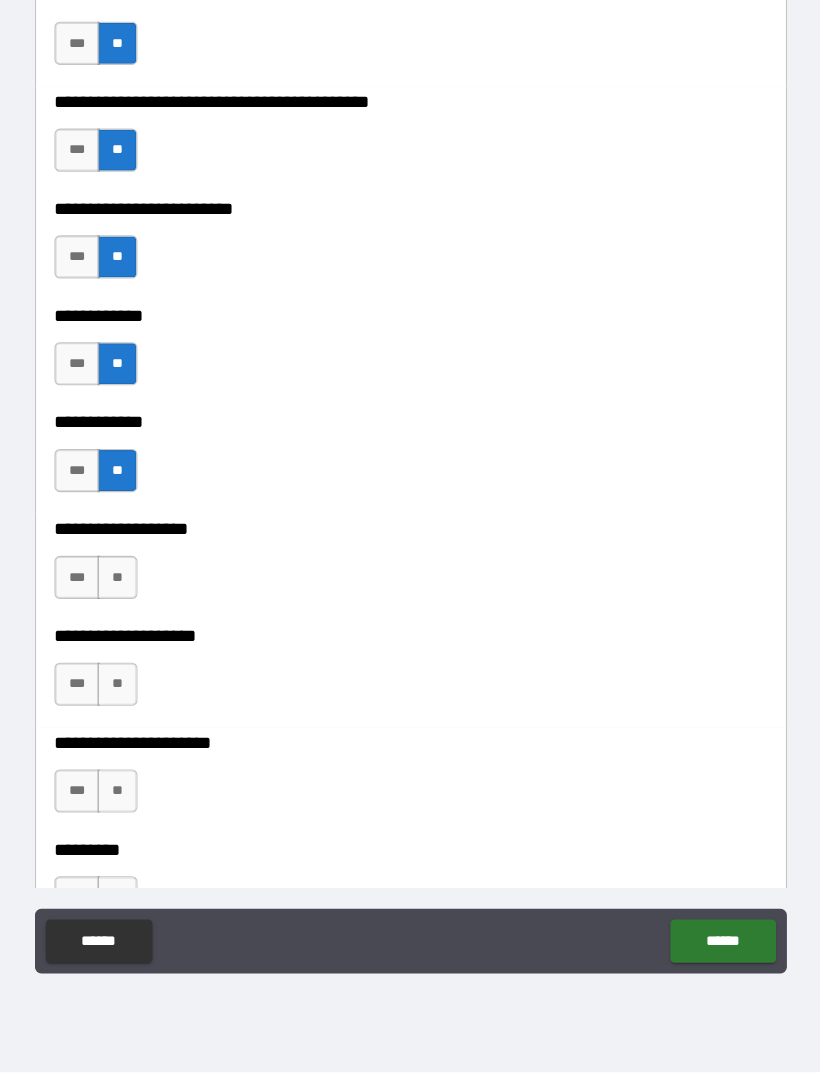 click on "**" at bounding box center (138, 614) 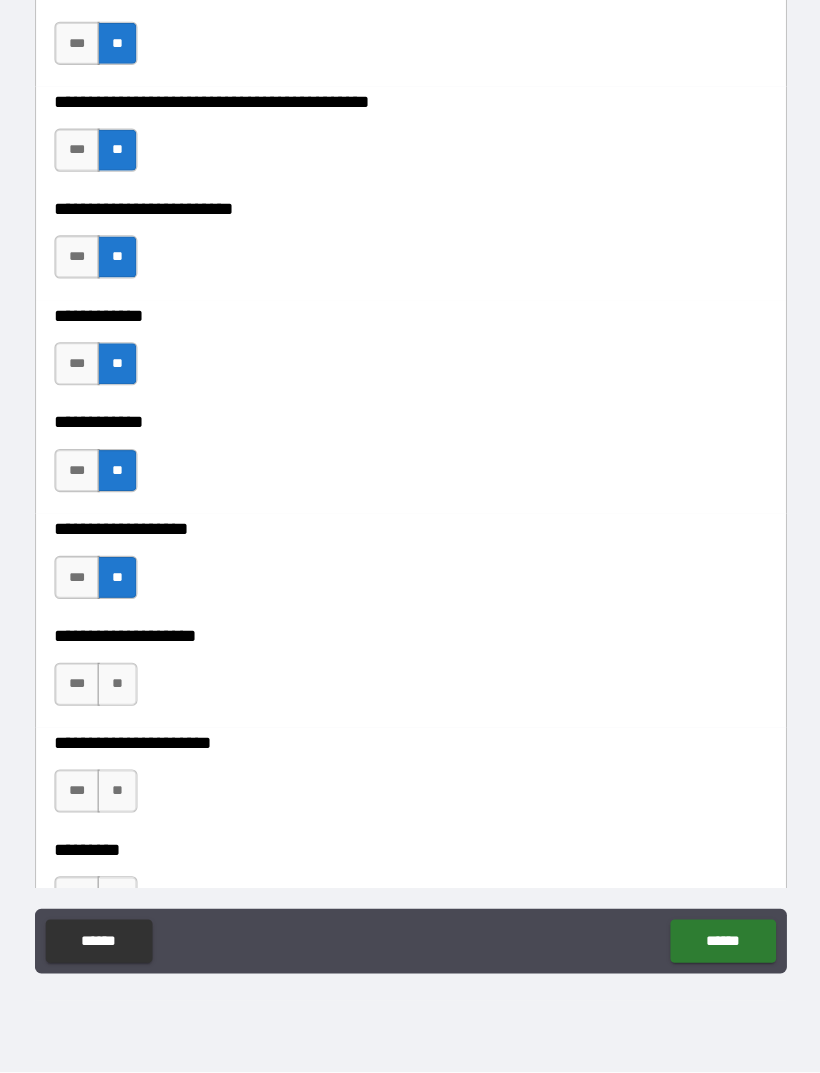 click on "**" at bounding box center [138, 713] 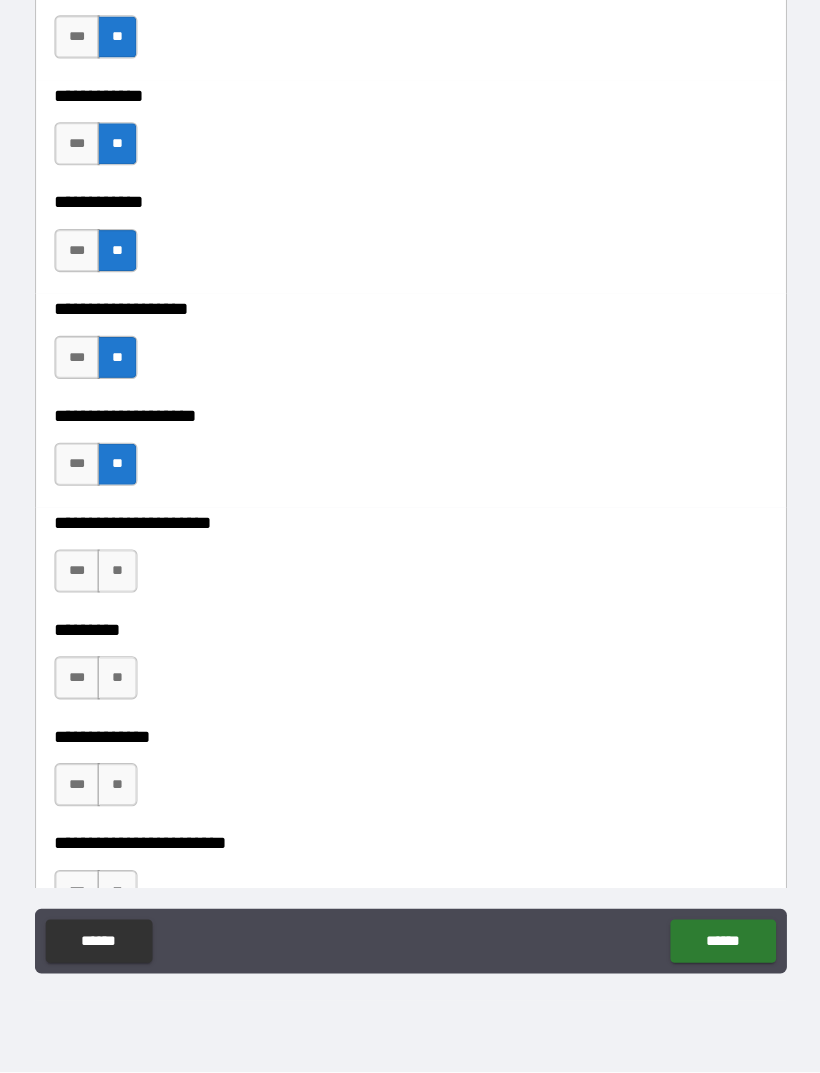 scroll, scrollTop: 5175, scrollLeft: 0, axis: vertical 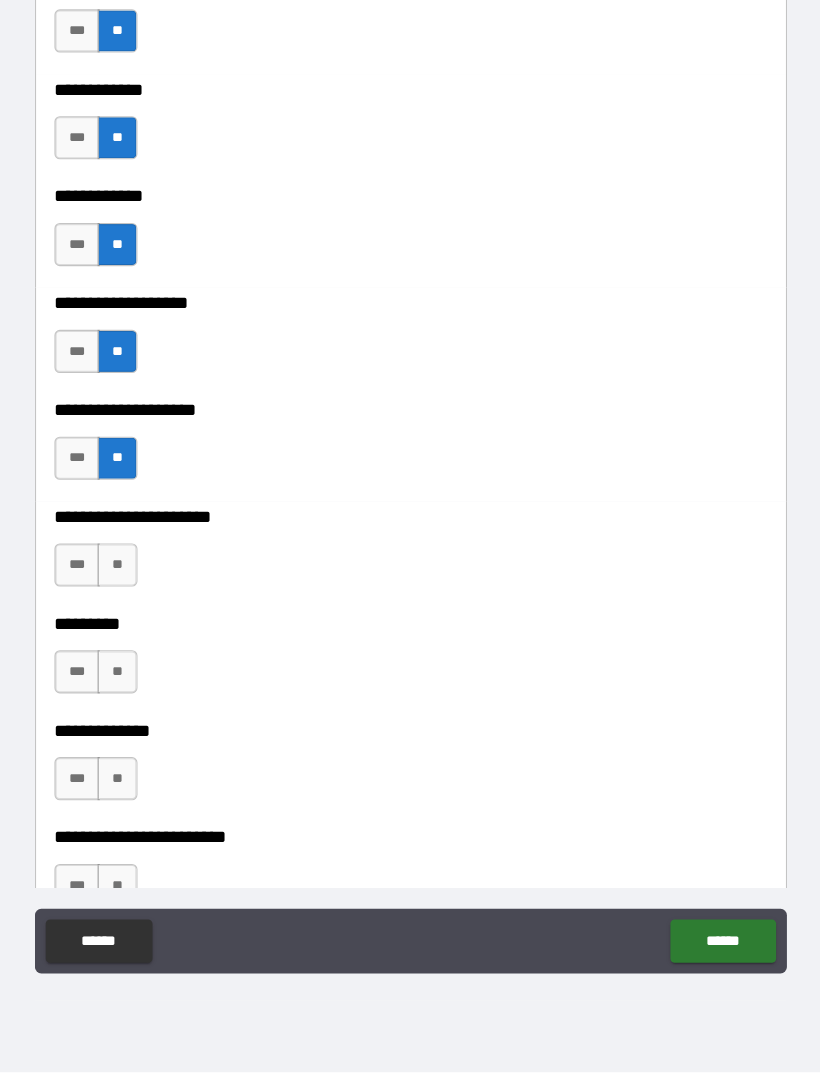 click on "**" at bounding box center [138, 602] 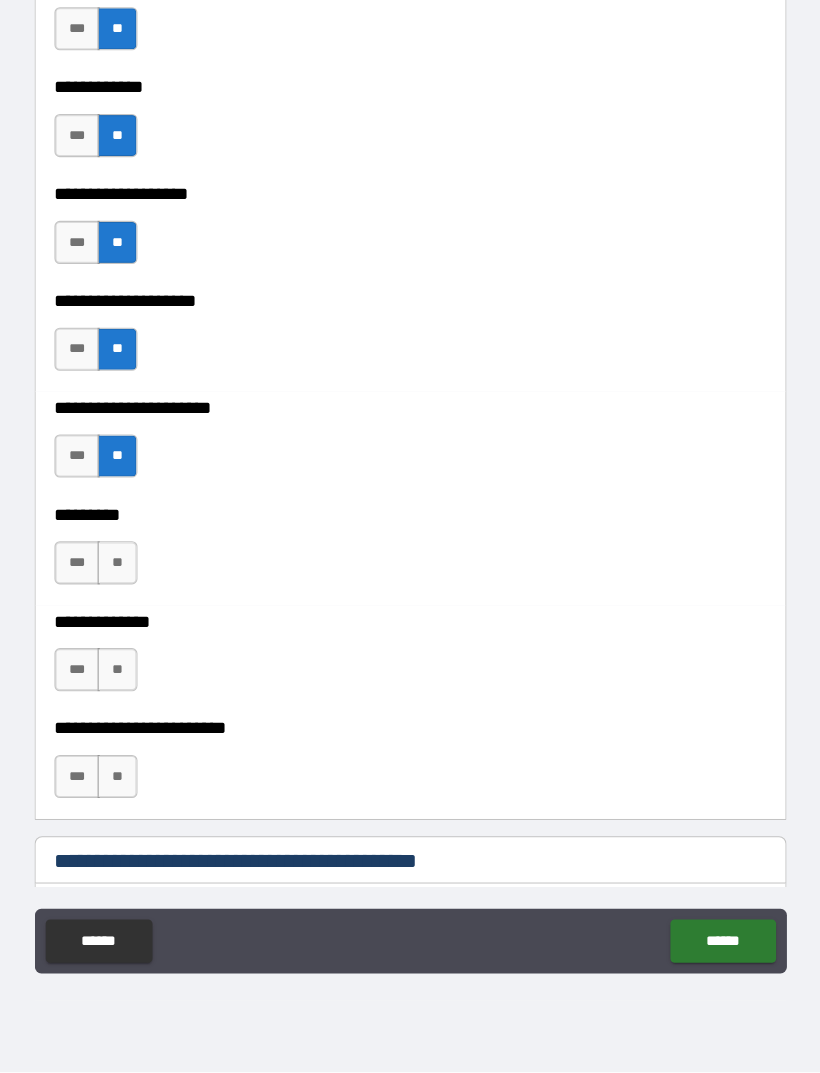 scroll, scrollTop: 5277, scrollLeft: 0, axis: vertical 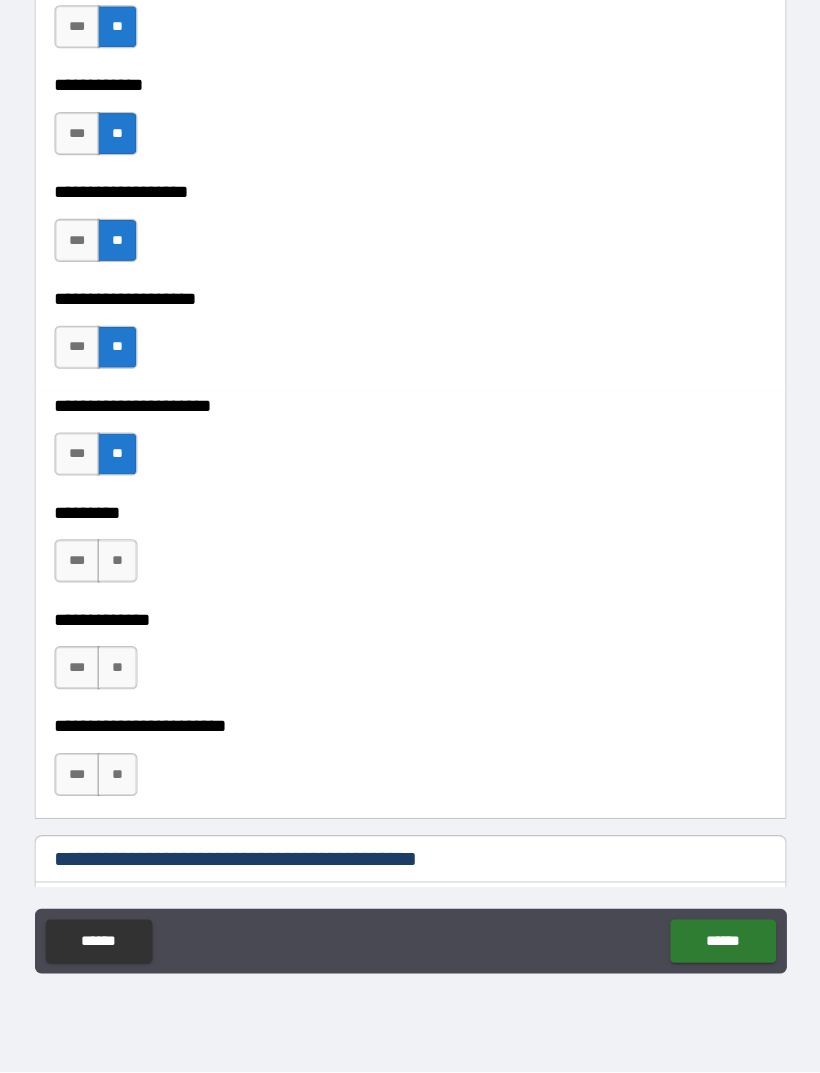 click on "**" at bounding box center [138, 599] 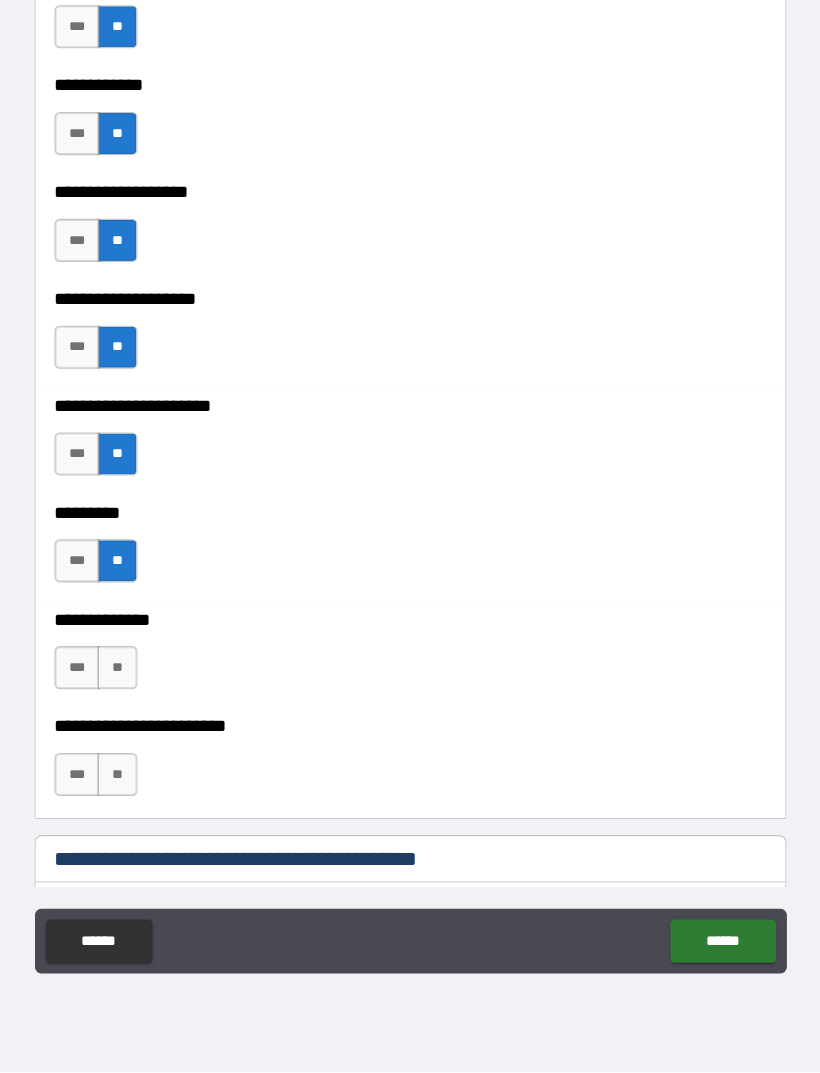 click on "**" at bounding box center [138, 698] 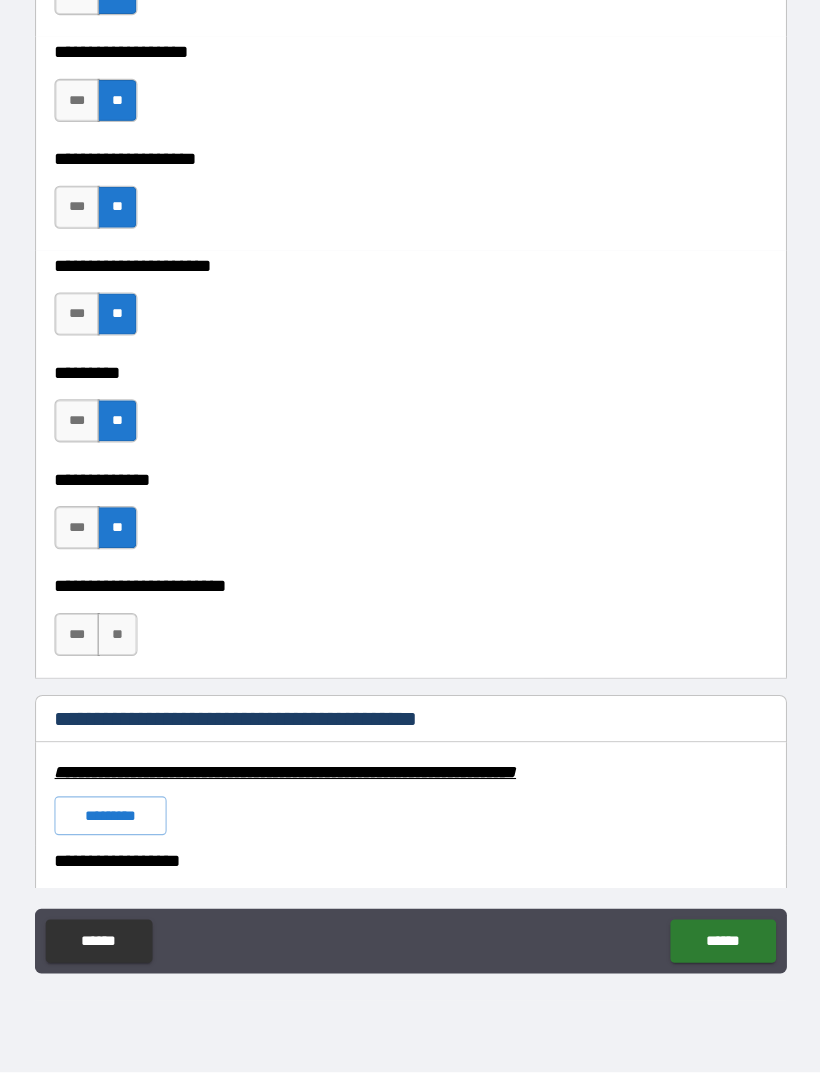 scroll, scrollTop: 5410, scrollLeft: 0, axis: vertical 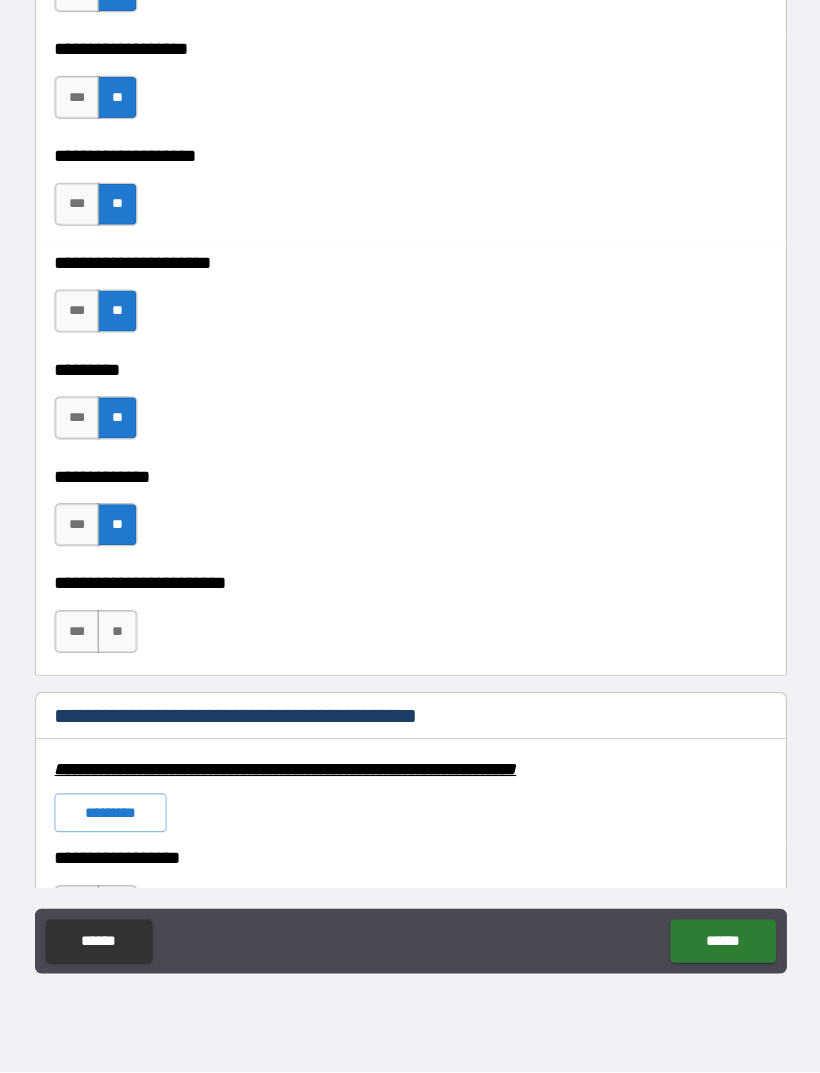 click on "**" at bounding box center [138, 664] 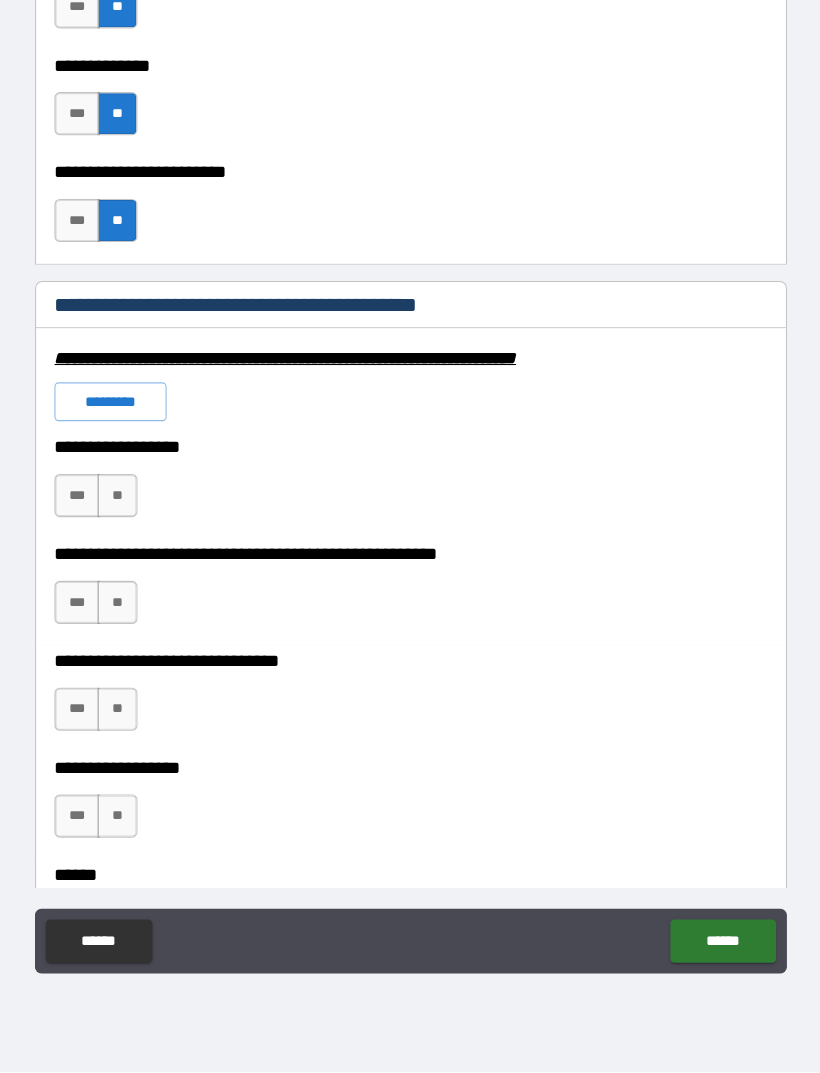 scroll, scrollTop: 5888, scrollLeft: 0, axis: vertical 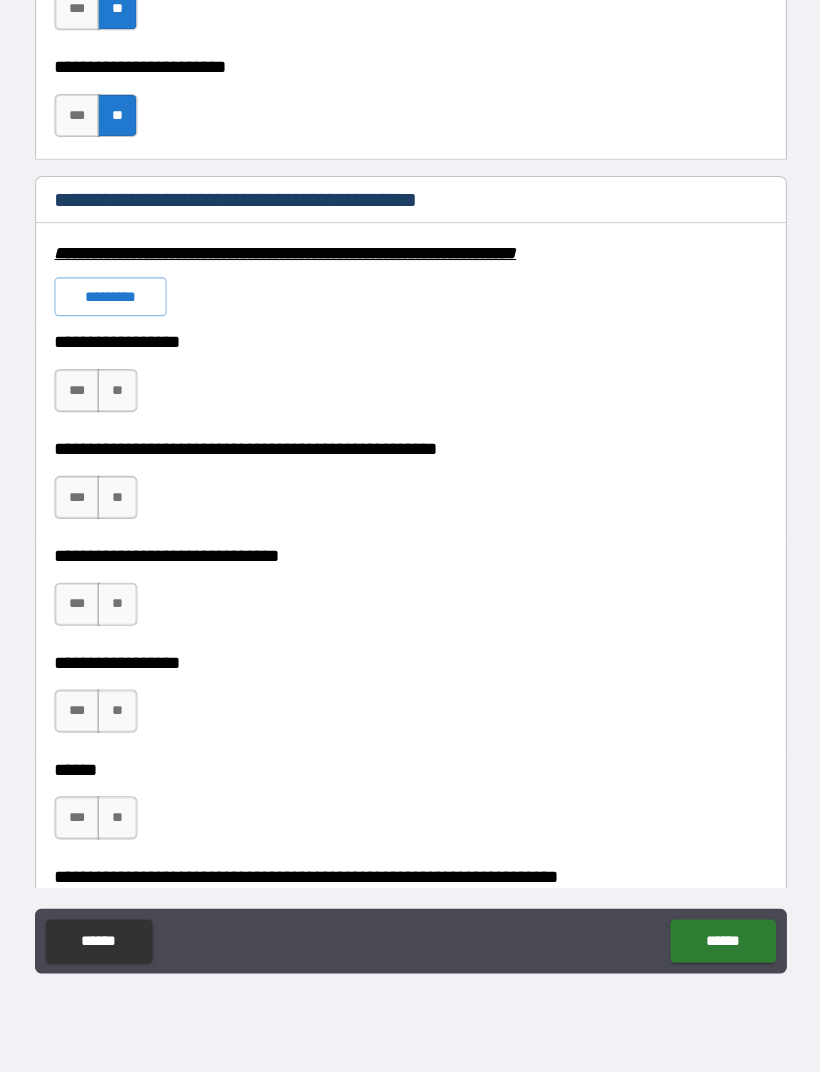 click on "**" at bounding box center [138, 441] 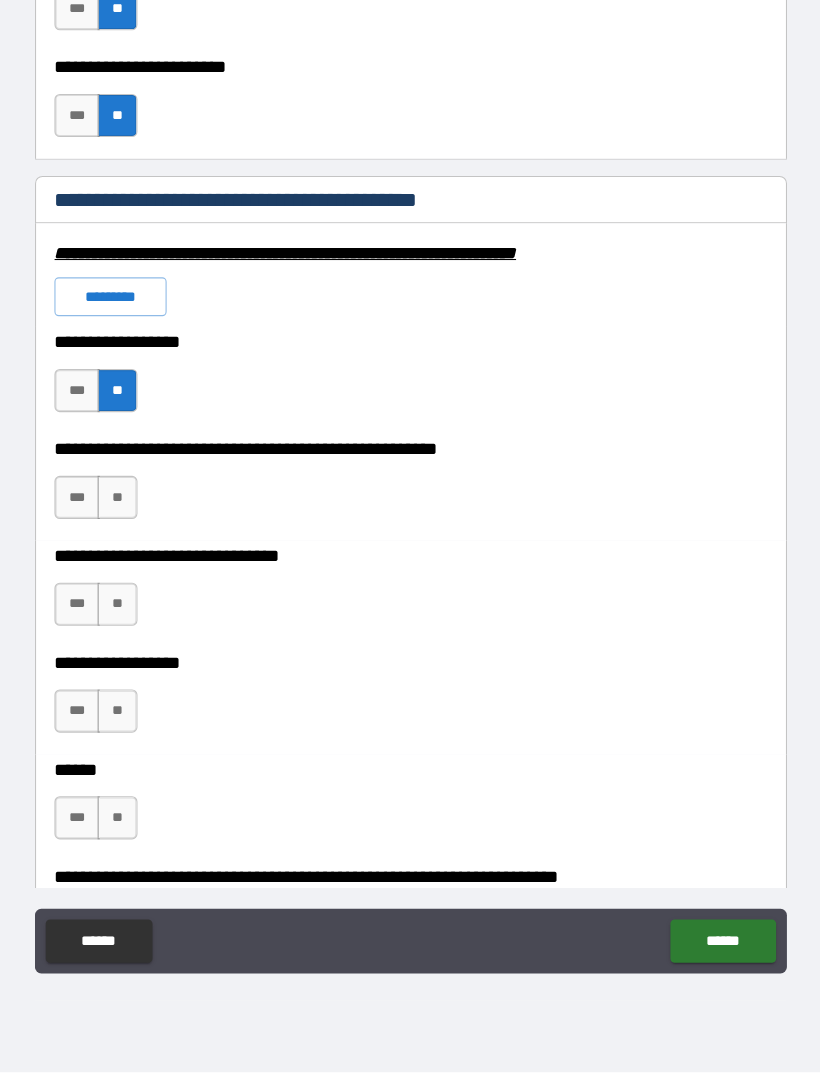 click on "**" at bounding box center (138, 540) 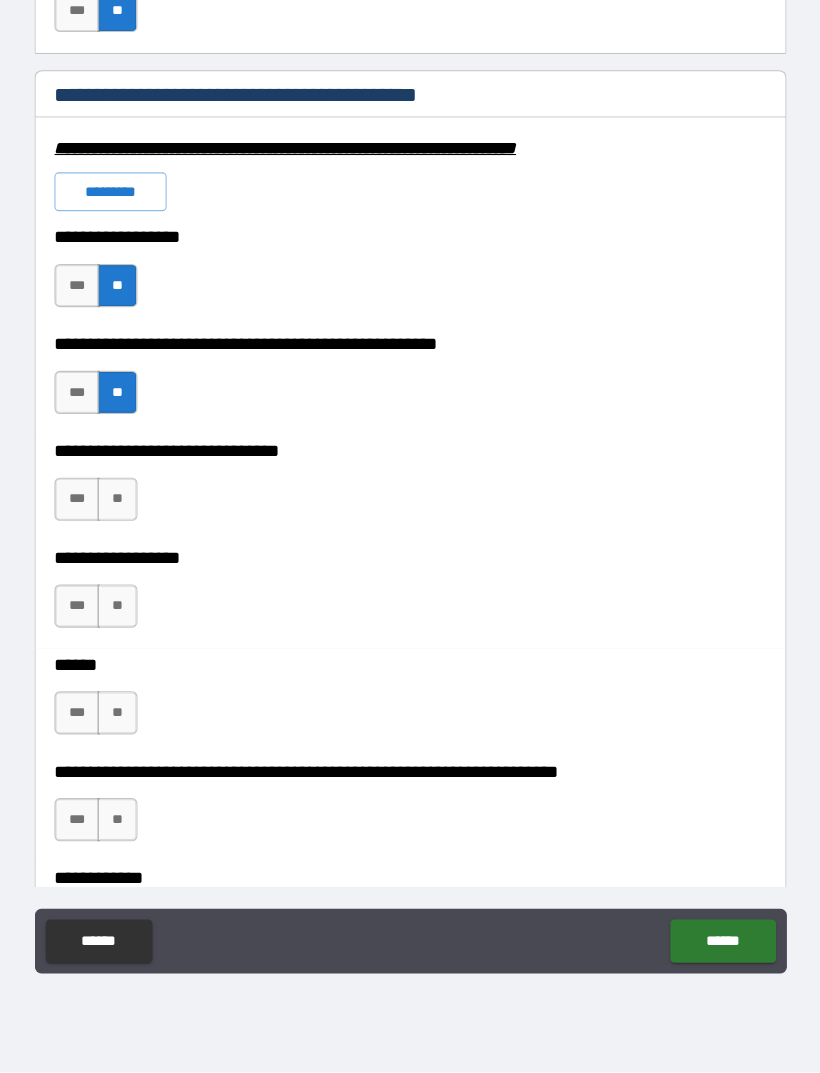 scroll, scrollTop: 5996, scrollLeft: 0, axis: vertical 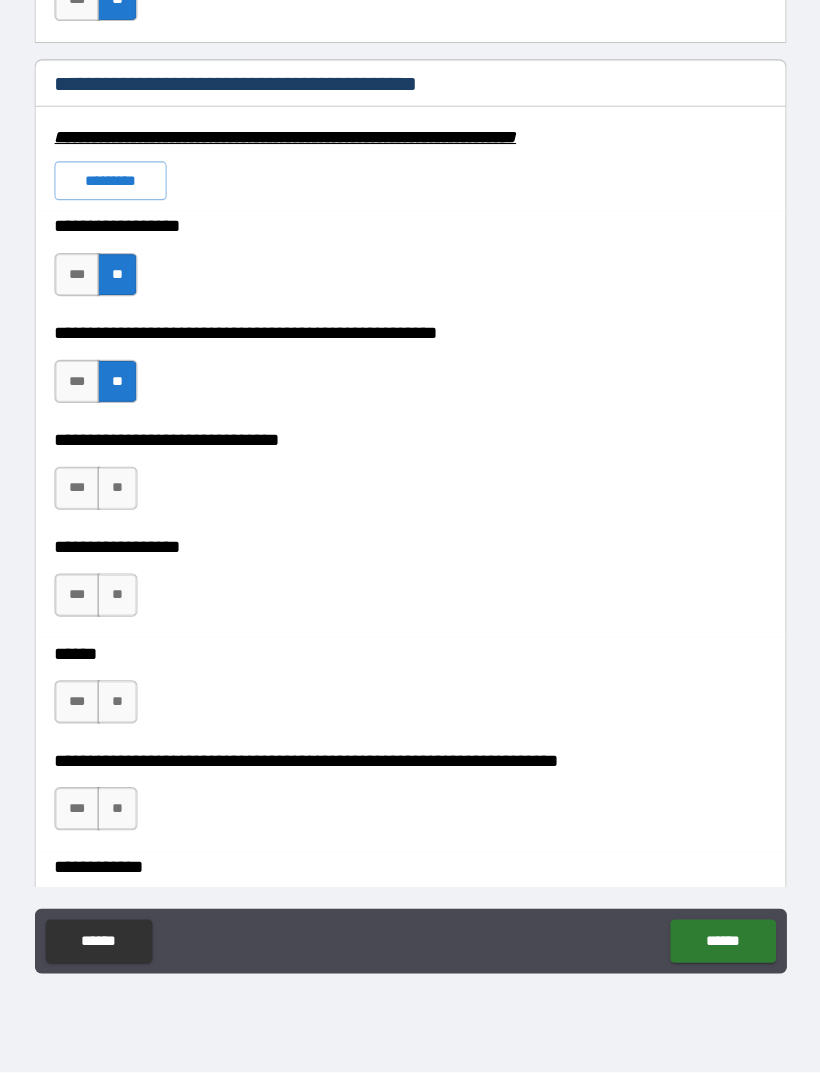 click on "**********" at bounding box center (410, 571) 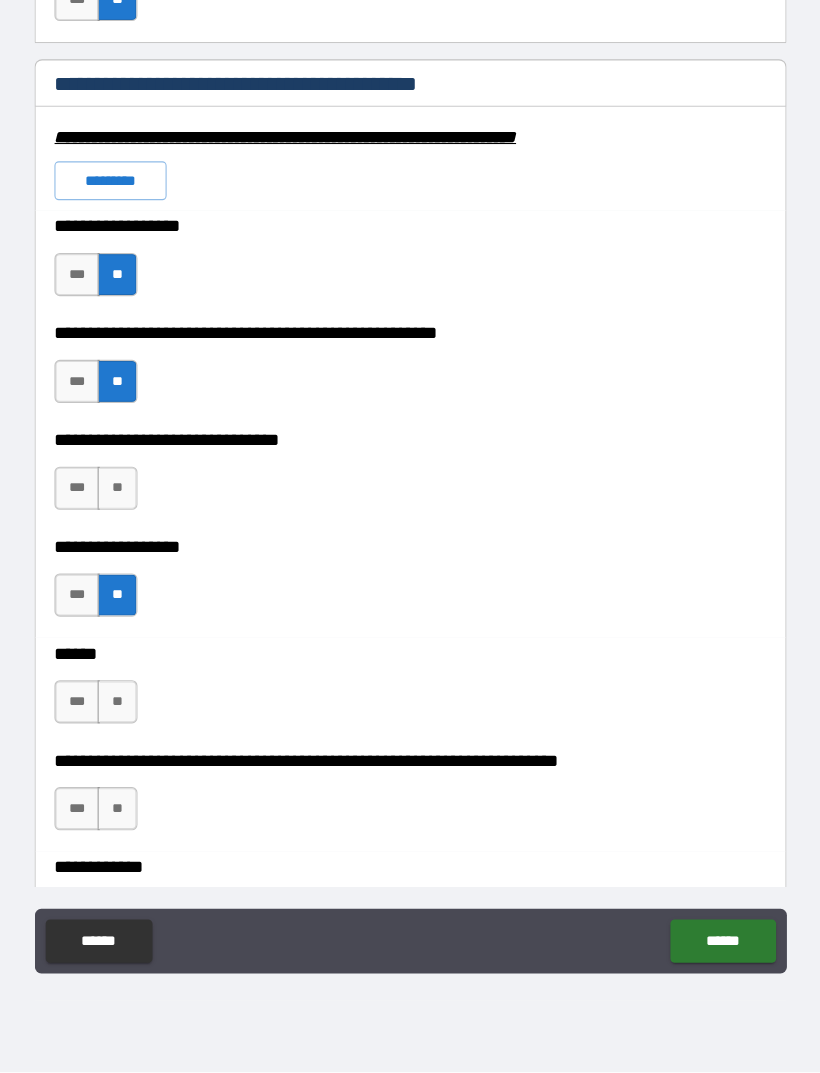 click on "**" at bounding box center (138, 531) 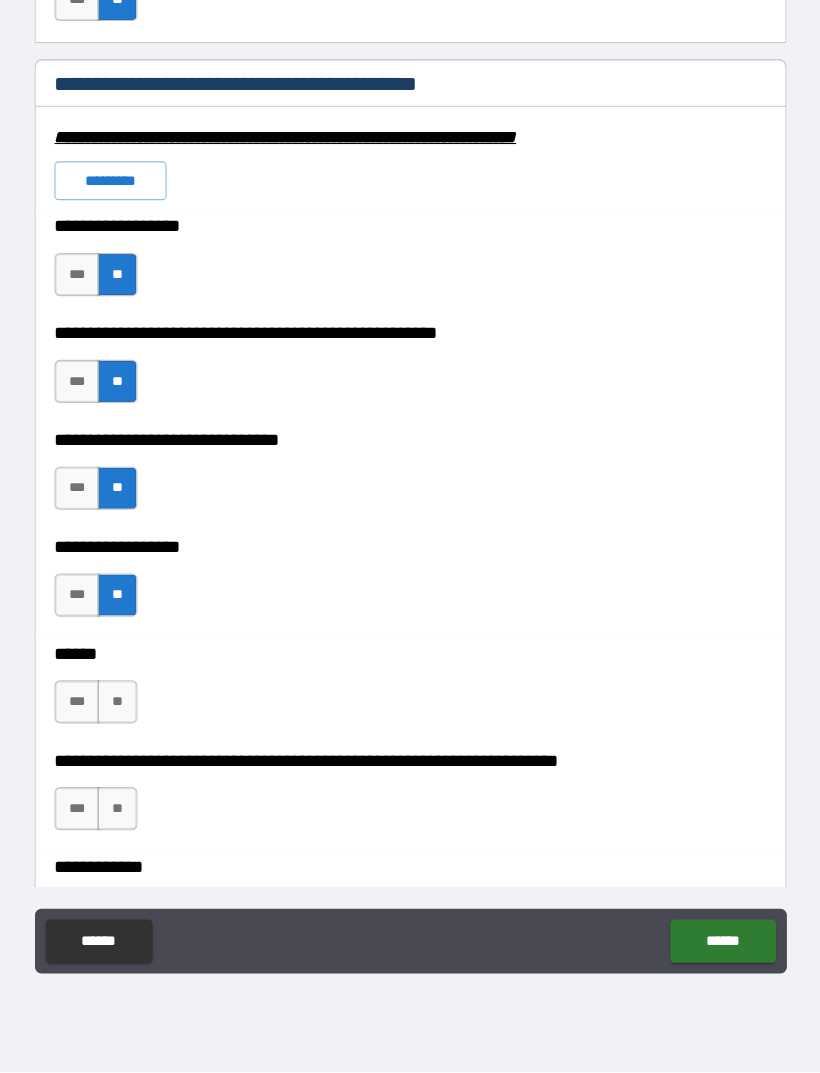 click on "**" at bounding box center (138, 729) 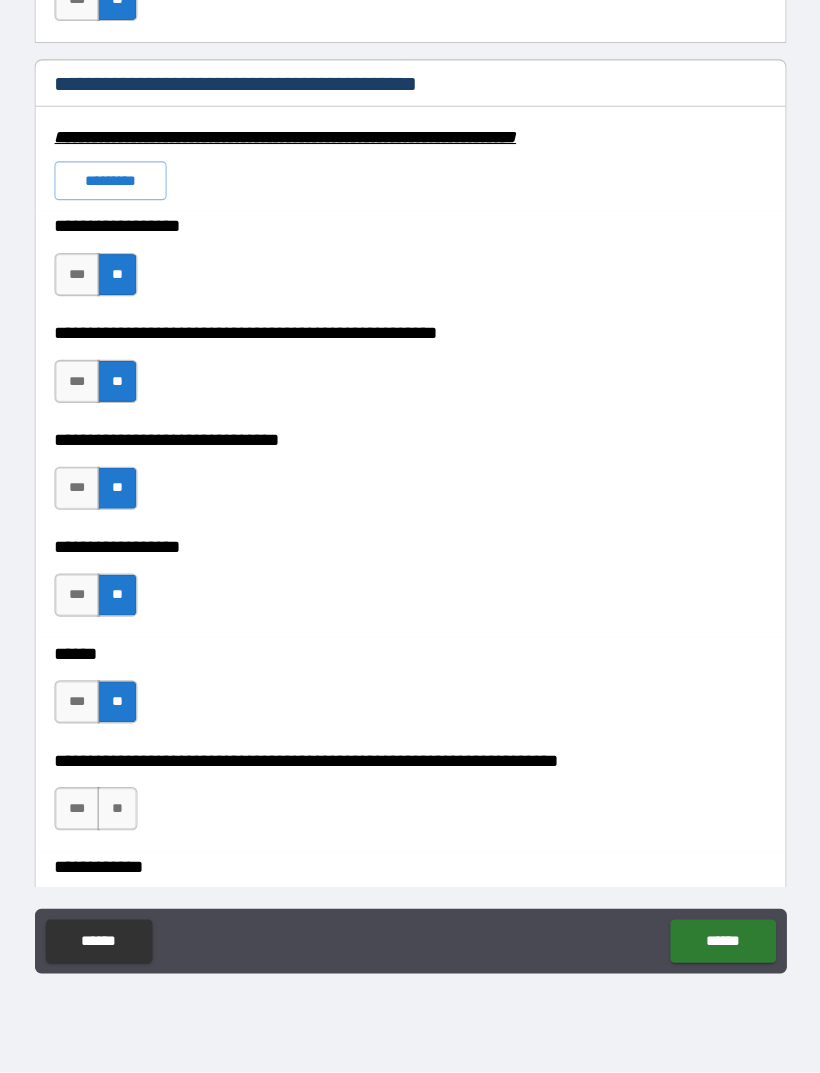 click on "**" at bounding box center (138, 828) 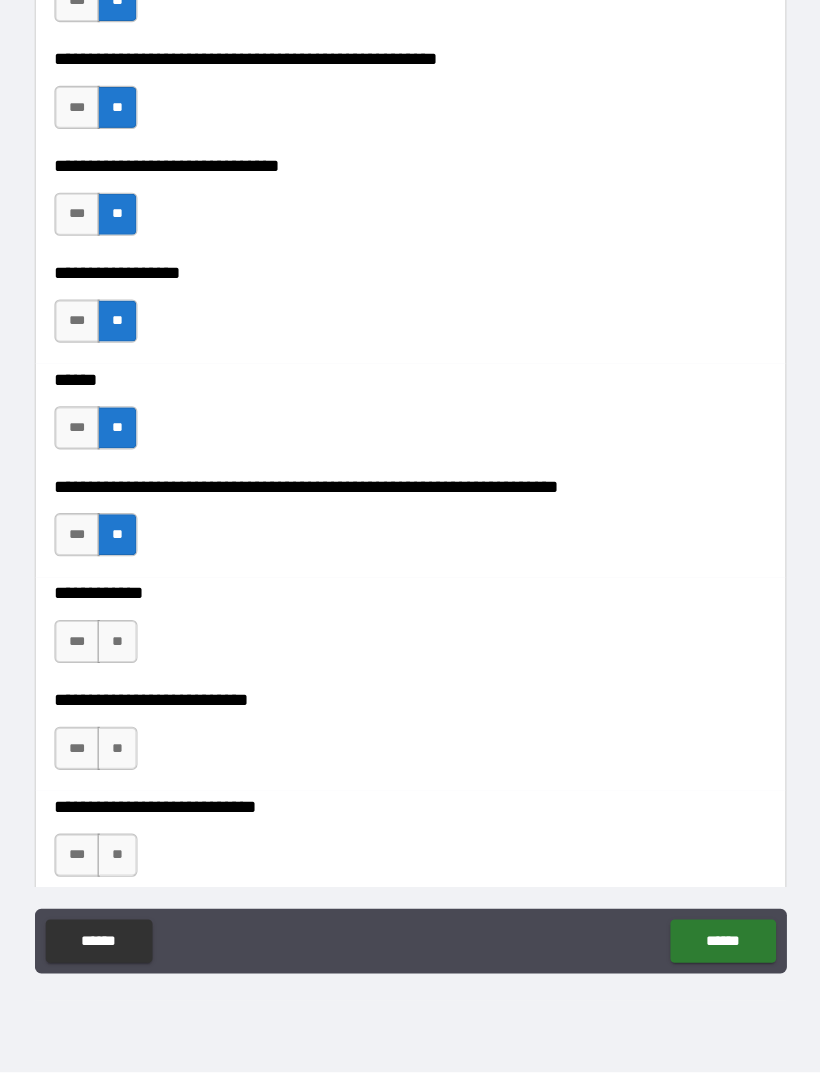scroll, scrollTop: 6290, scrollLeft: 0, axis: vertical 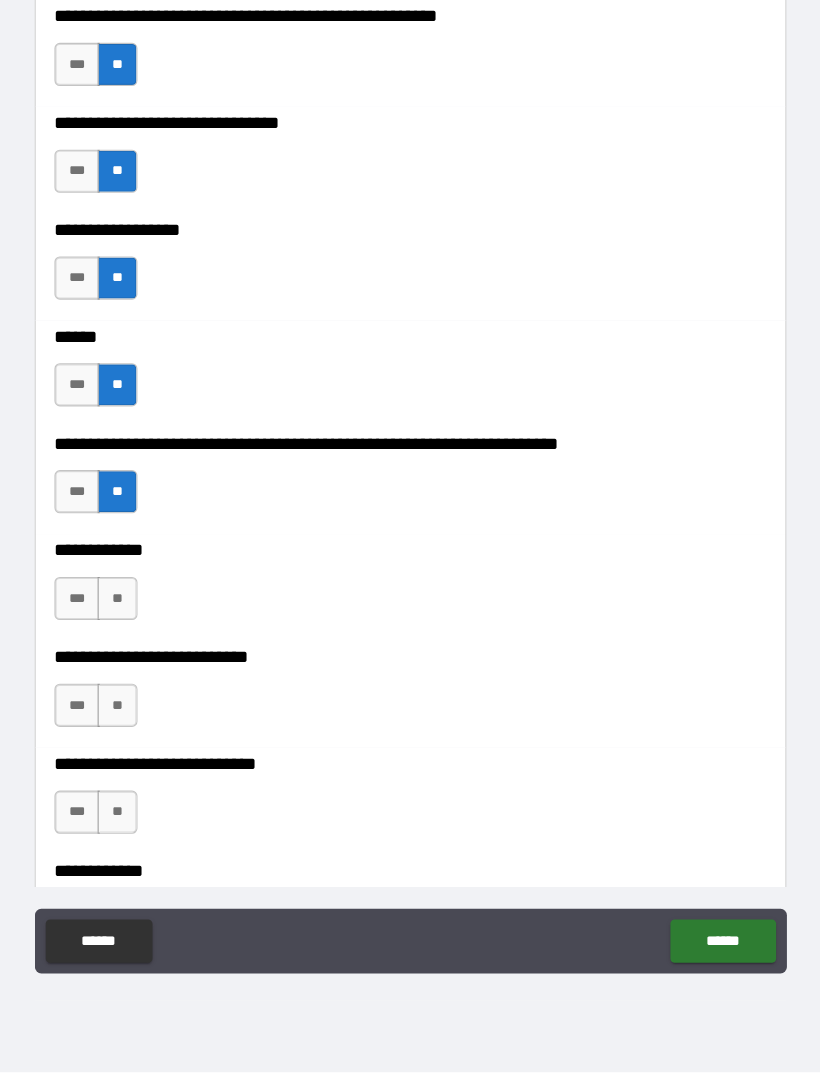 click on "**" at bounding box center [138, 633] 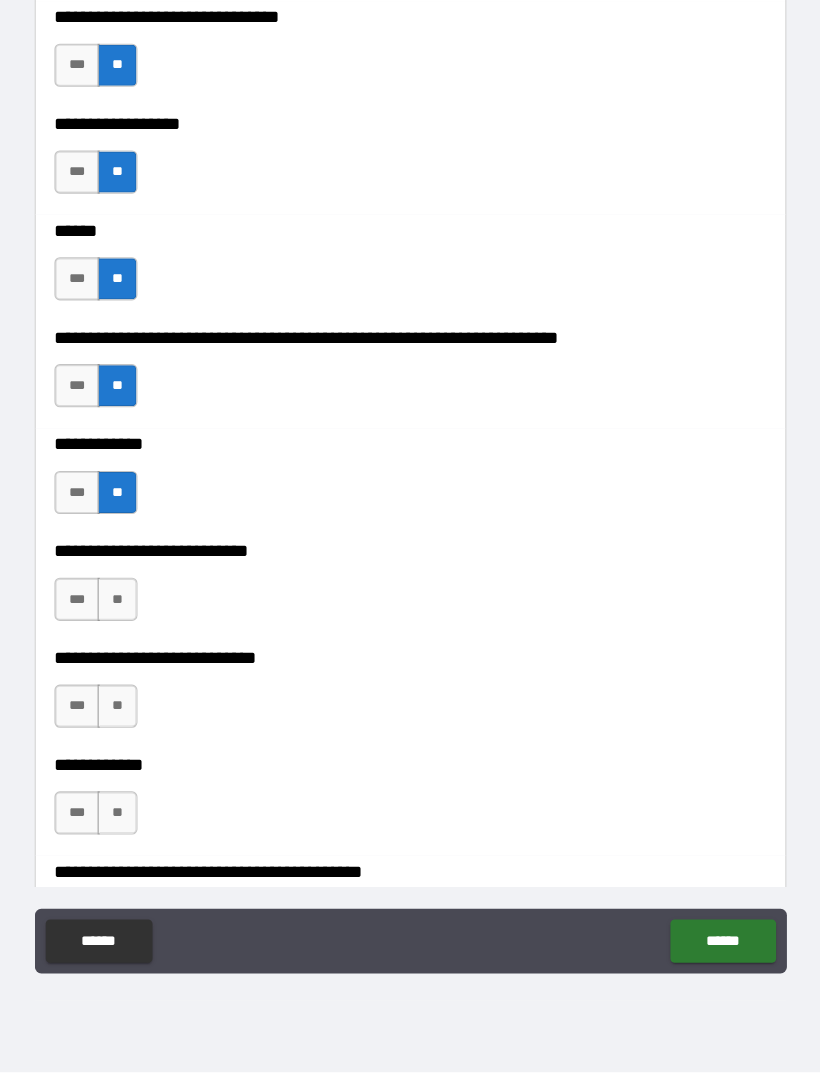 scroll, scrollTop: 6391, scrollLeft: 0, axis: vertical 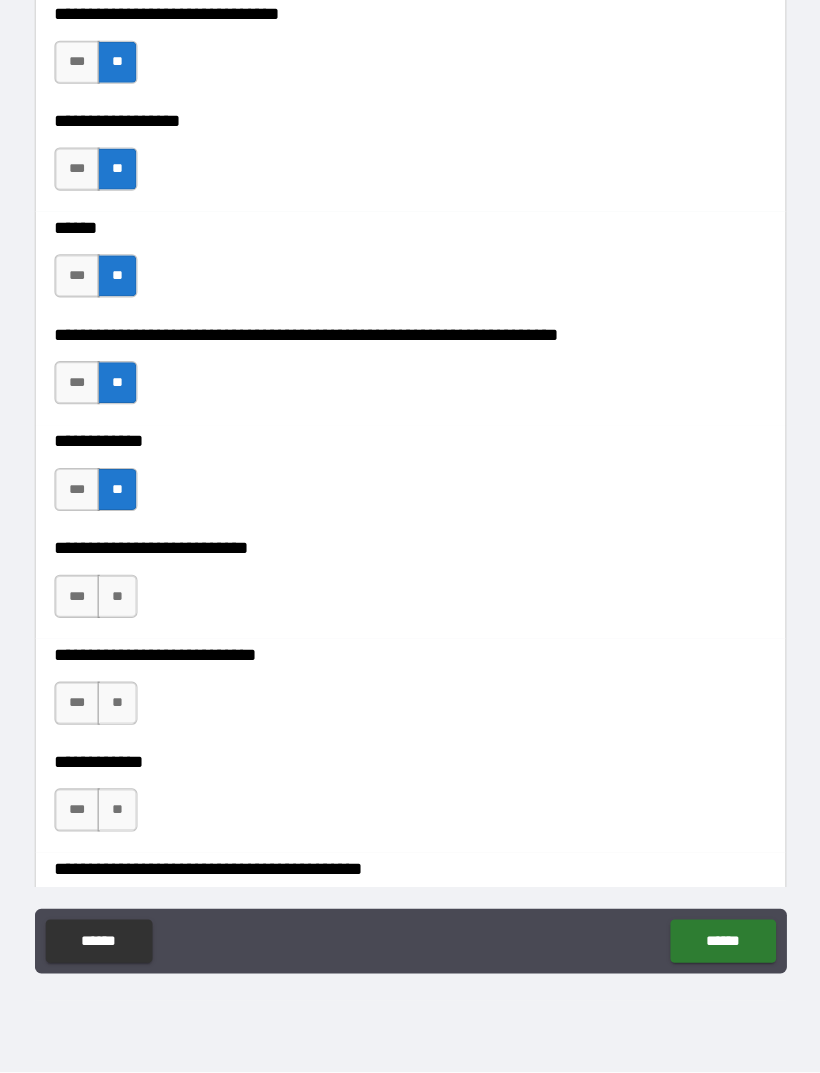 click on "**" at bounding box center [138, 631] 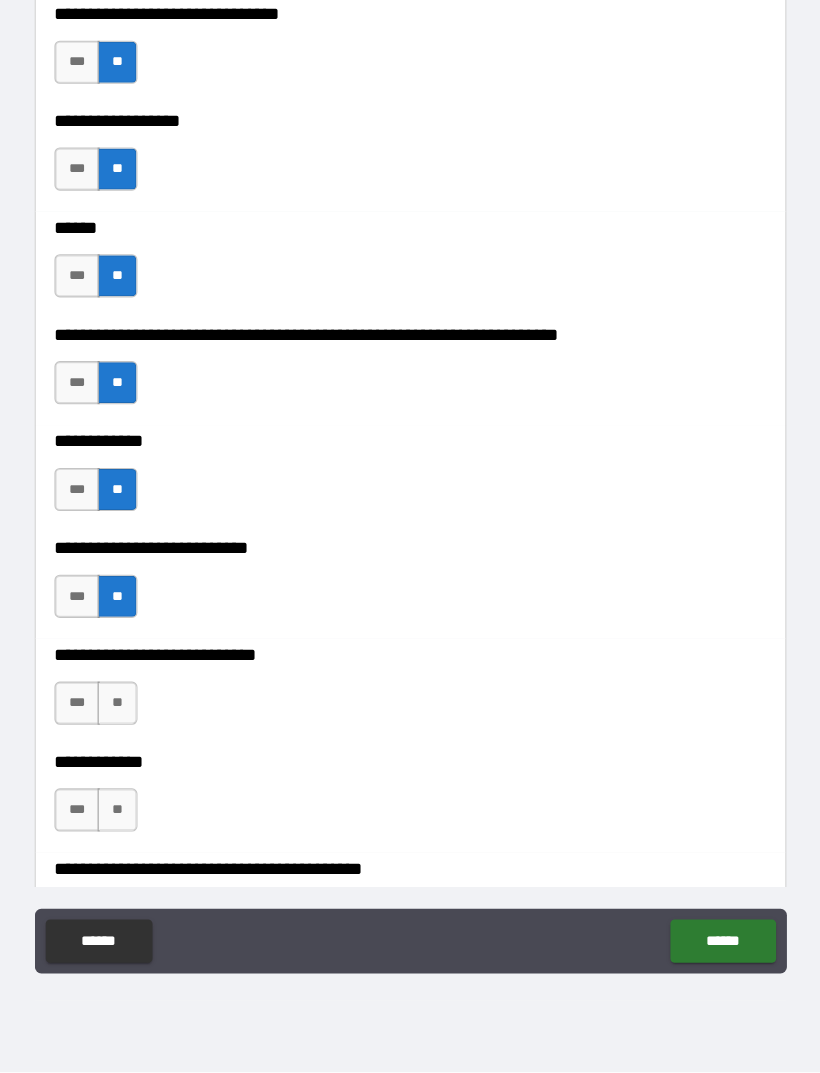 click on "**" at bounding box center (138, 730) 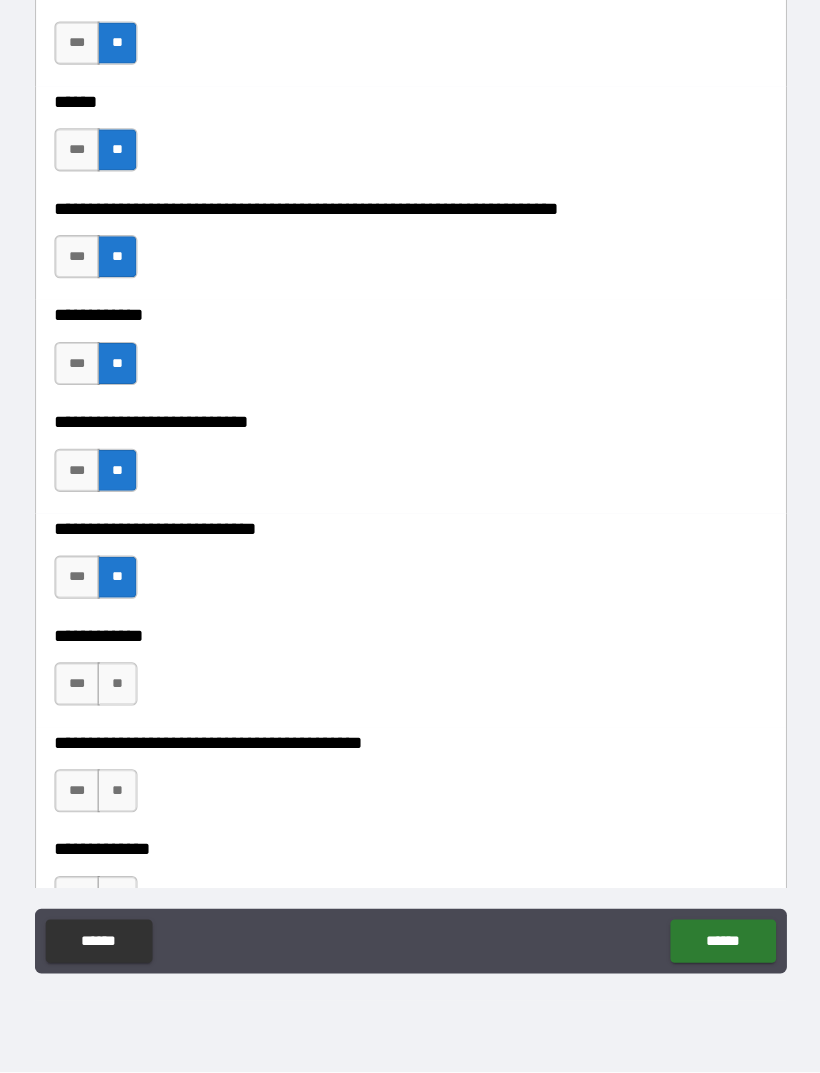 scroll, scrollTop: 6511, scrollLeft: 0, axis: vertical 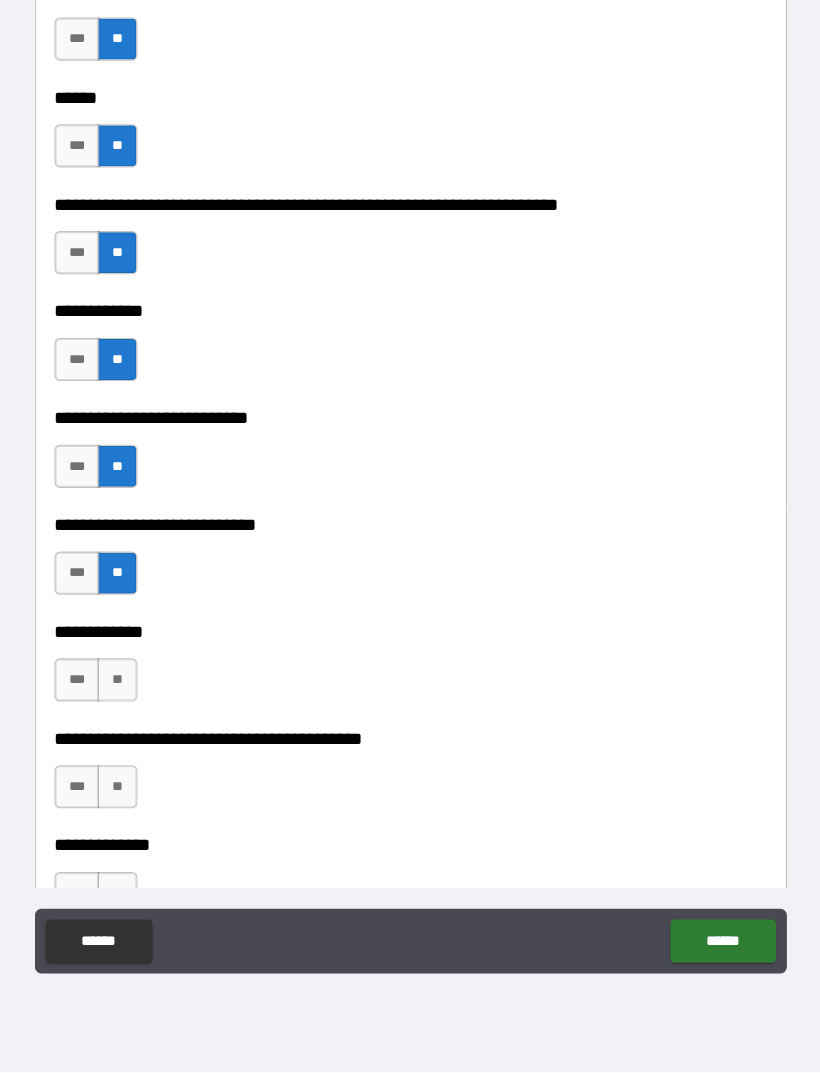 click on "**" at bounding box center (138, 709) 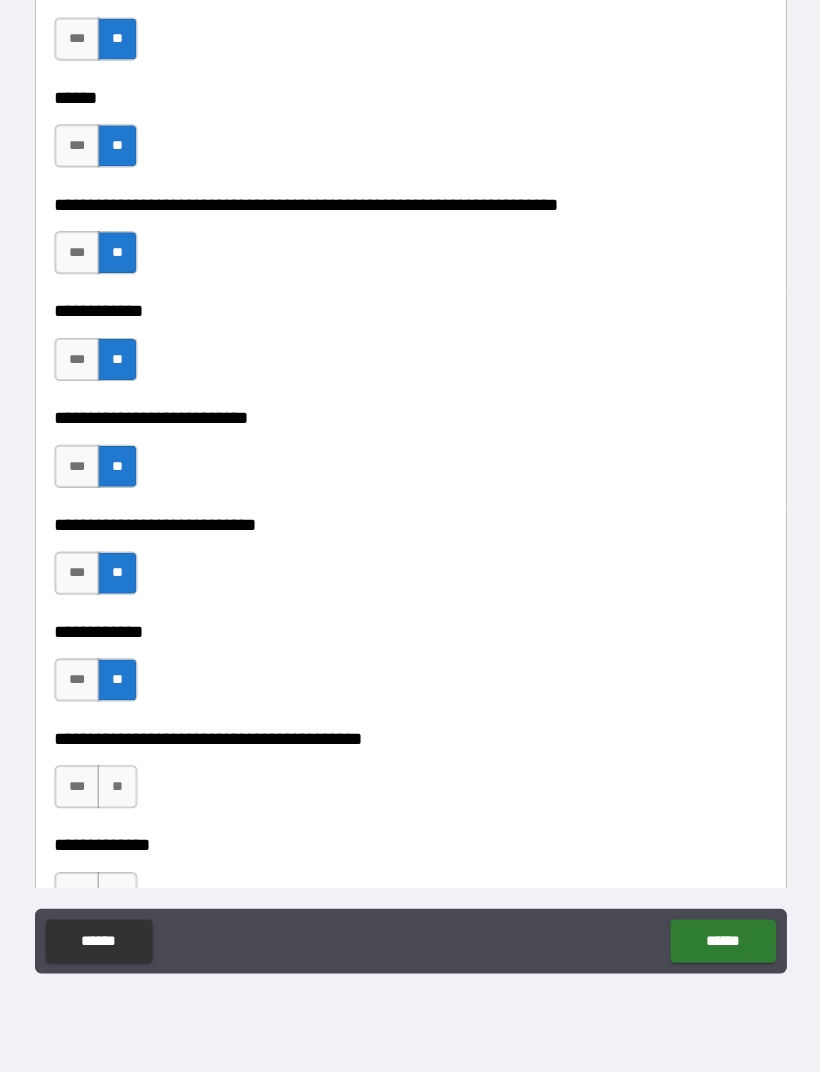 click on "**" at bounding box center (138, 808) 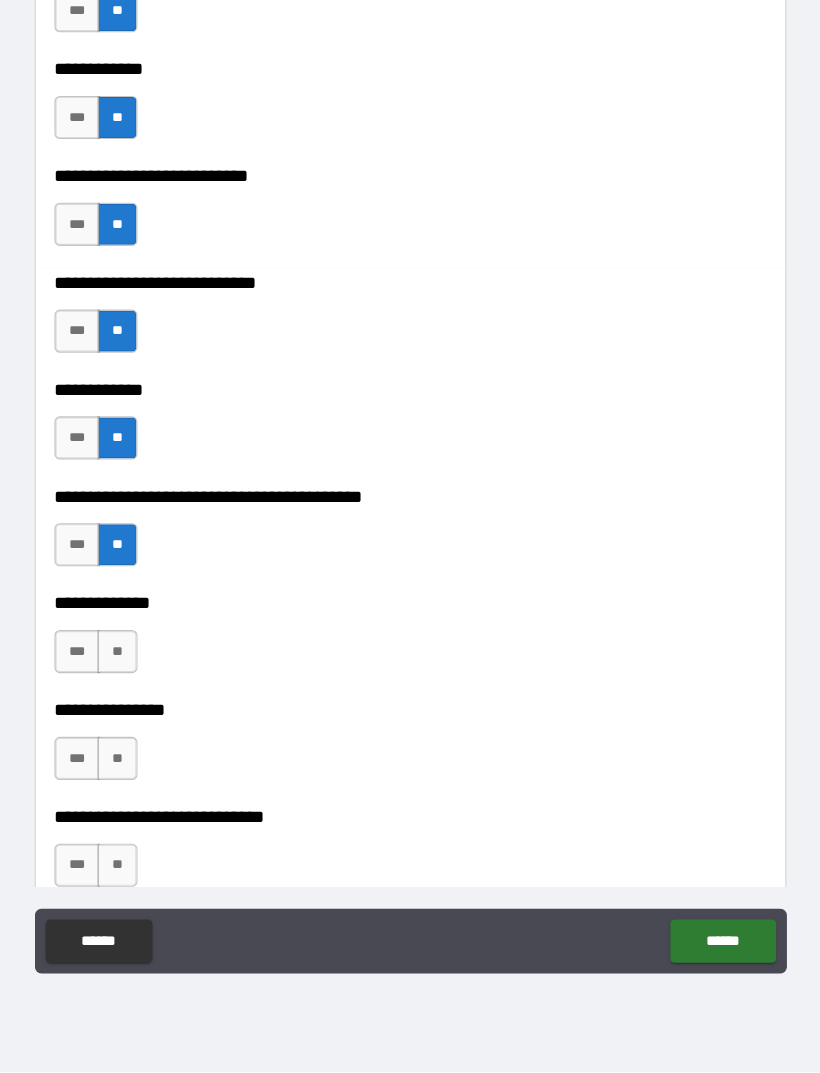 scroll, scrollTop: 6756, scrollLeft: 0, axis: vertical 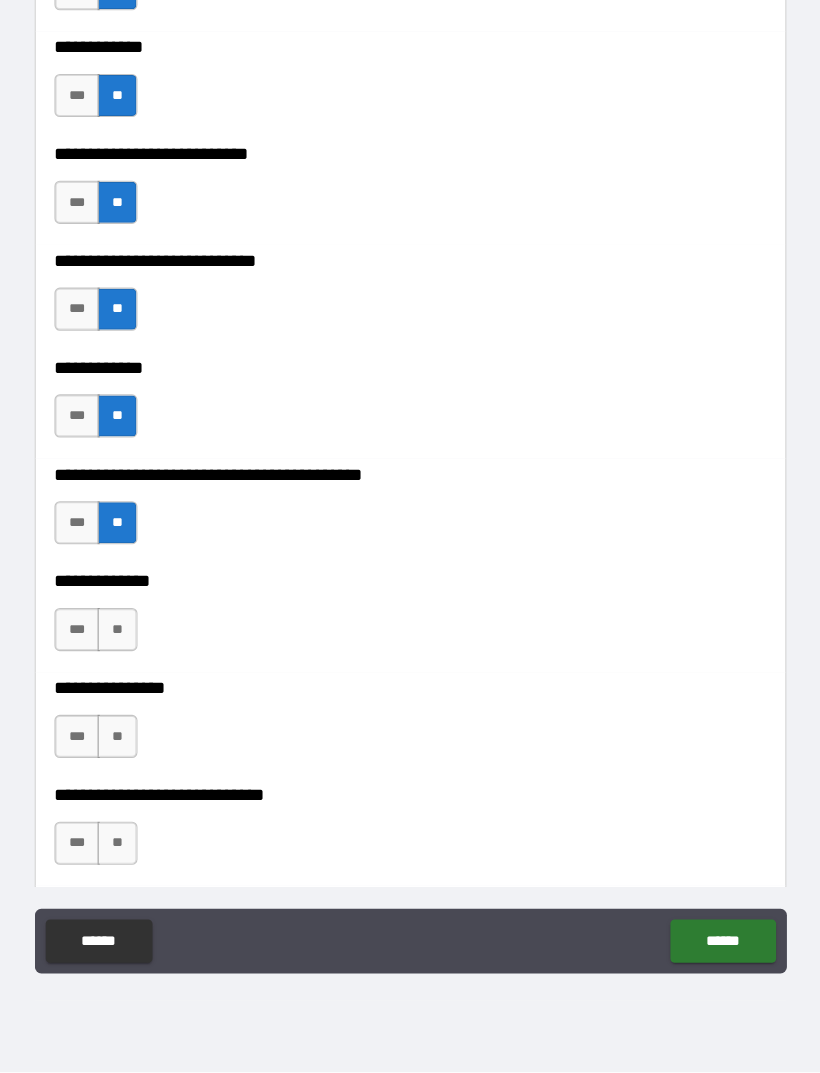 click on "**" at bounding box center [138, 662] 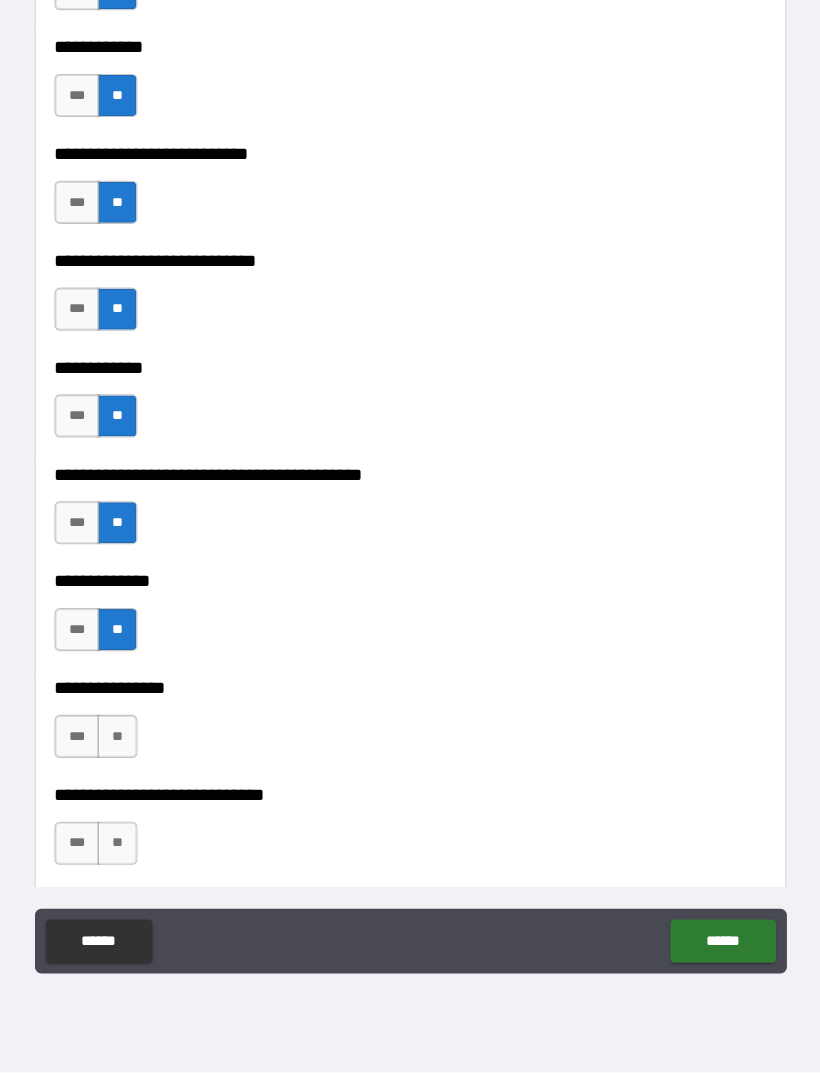 click on "**" at bounding box center (138, 761) 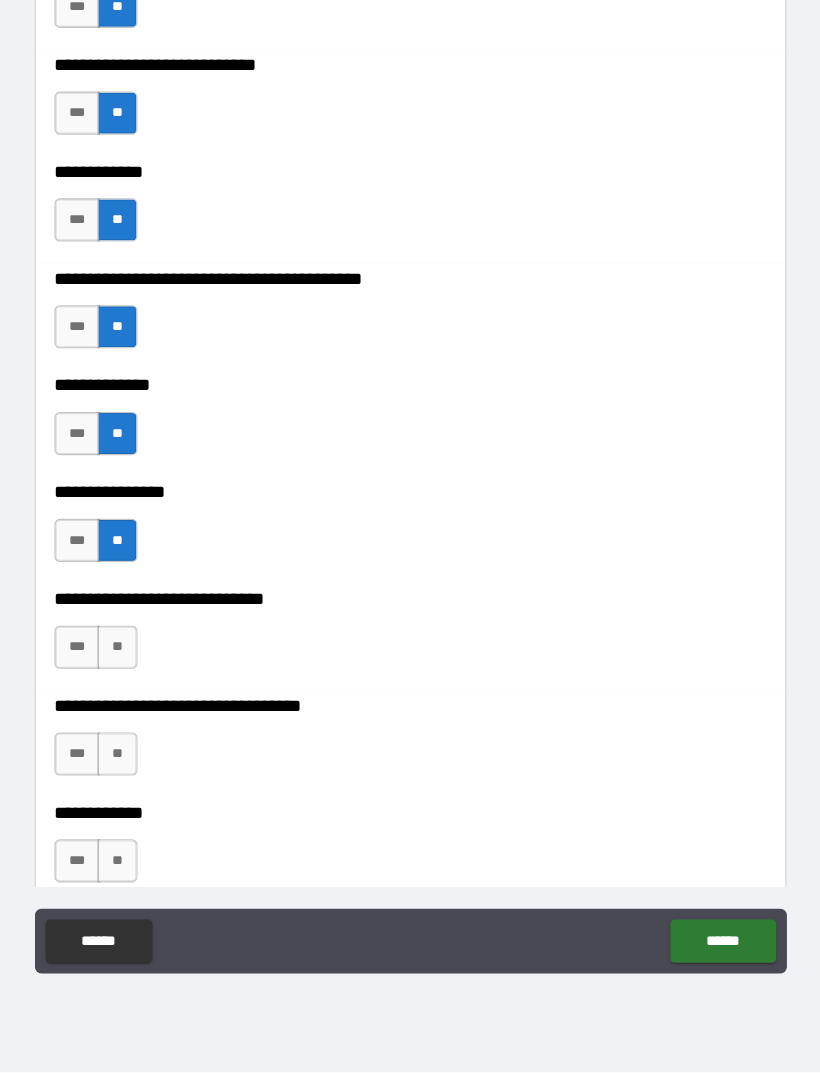 scroll, scrollTop: 6955, scrollLeft: 0, axis: vertical 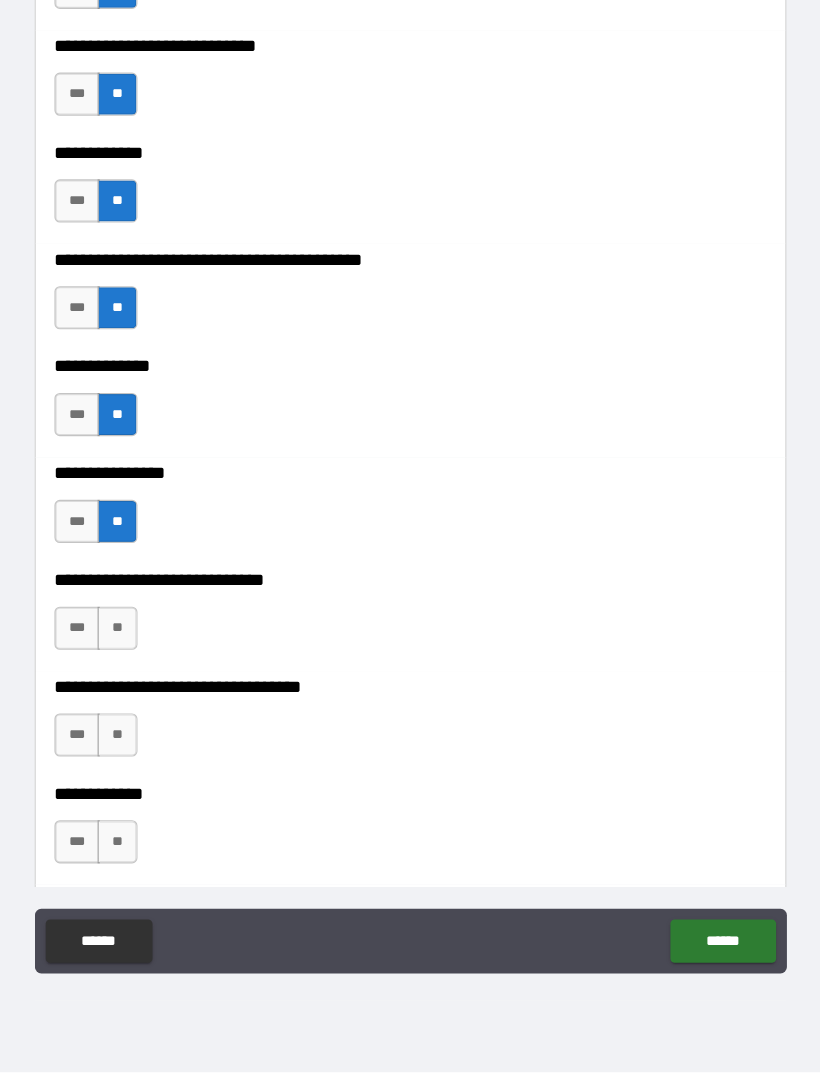 click on "**" at bounding box center [138, 661] 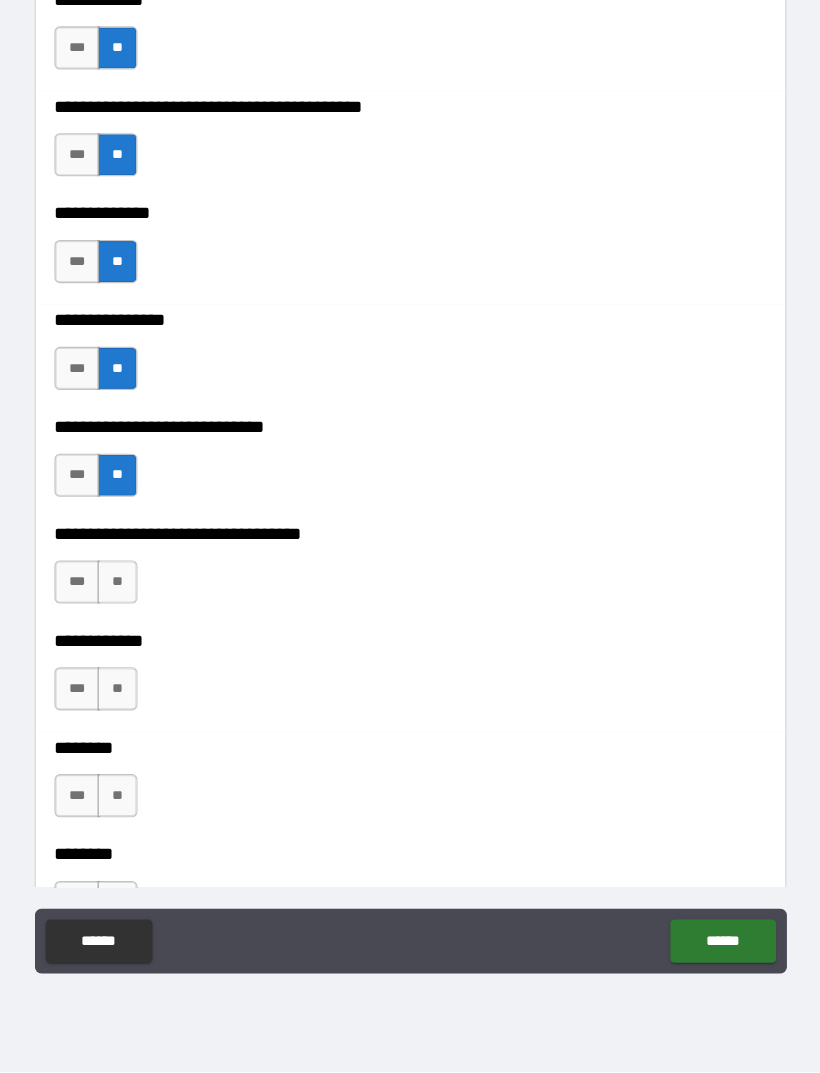 scroll, scrollTop: 7098, scrollLeft: 0, axis: vertical 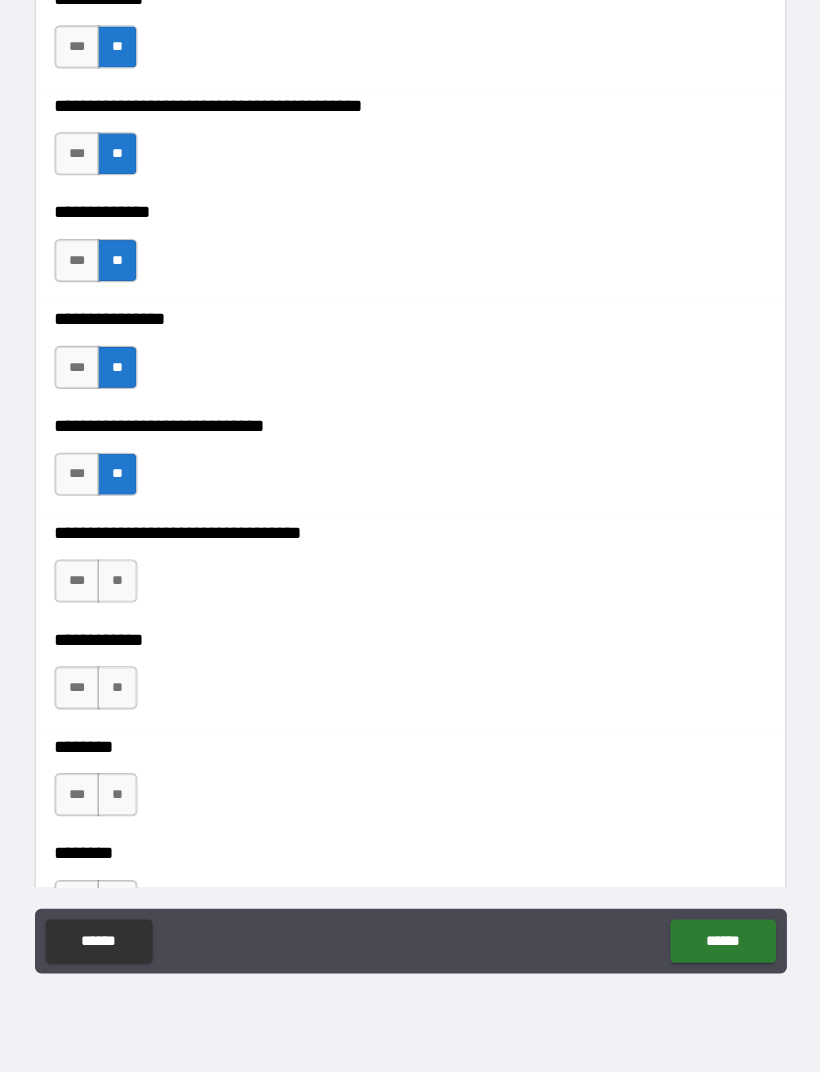 click on "**" at bounding box center [138, 617] 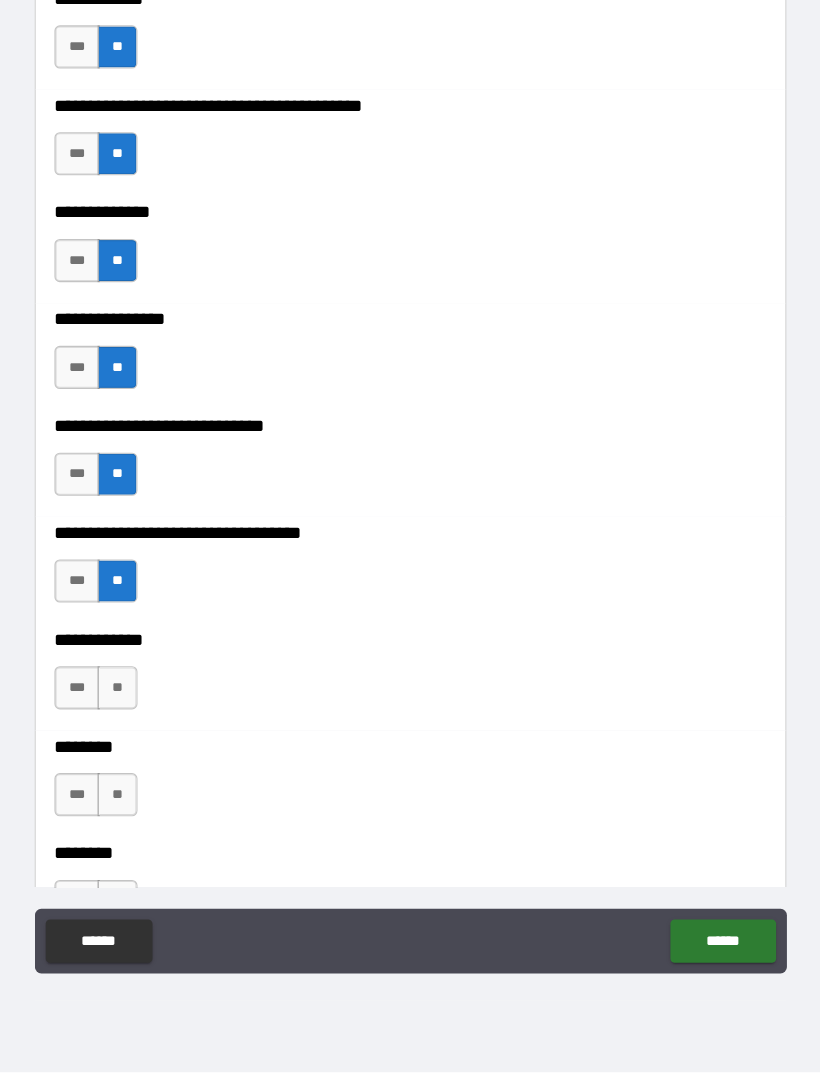 click on "**" at bounding box center (138, 716) 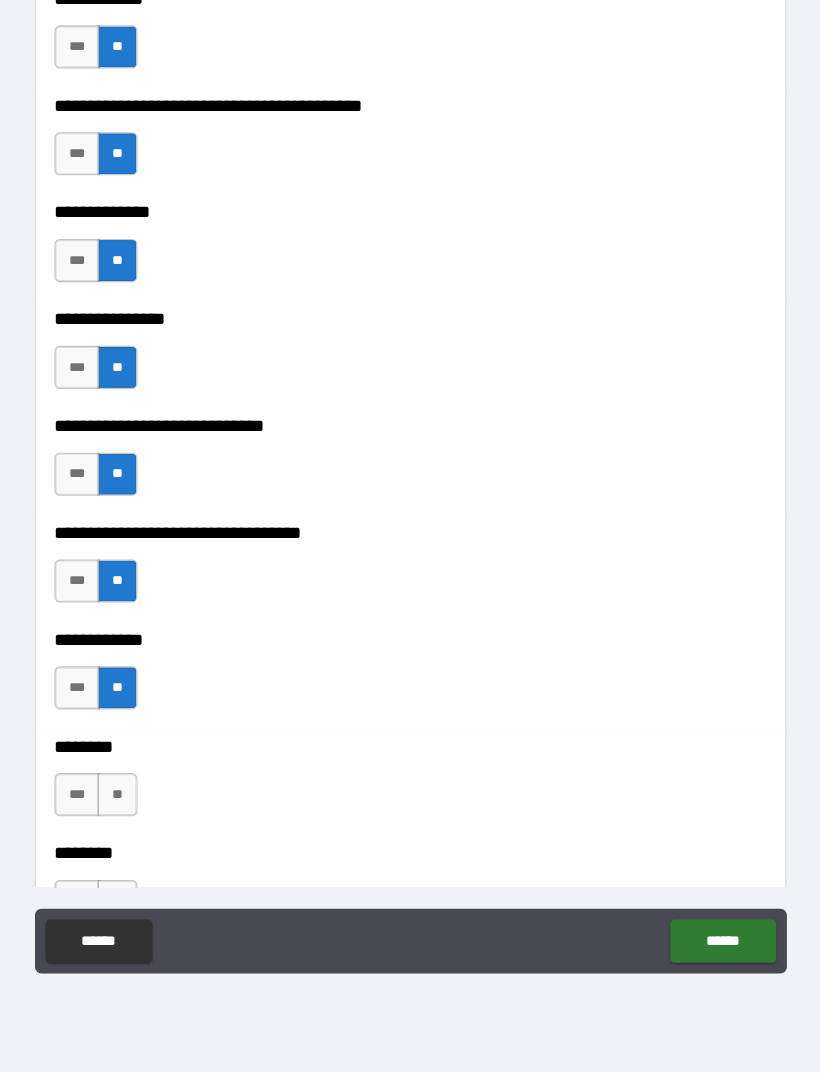 click on "**" at bounding box center [138, 815] 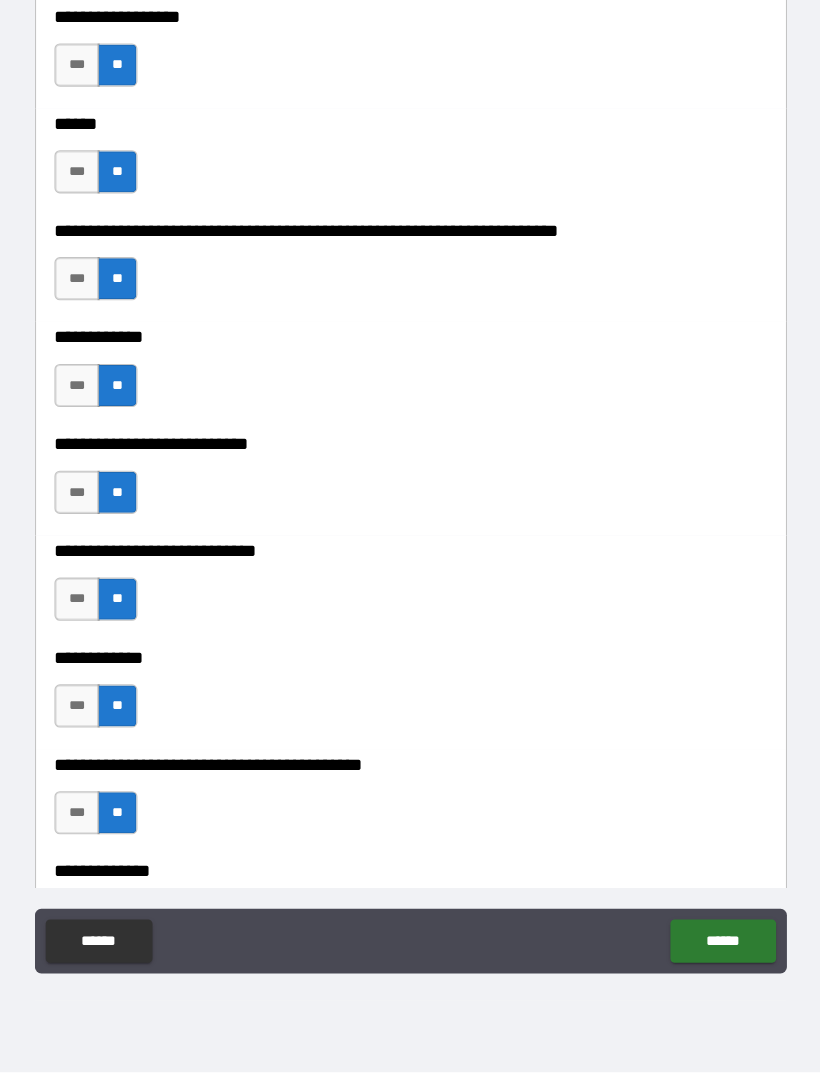 scroll, scrollTop: 6466, scrollLeft: 0, axis: vertical 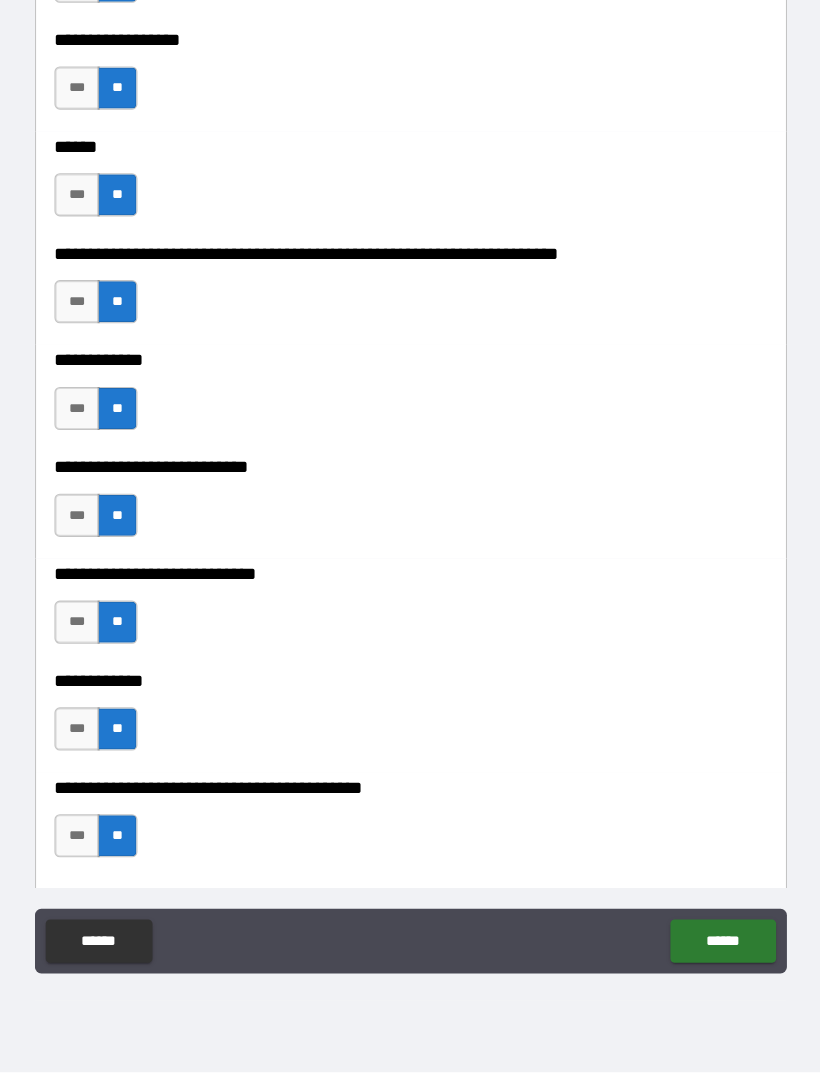 click on "***" at bounding box center (101, 556) 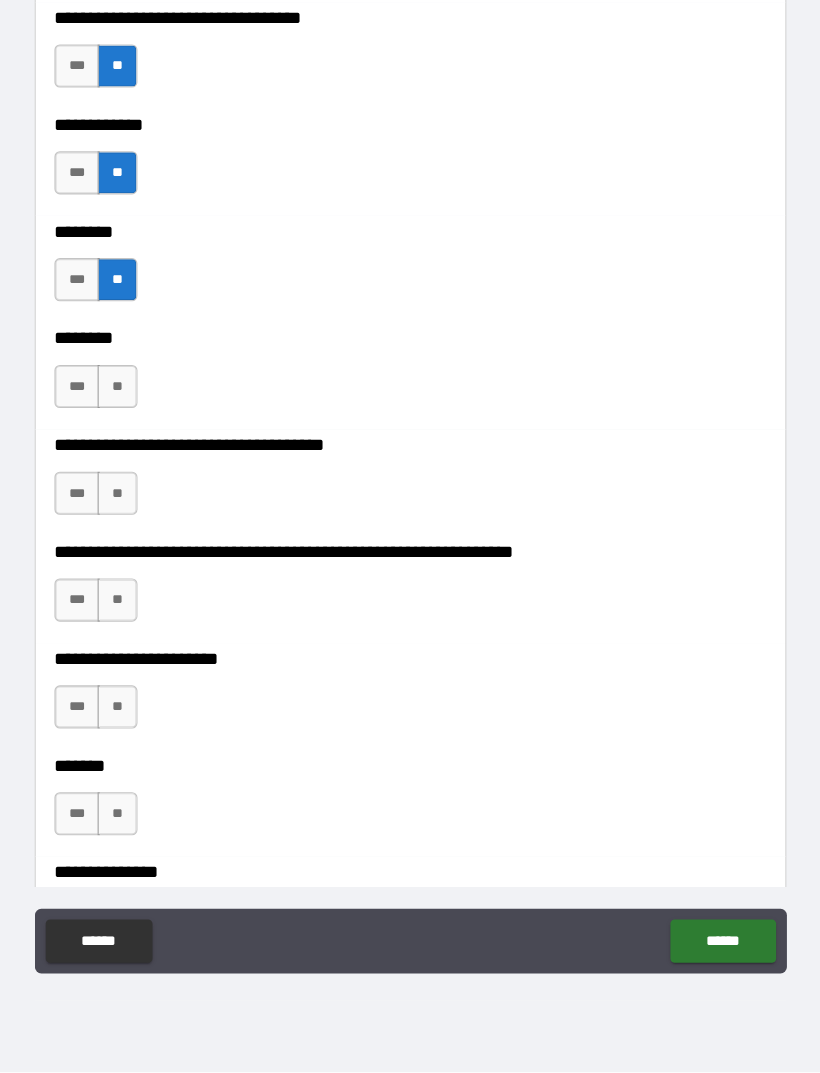 scroll, scrollTop: 7580, scrollLeft: 0, axis: vertical 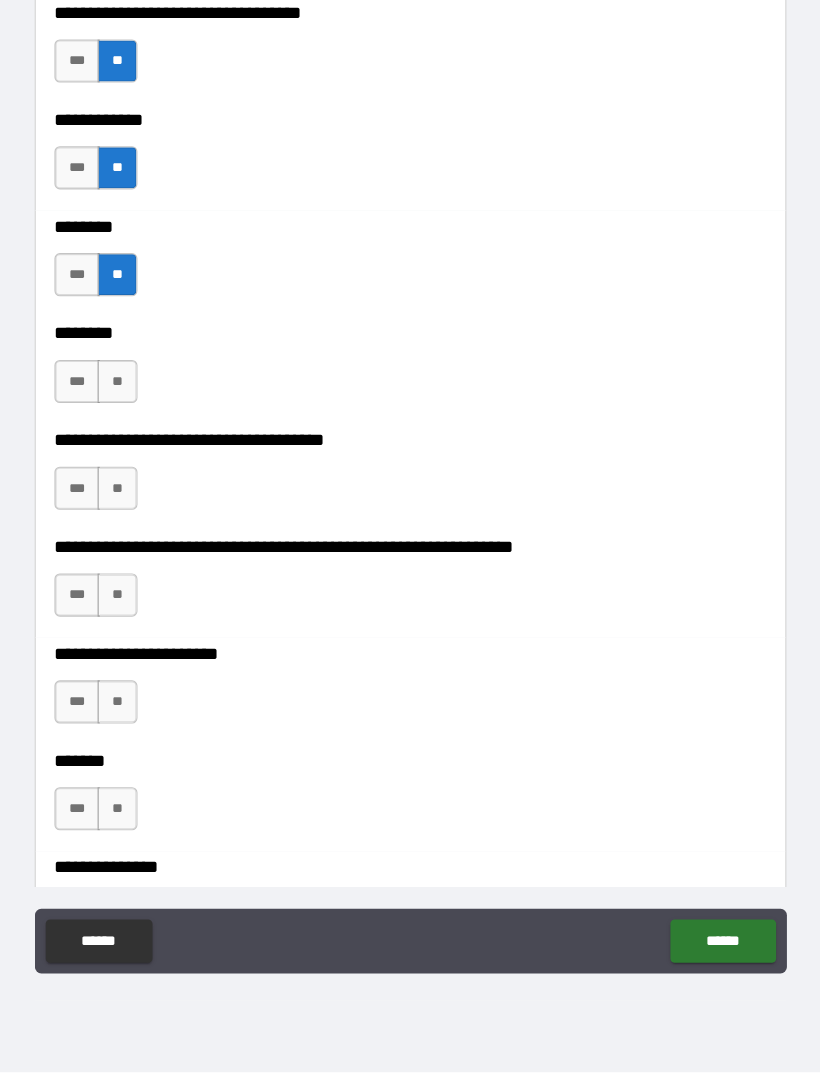 click on "**" at bounding box center [138, 432] 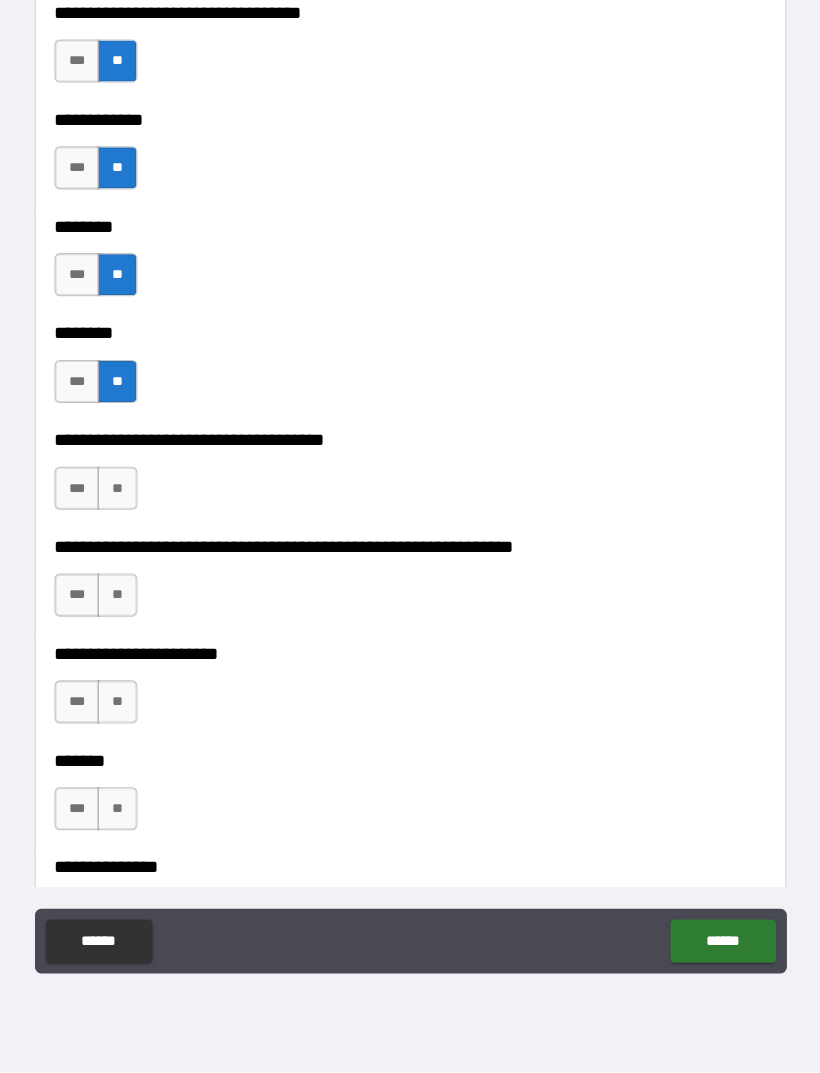 click on "**" at bounding box center (138, 531) 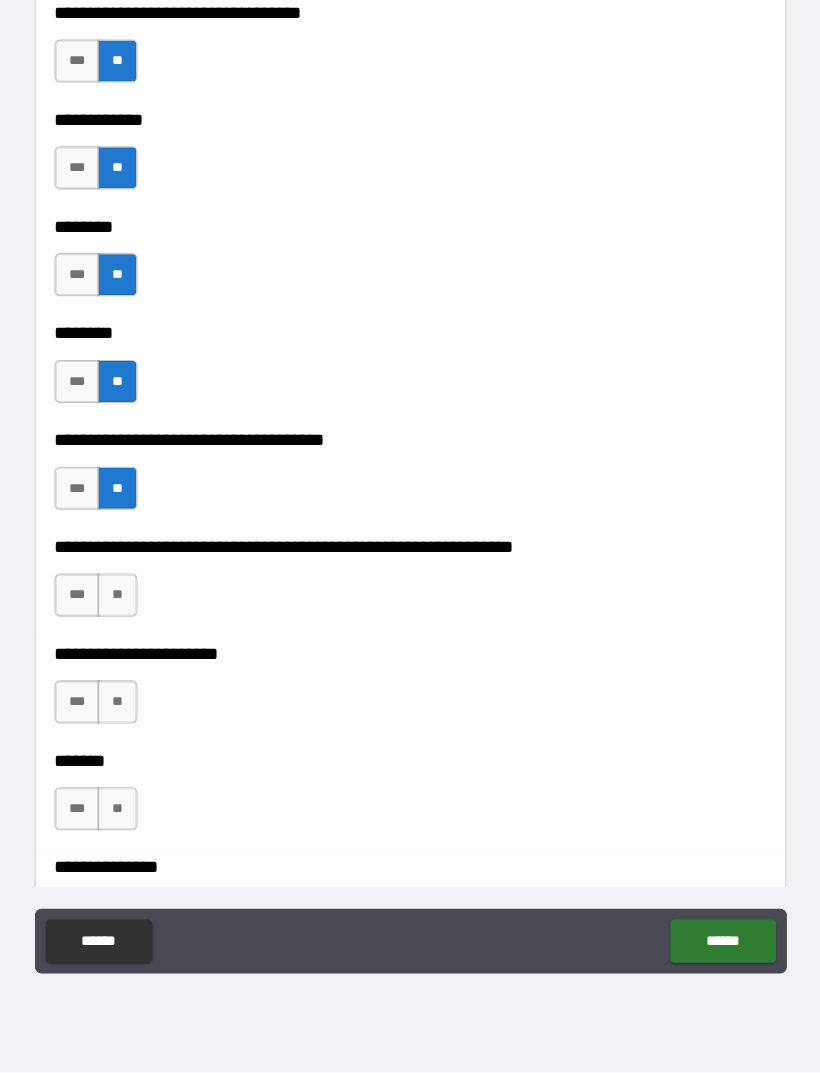 click on "**" at bounding box center (138, 630) 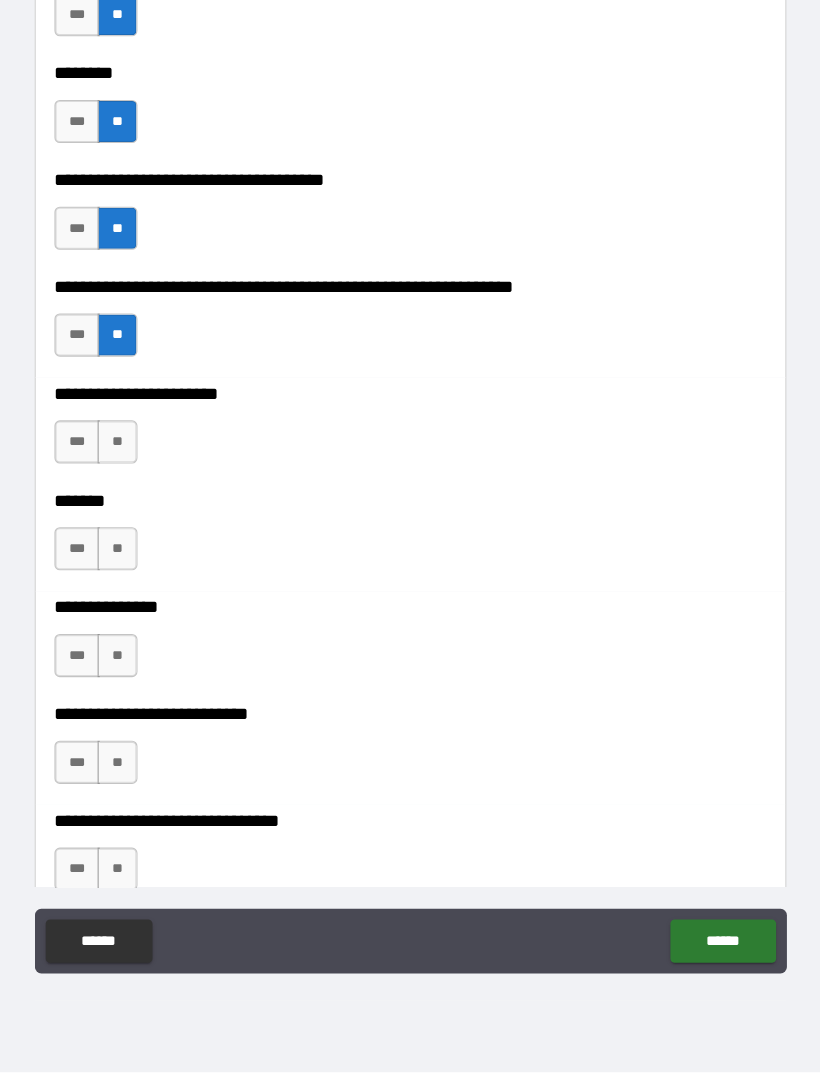scroll, scrollTop: 7819, scrollLeft: 0, axis: vertical 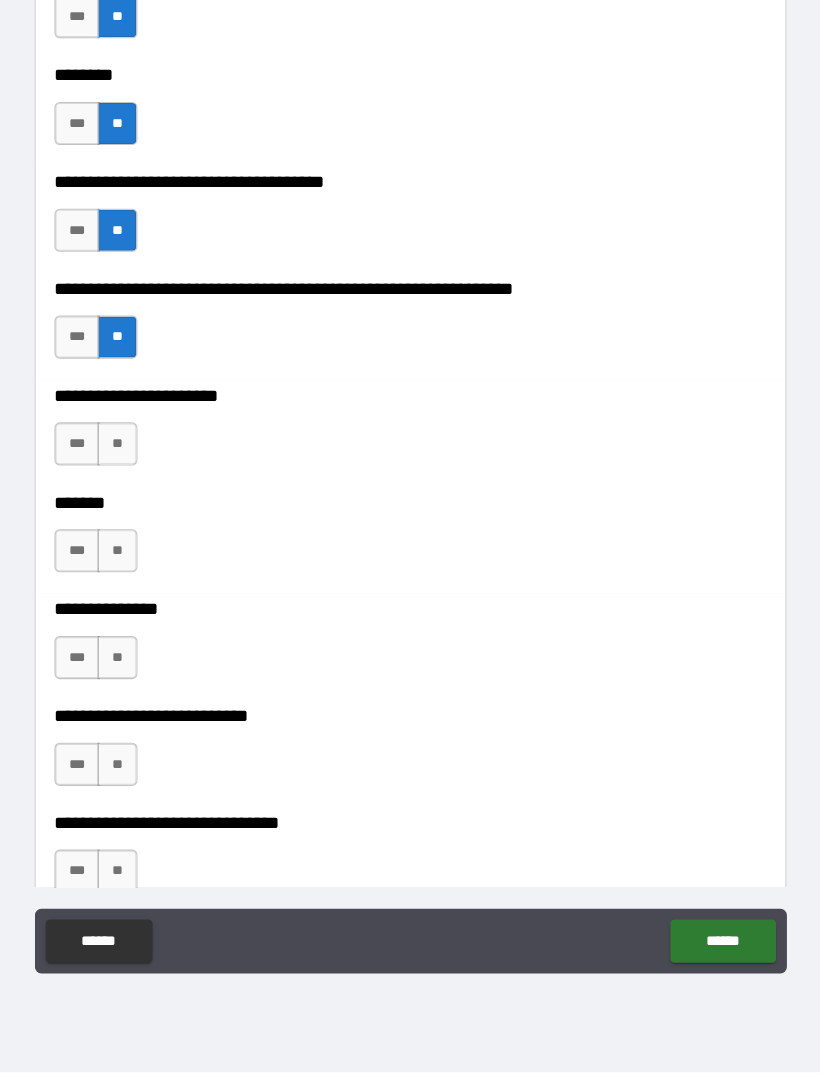 click on "**" at bounding box center [138, 589] 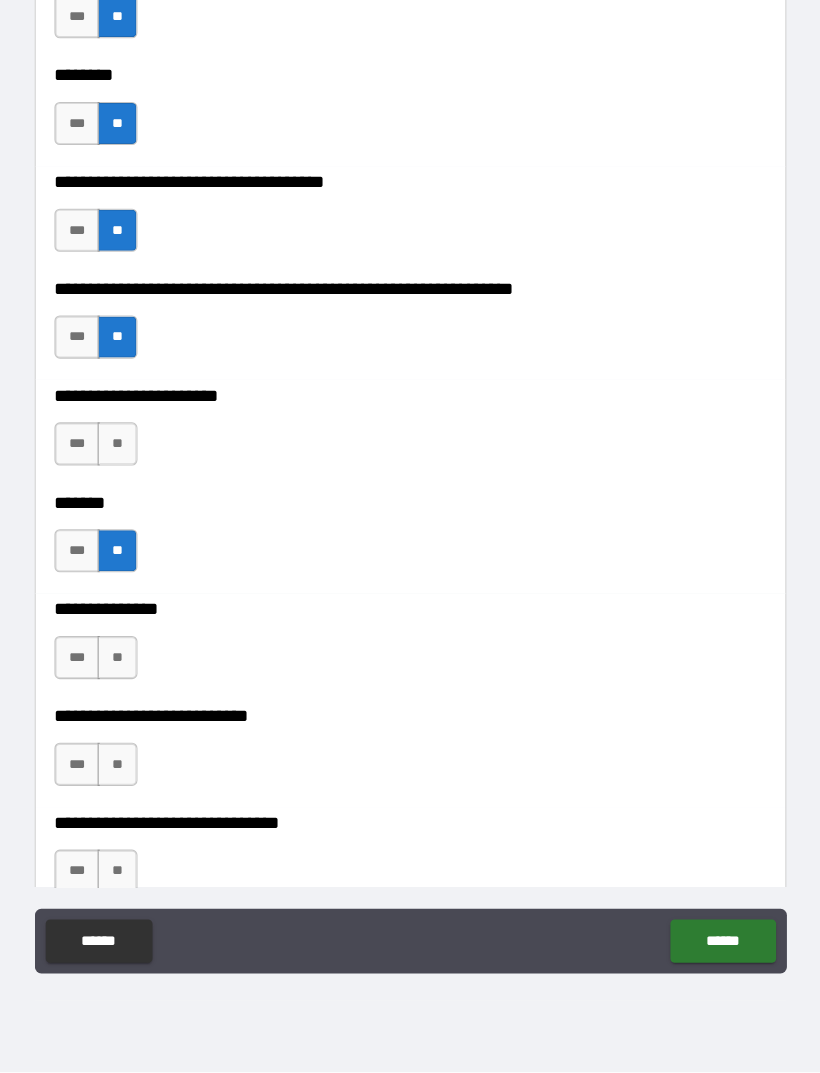 click on "**" at bounding box center [138, 688] 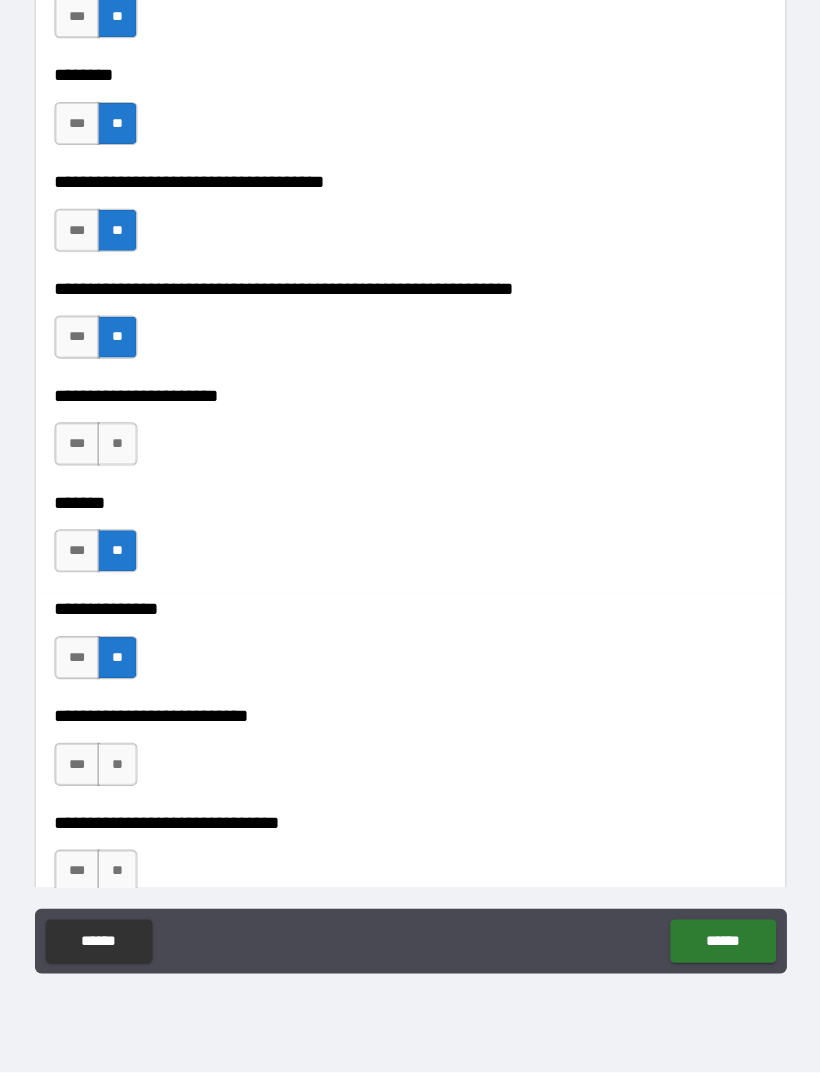 click on "**" at bounding box center [138, 787] 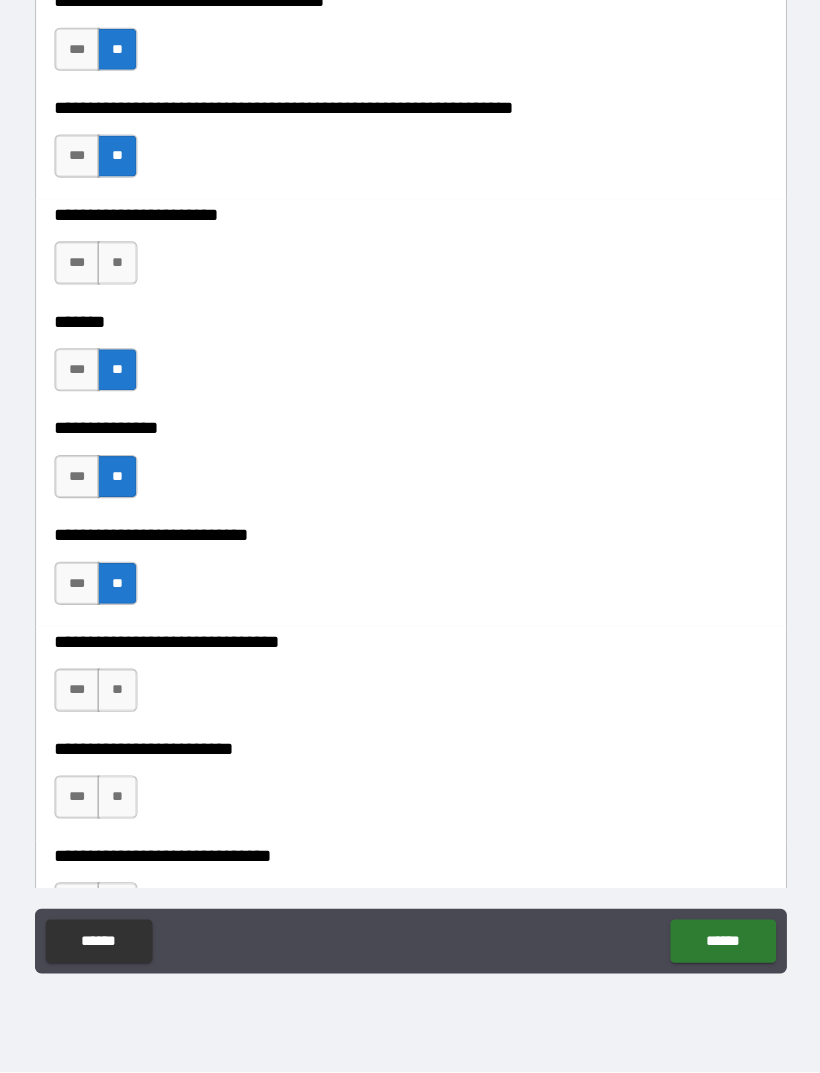 scroll, scrollTop: 7995, scrollLeft: 0, axis: vertical 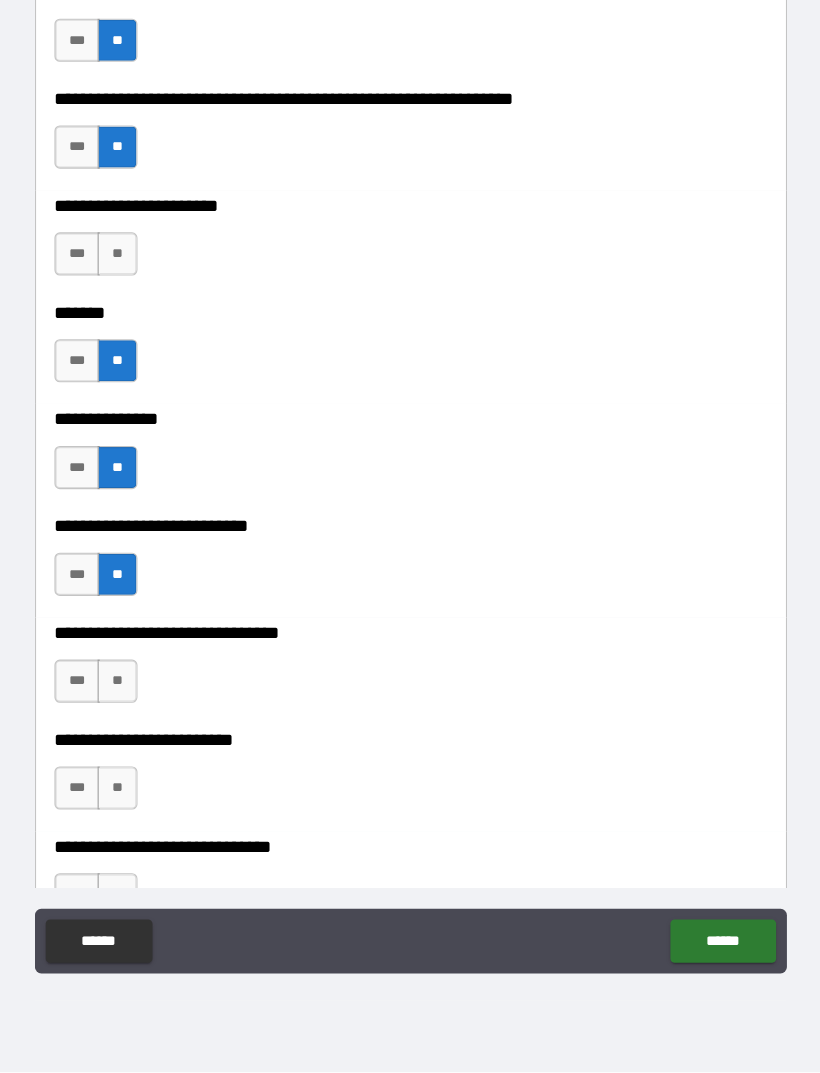 click on "**" at bounding box center (138, 710) 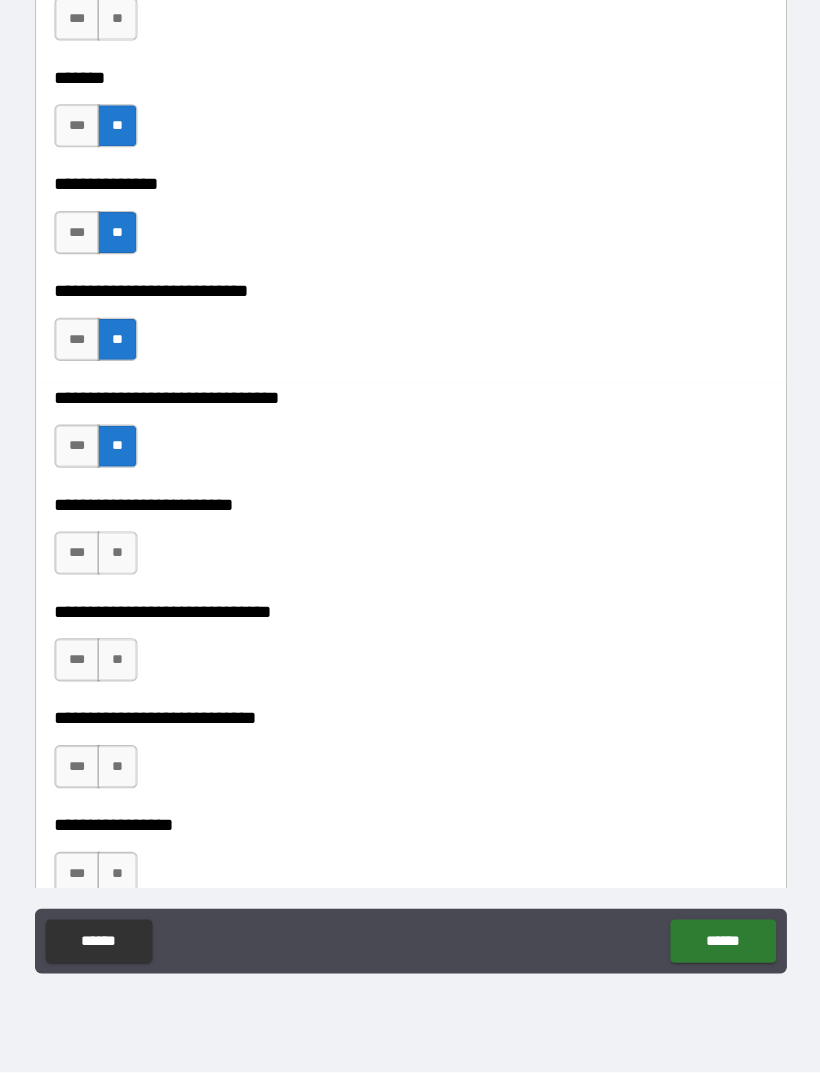 scroll, scrollTop: 8214, scrollLeft: 0, axis: vertical 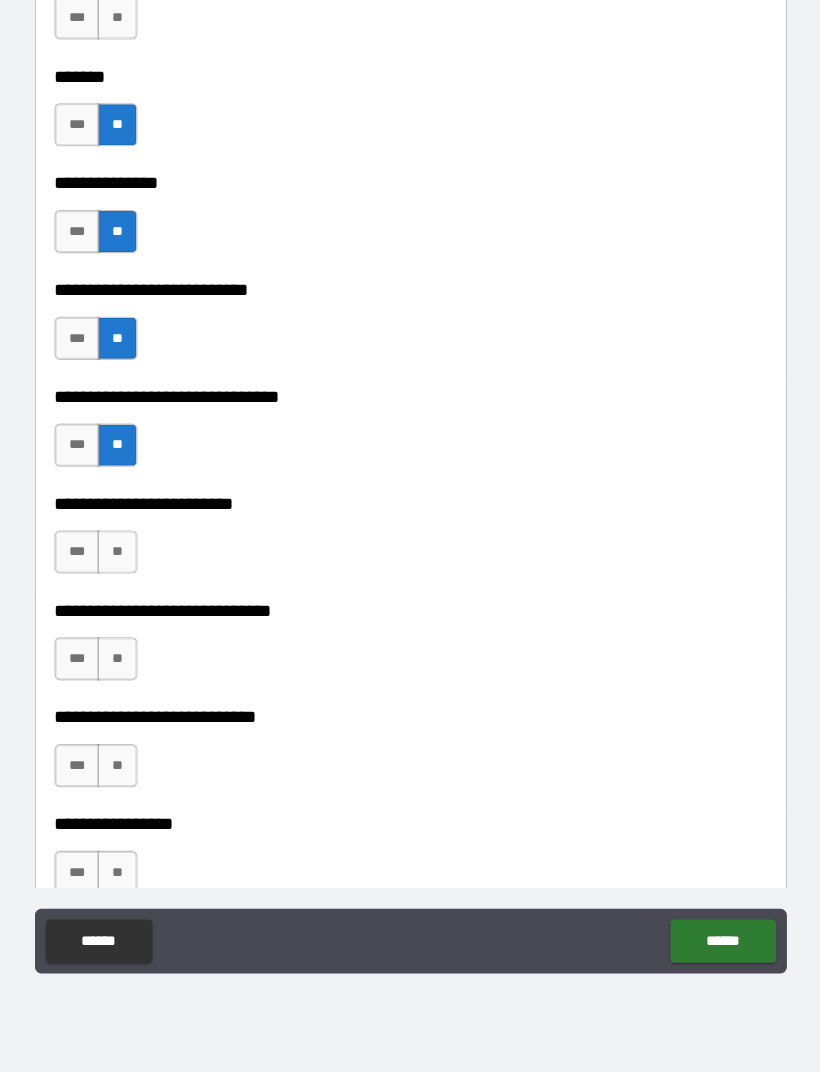 click on "**" at bounding box center [138, 590] 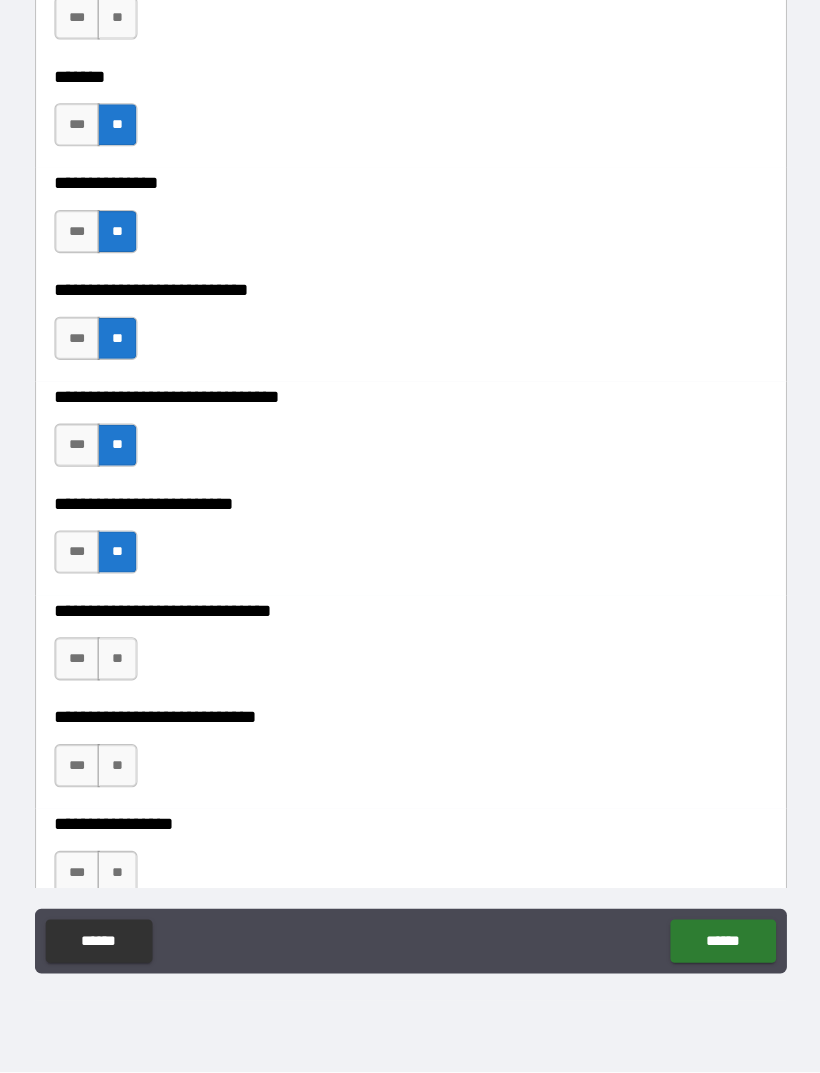 click on "**" at bounding box center (138, 689) 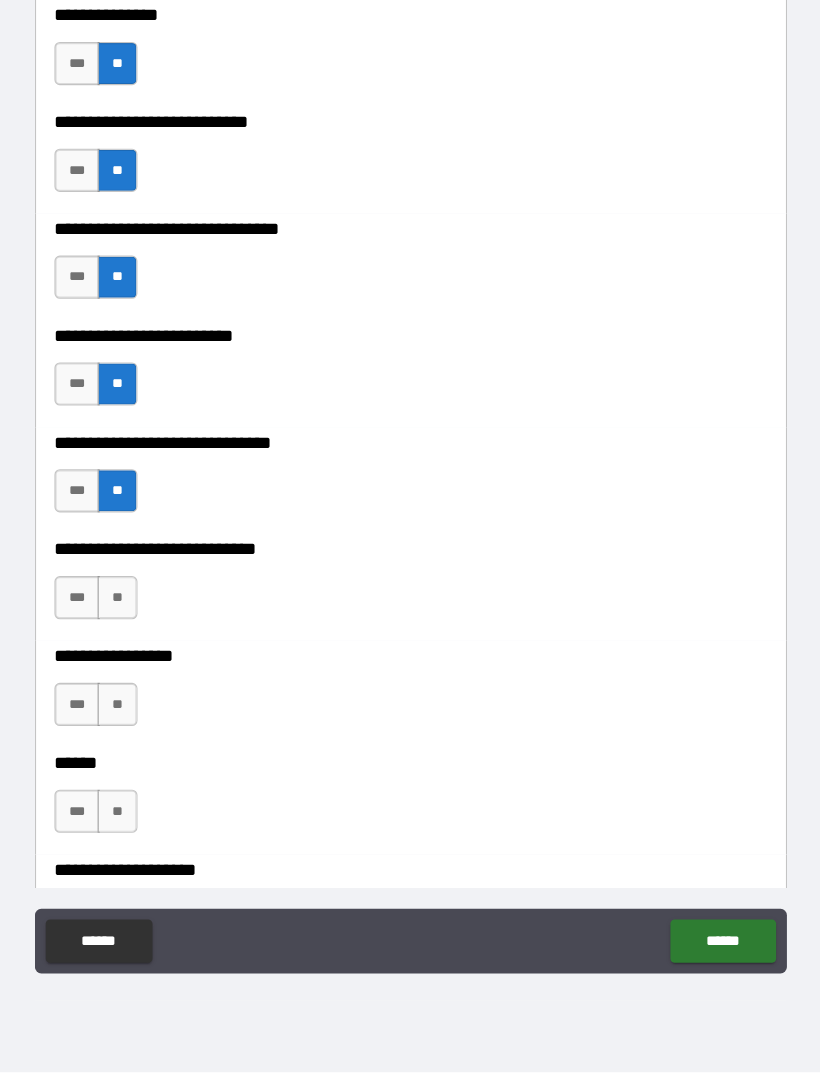 scroll, scrollTop: 8377, scrollLeft: 0, axis: vertical 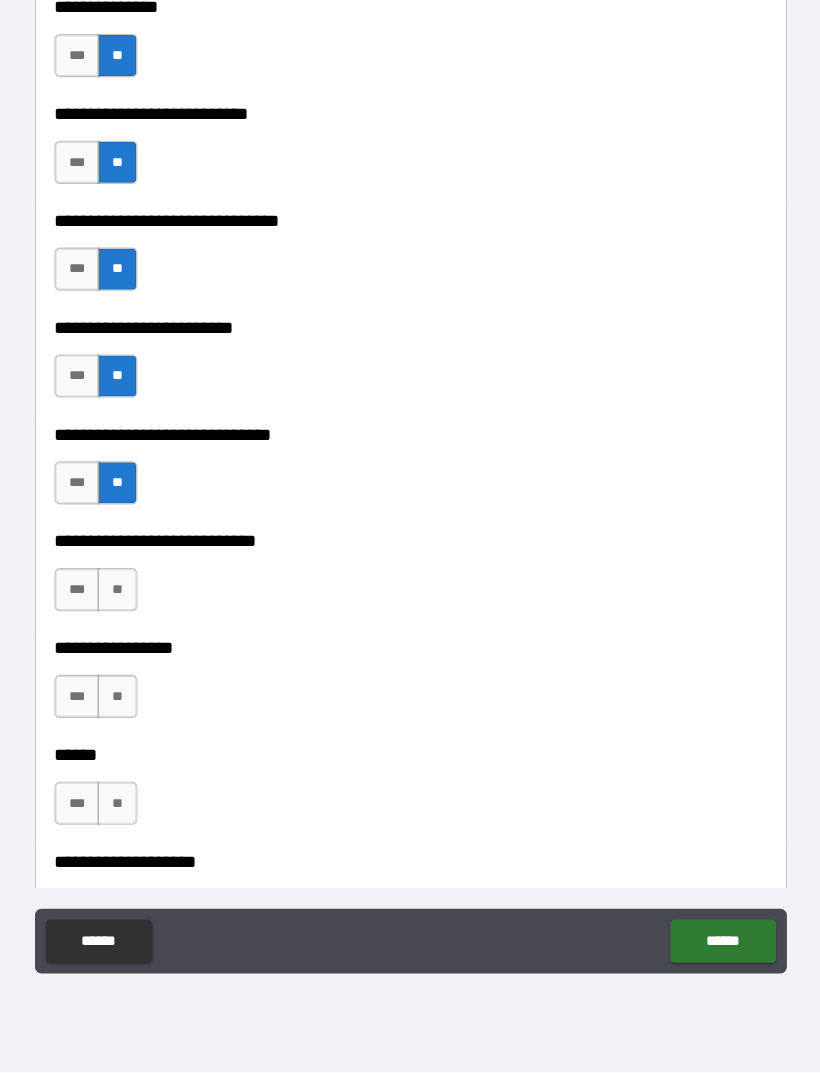 click on "**" at bounding box center [138, 625] 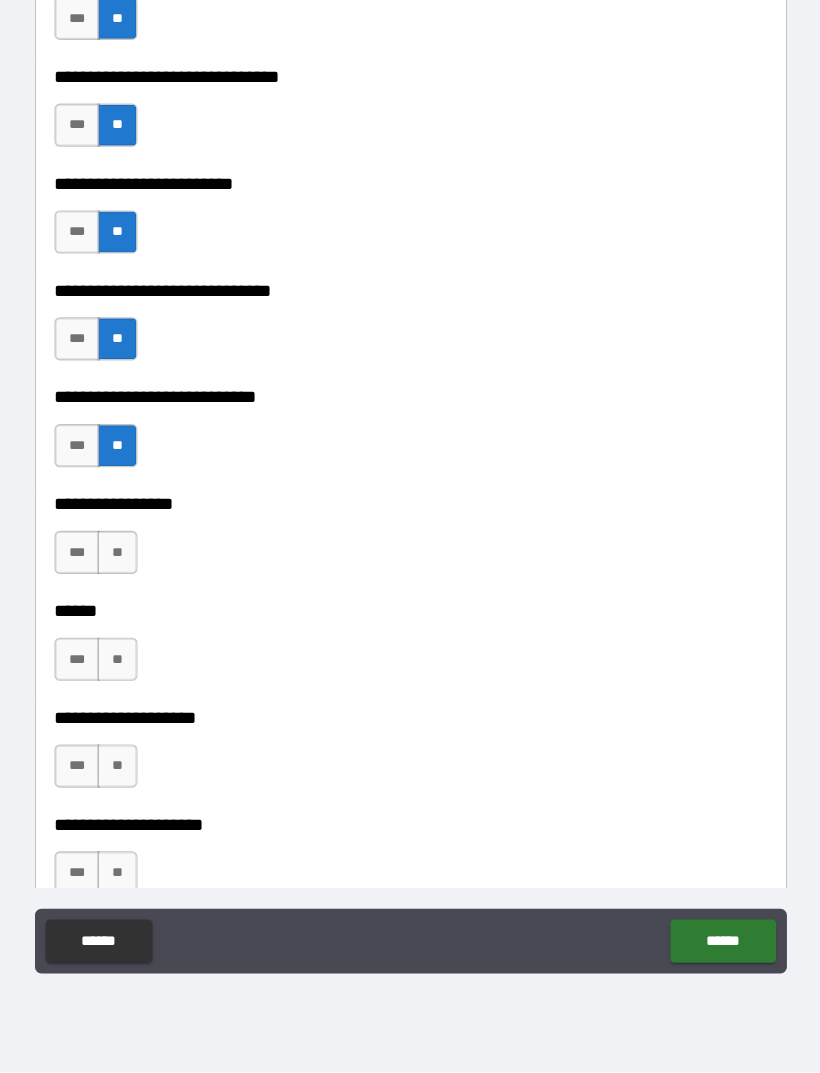 scroll, scrollTop: 8528, scrollLeft: 0, axis: vertical 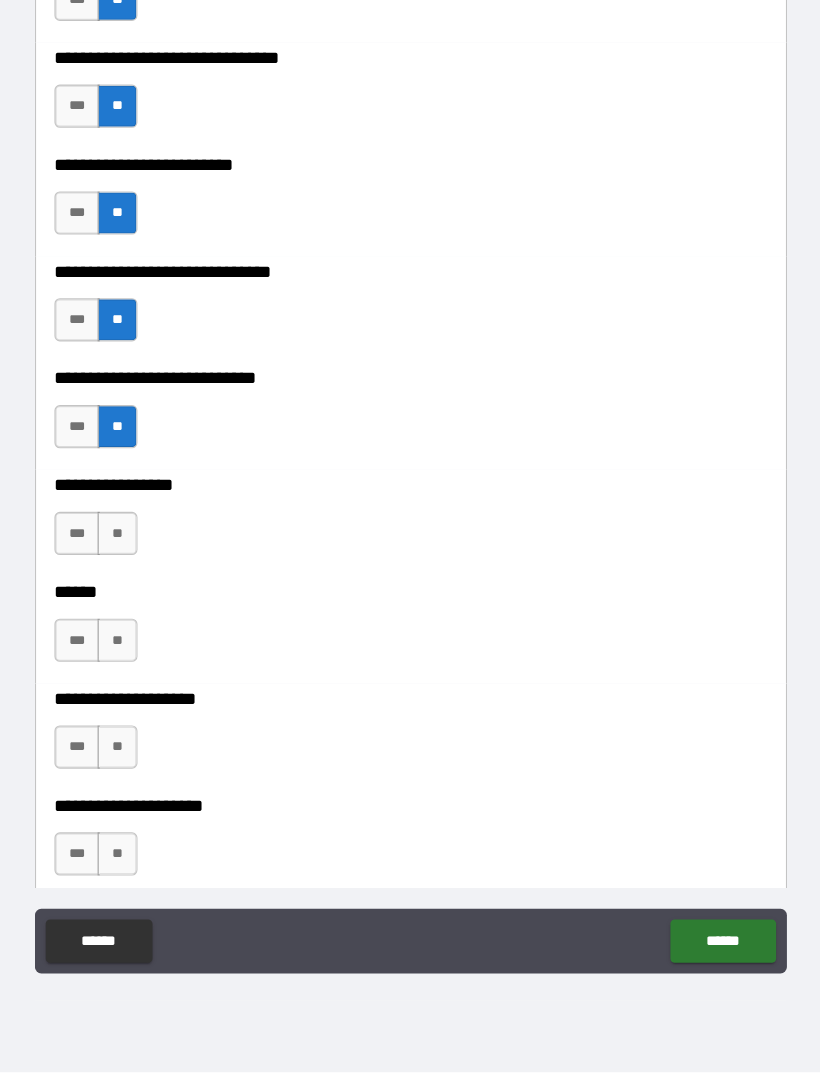 click on "**" at bounding box center [138, 573] 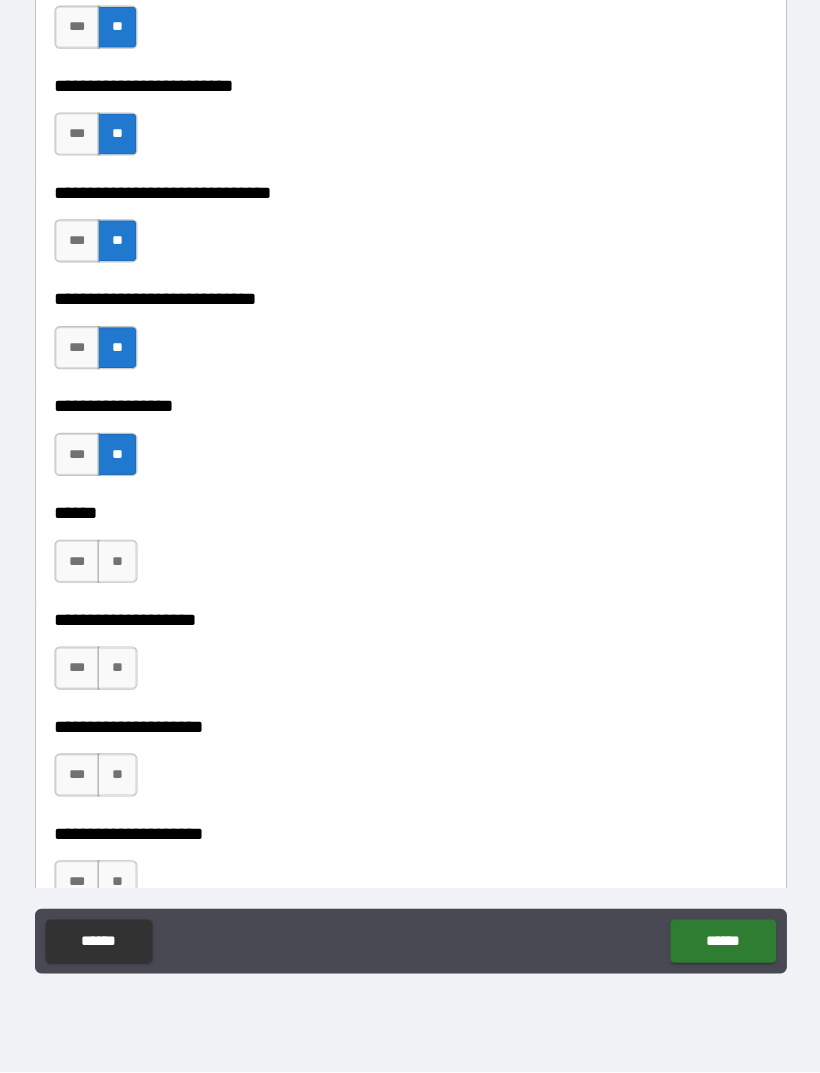 scroll, scrollTop: 8675, scrollLeft: 0, axis: vertical 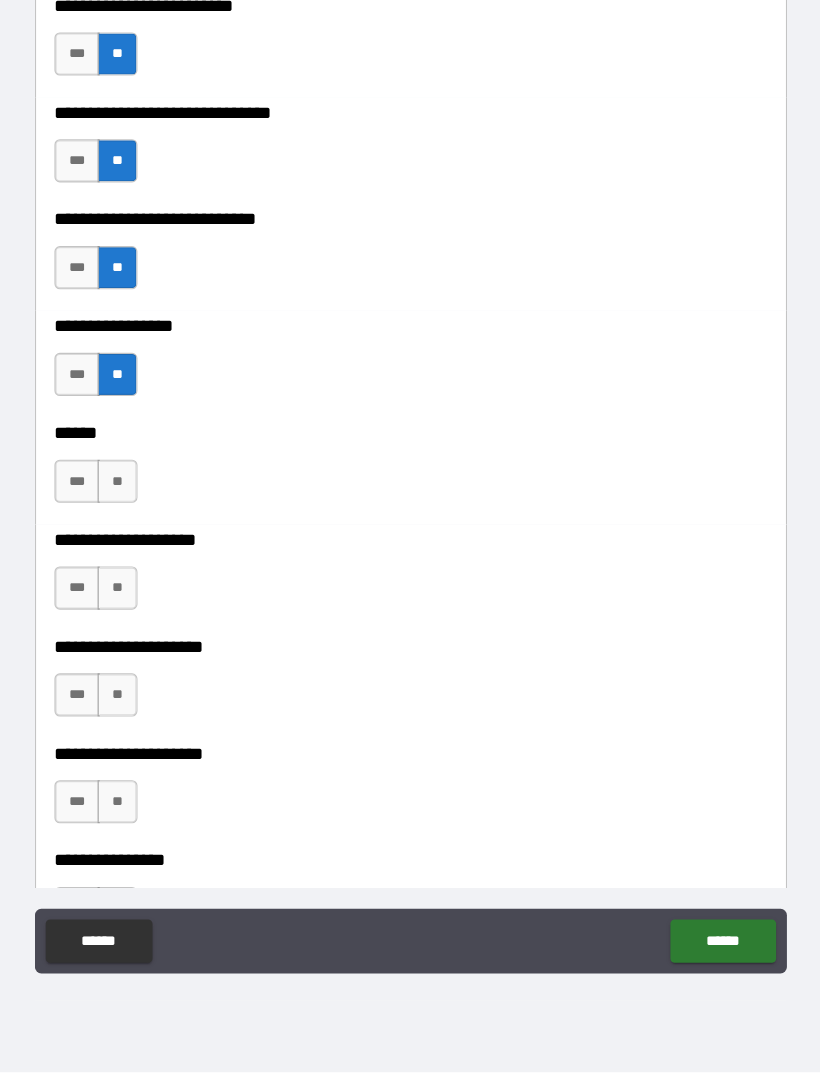click on "**" at bounding box center (138, 525) 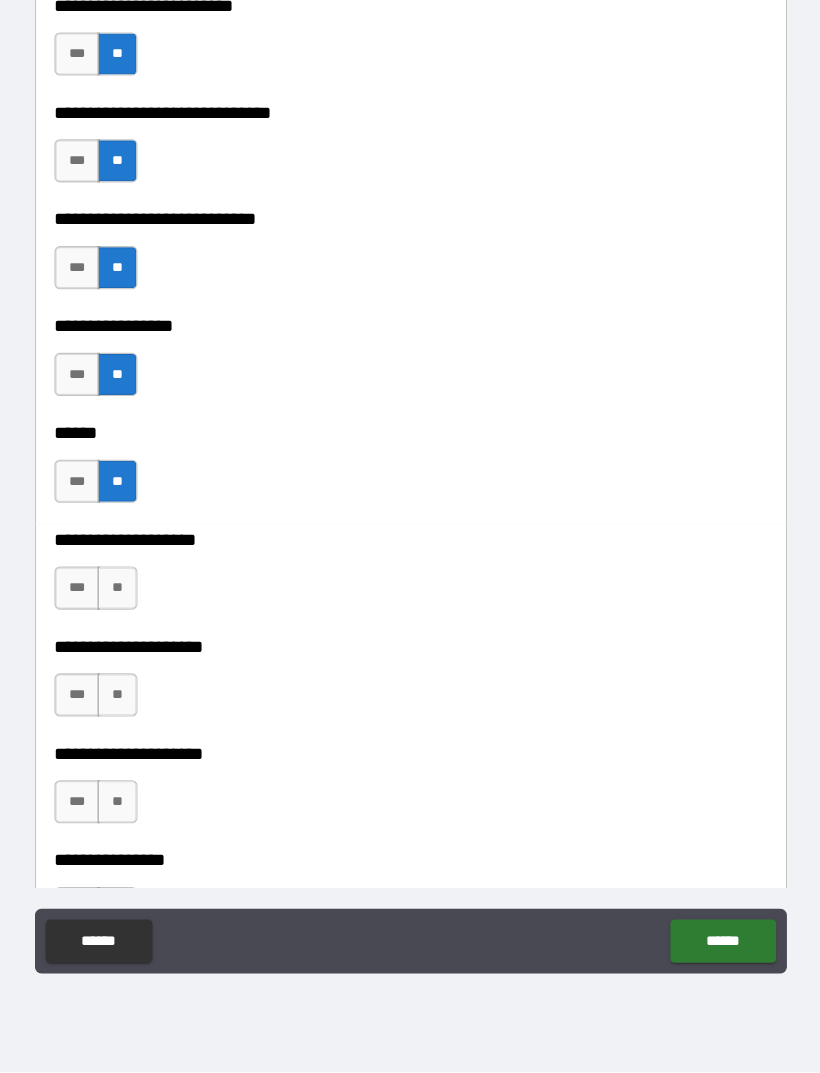 click on "**" at bounding box center [138, 624] 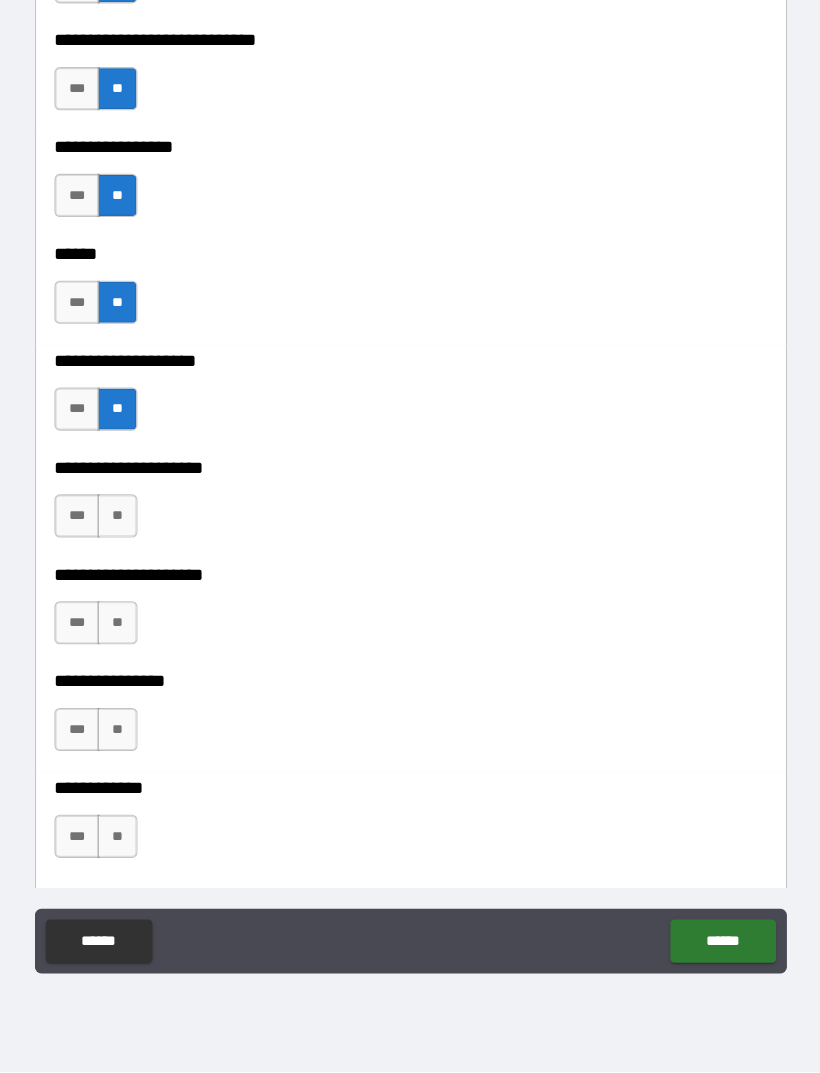 scroll, scrollTop: 8845, scrollLeft: 0, axis: vertical 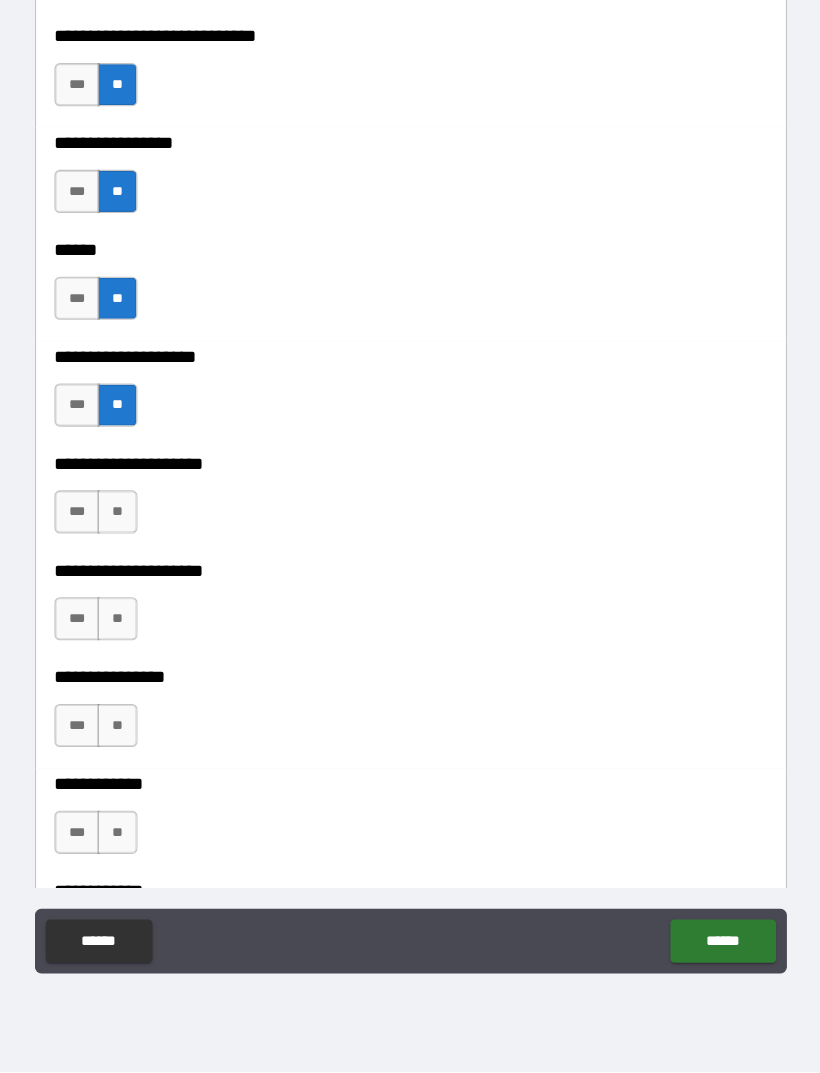 click on "**" at bounding box center (138, 553) 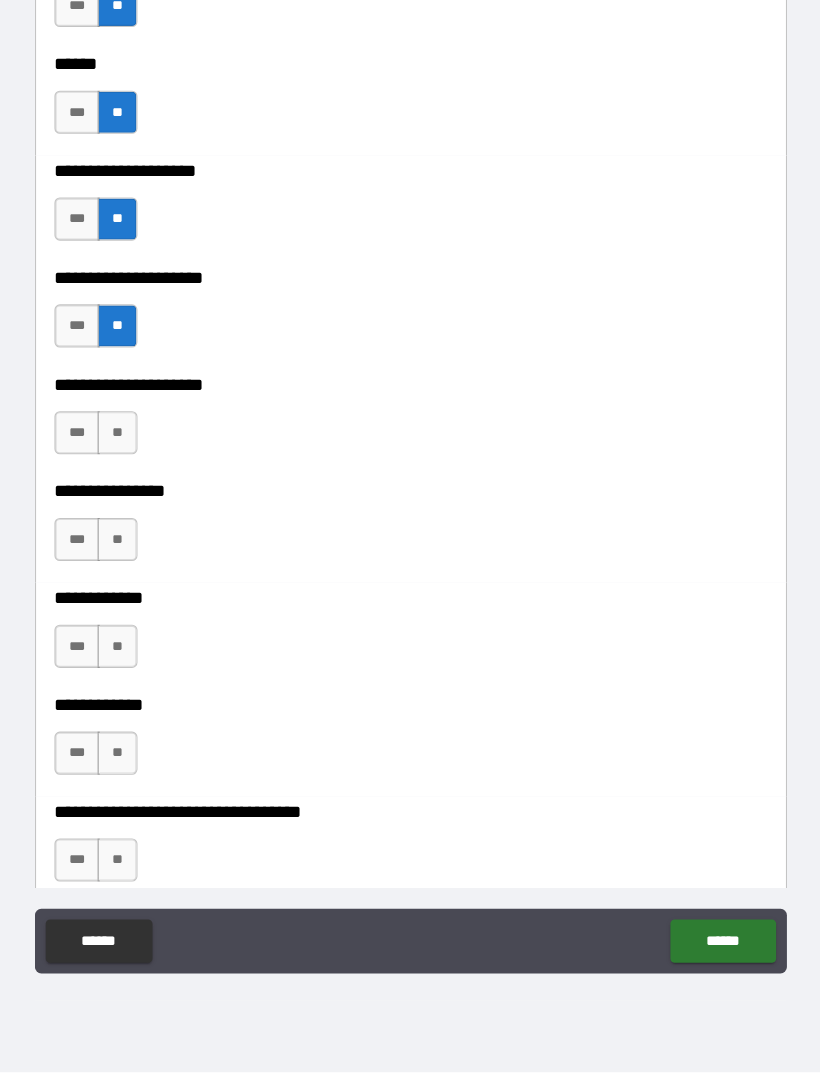 scroll, scrollTop: 9020, scrollLeft: 0, axis: vertical 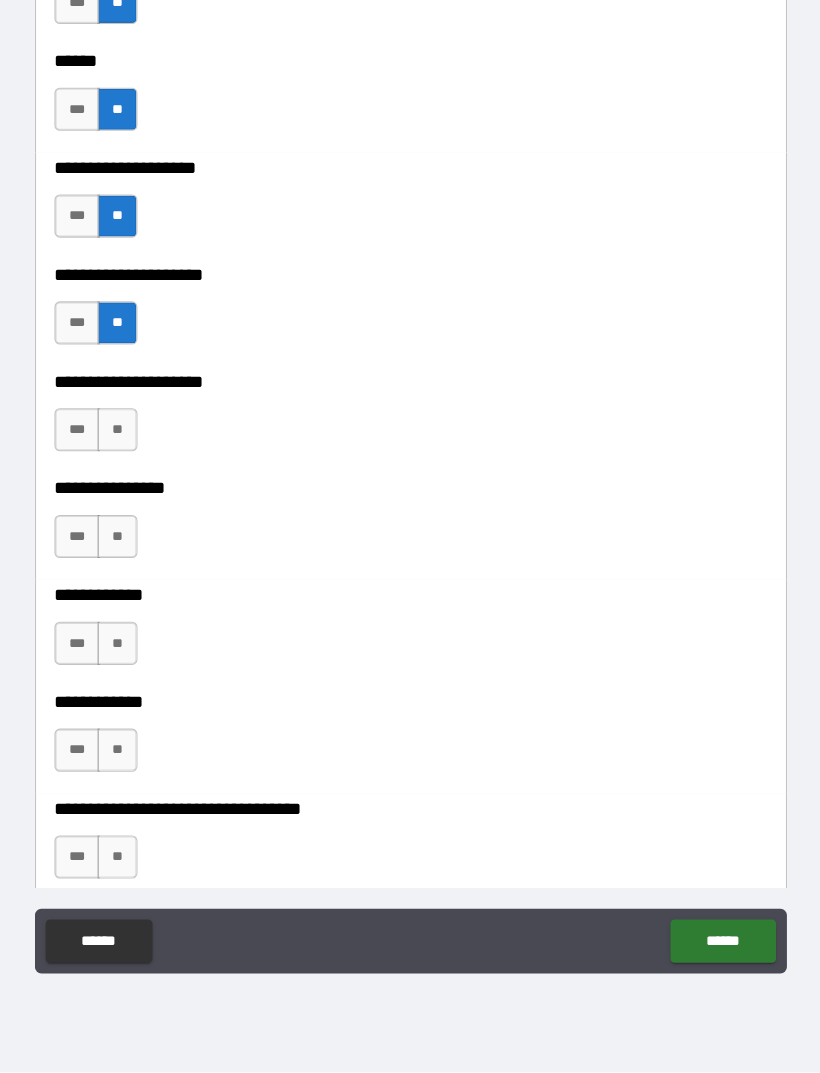 click on "**" at bounding box center (138, 477) 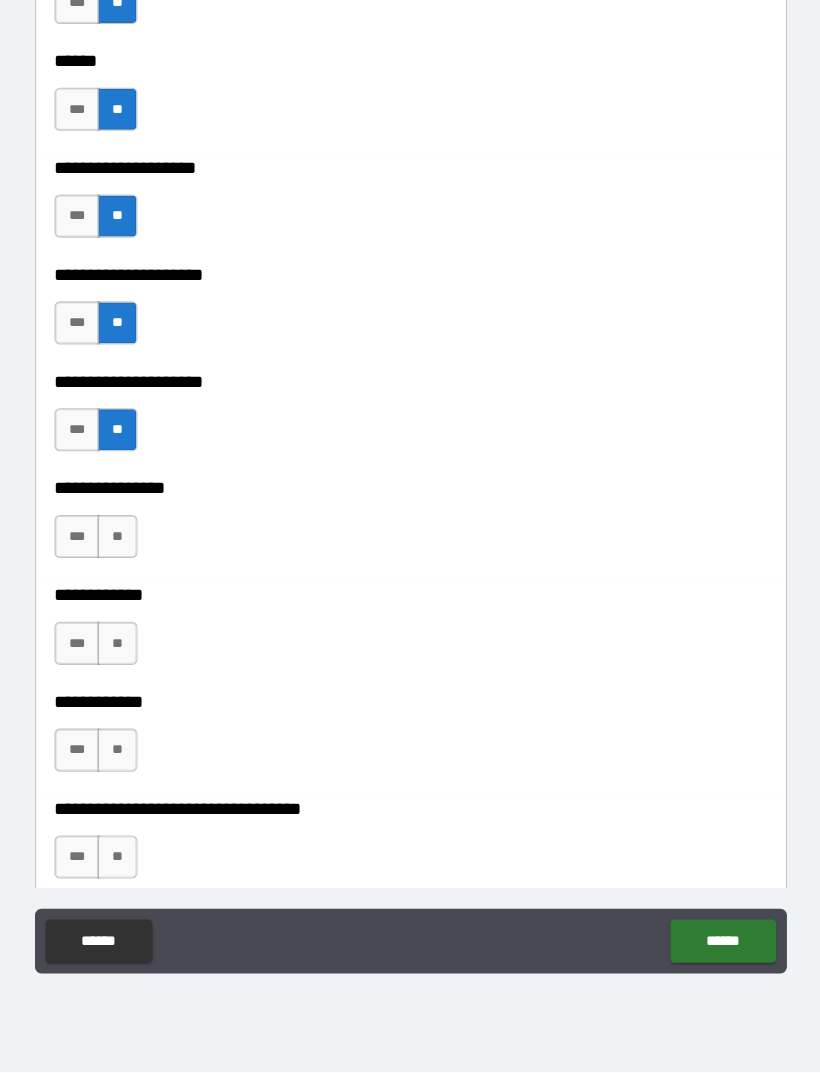 click on "**" at bounding box center [138, 576] 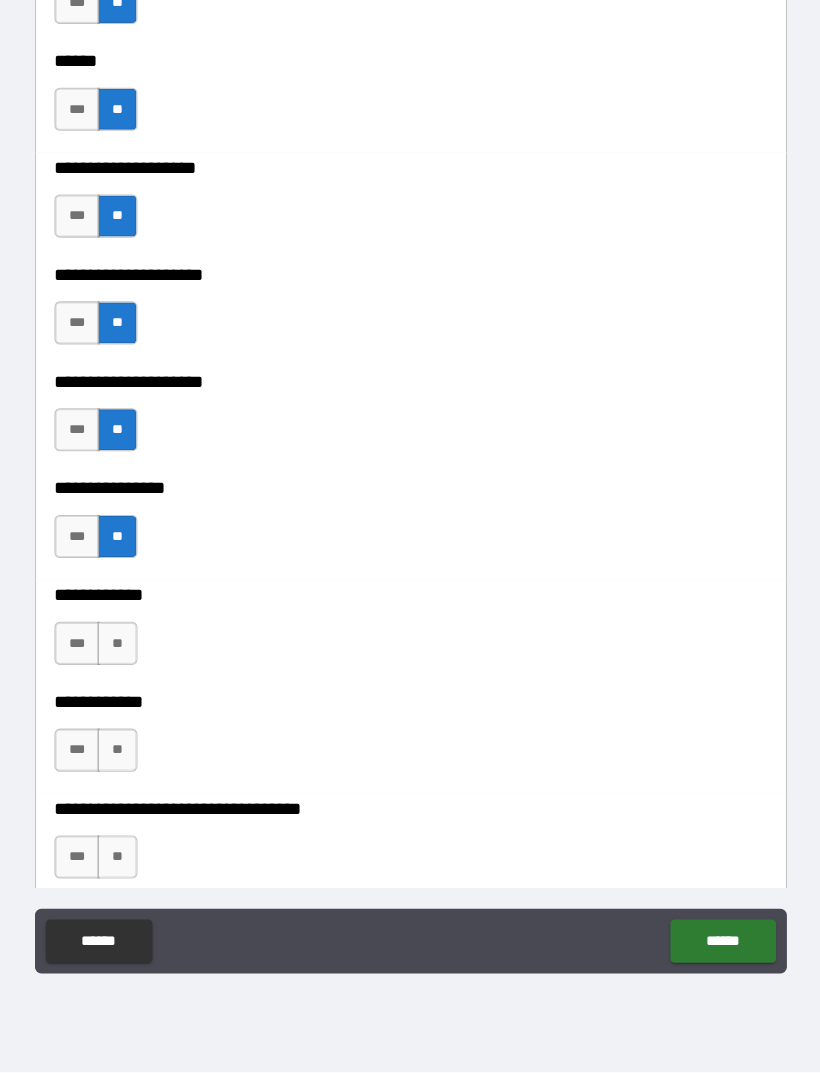 click on "**" at bounding box center (138, 675) 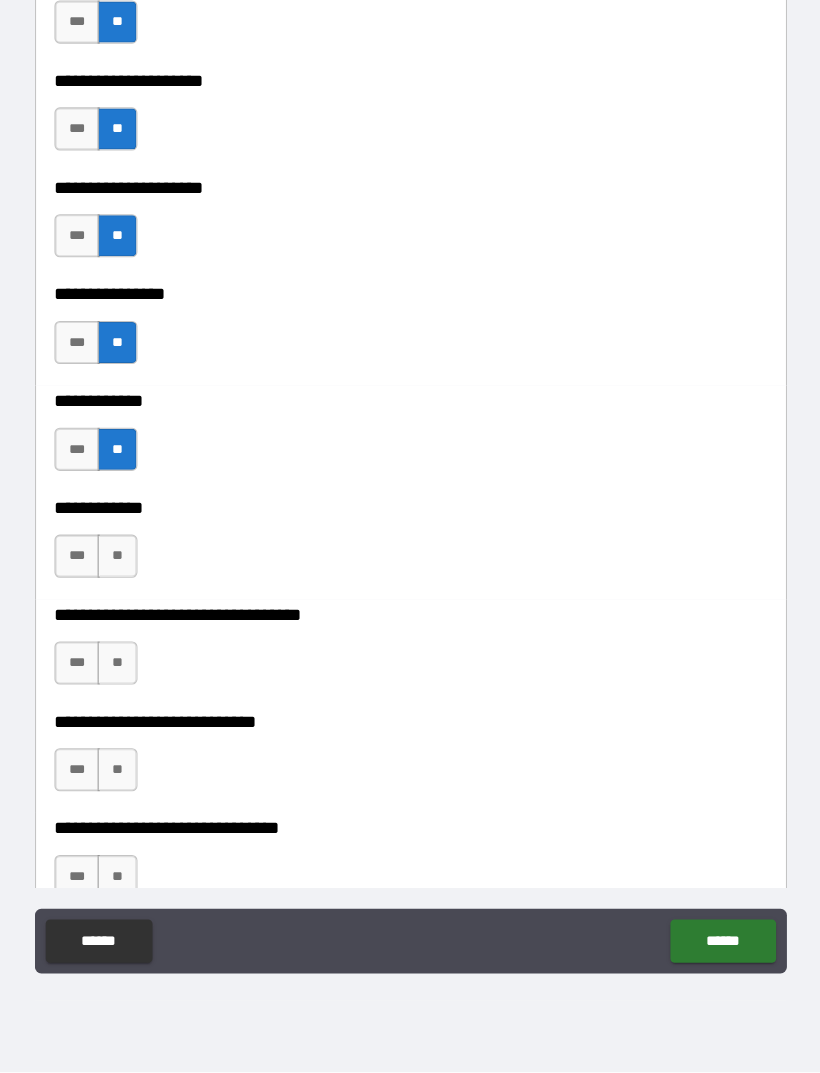 scroll, scrollTop: 9201, scrollLeft: 0, axis: vertical 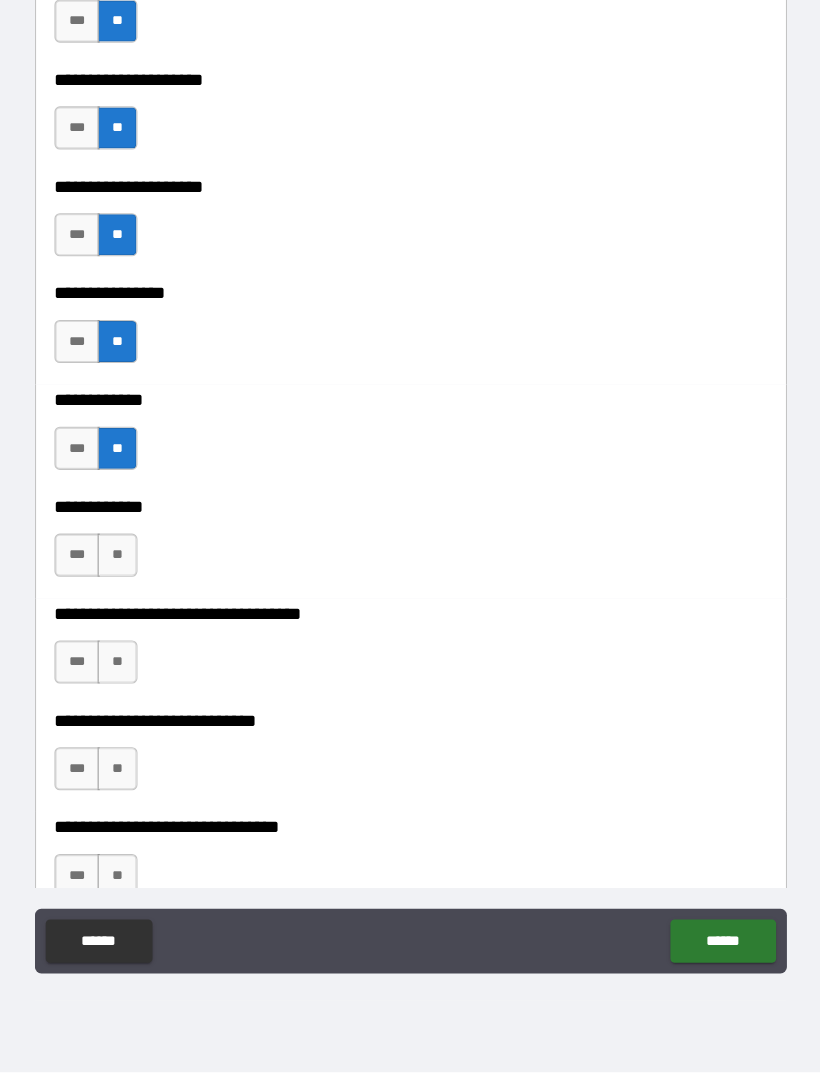 click on "**" at bounding box center [138, 593] 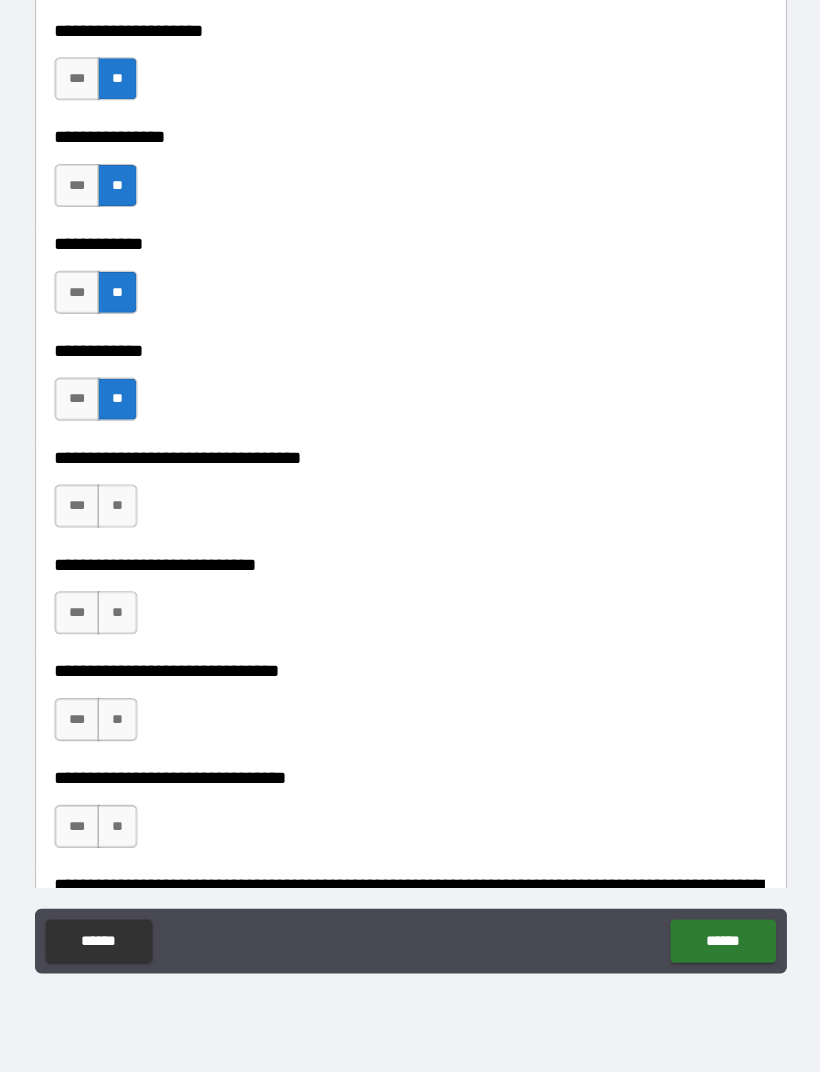 scroll, scrollTop: 9359, scrollLeft: 0, axis: vertical 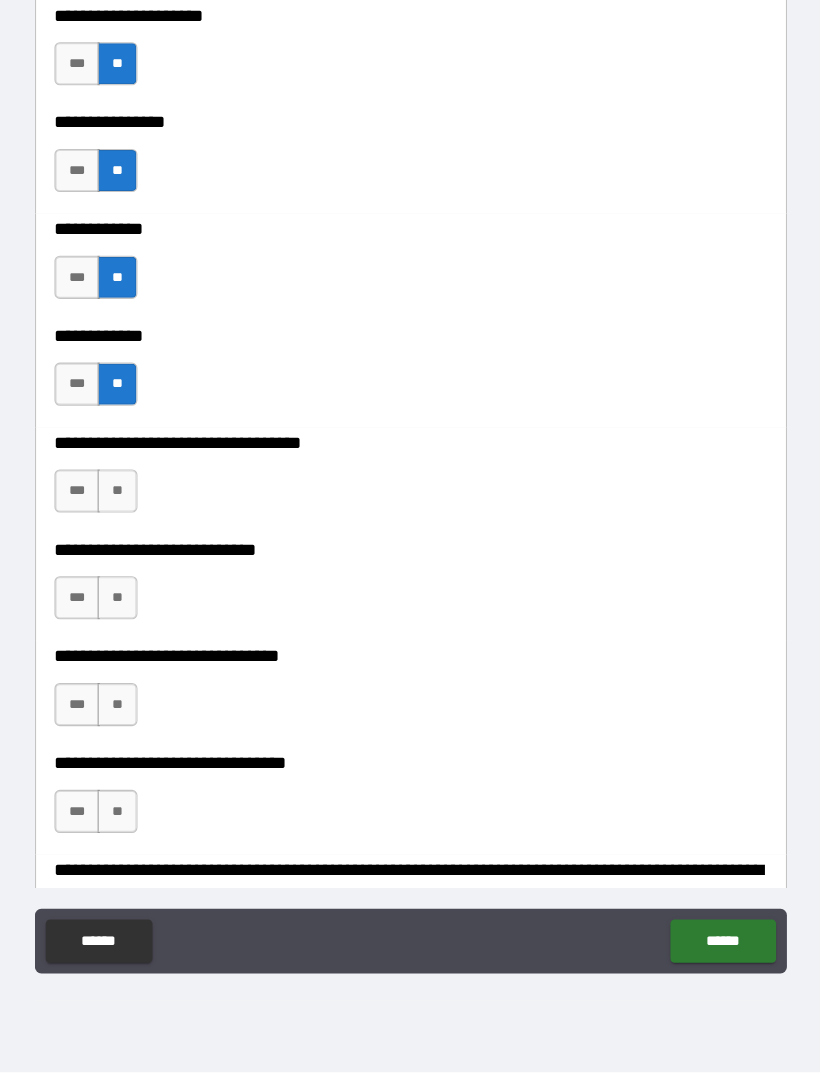 click on "**" at bounding box center (138, 534) 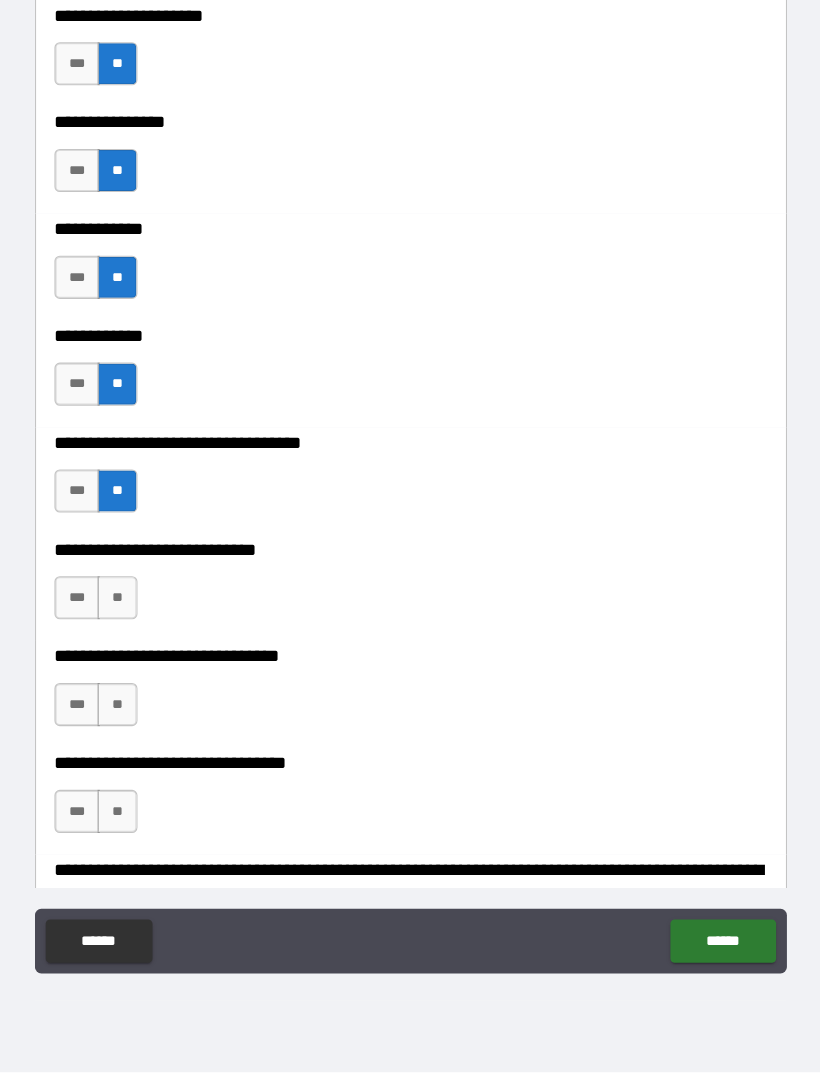 click on "**" at bounding box center (138, 633) 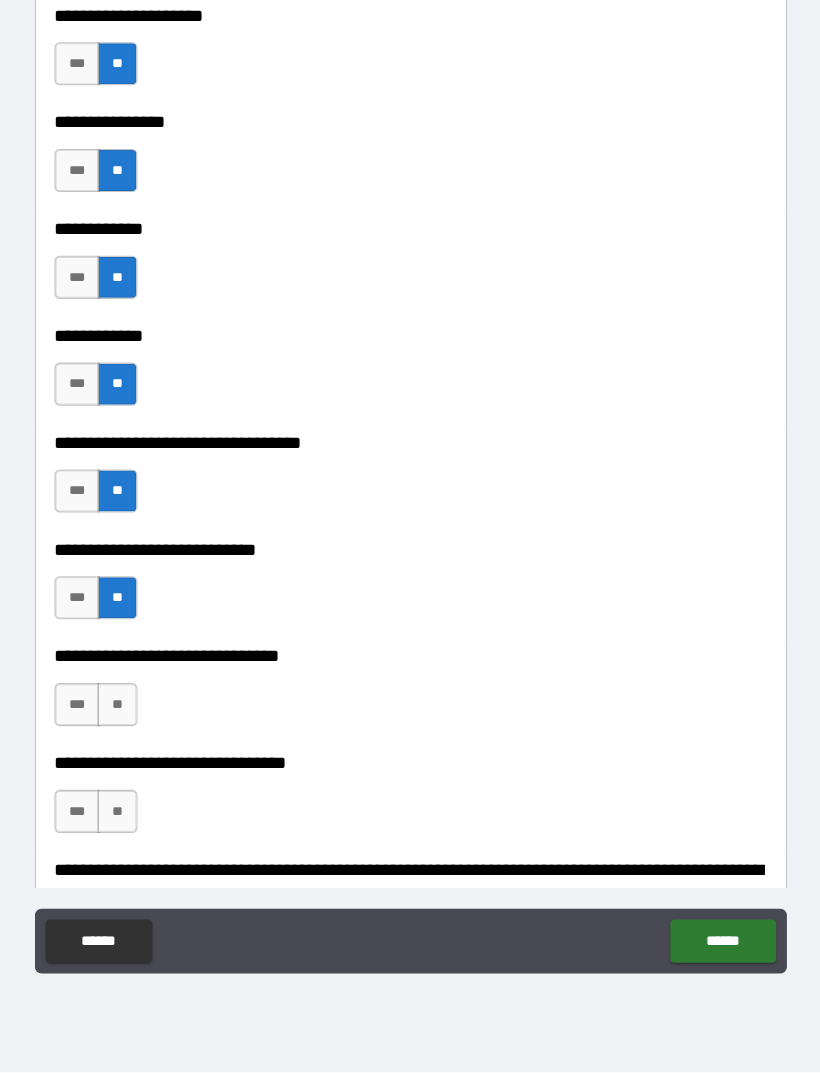 click on "**" at bounding box center (138, 732) 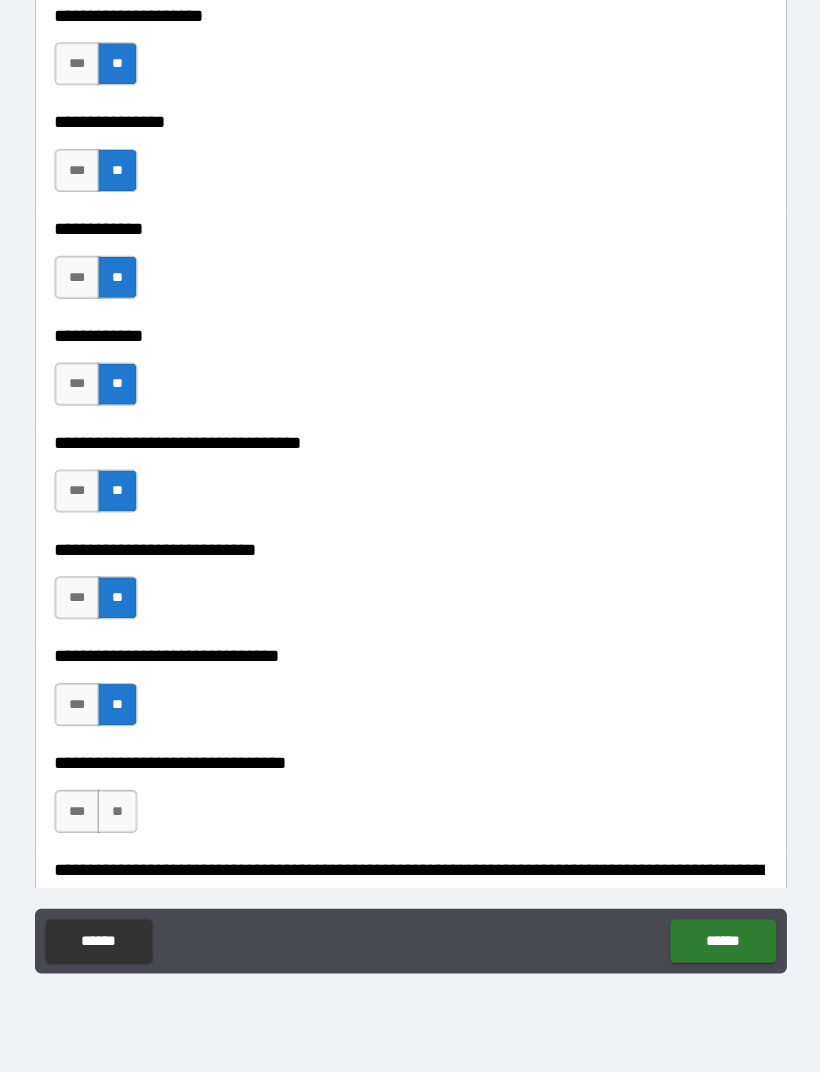 click on "**" at bounding box center (138, 831) 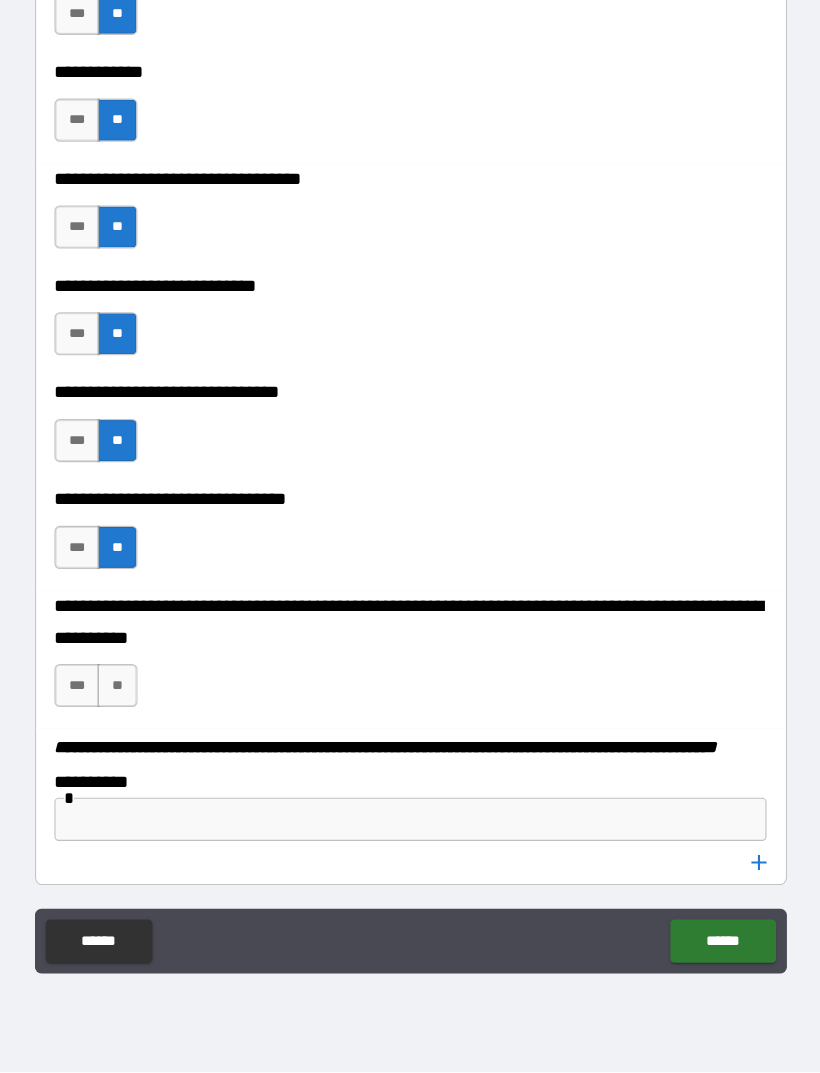 scroll, scrollTop: 9602, scrollLeft: 0, axis: vertical 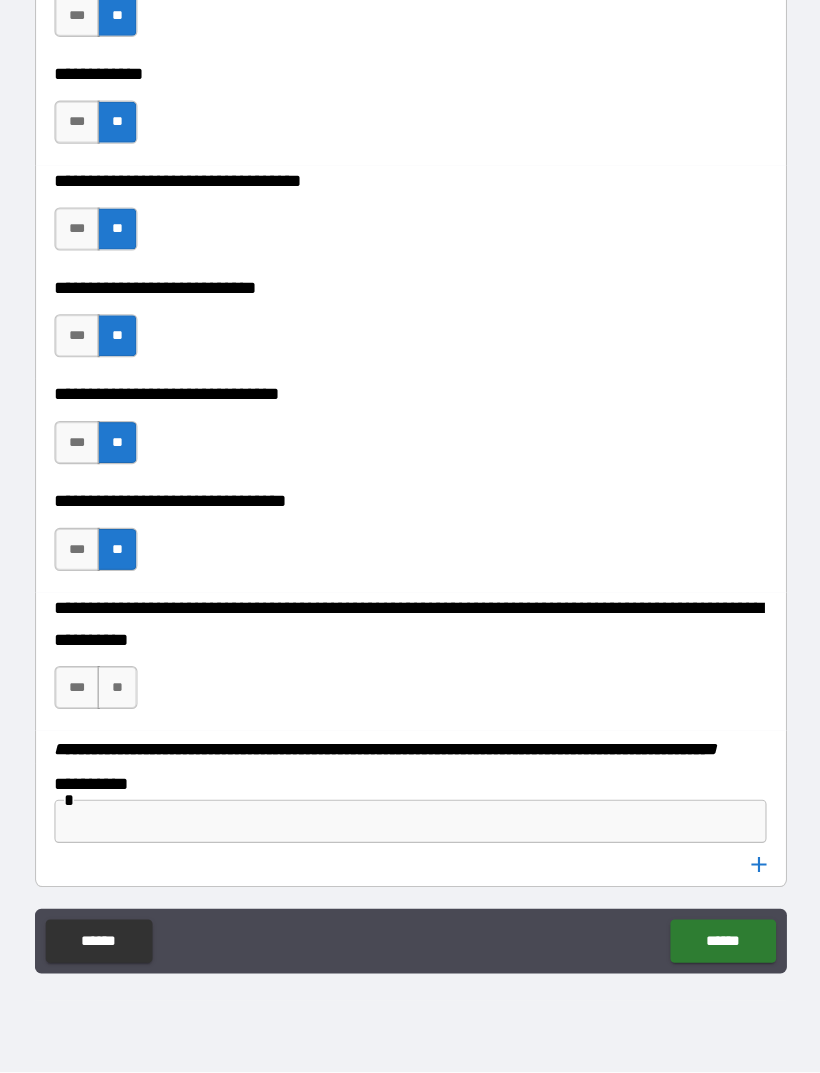click on "**" at bounding box center (138, 716) 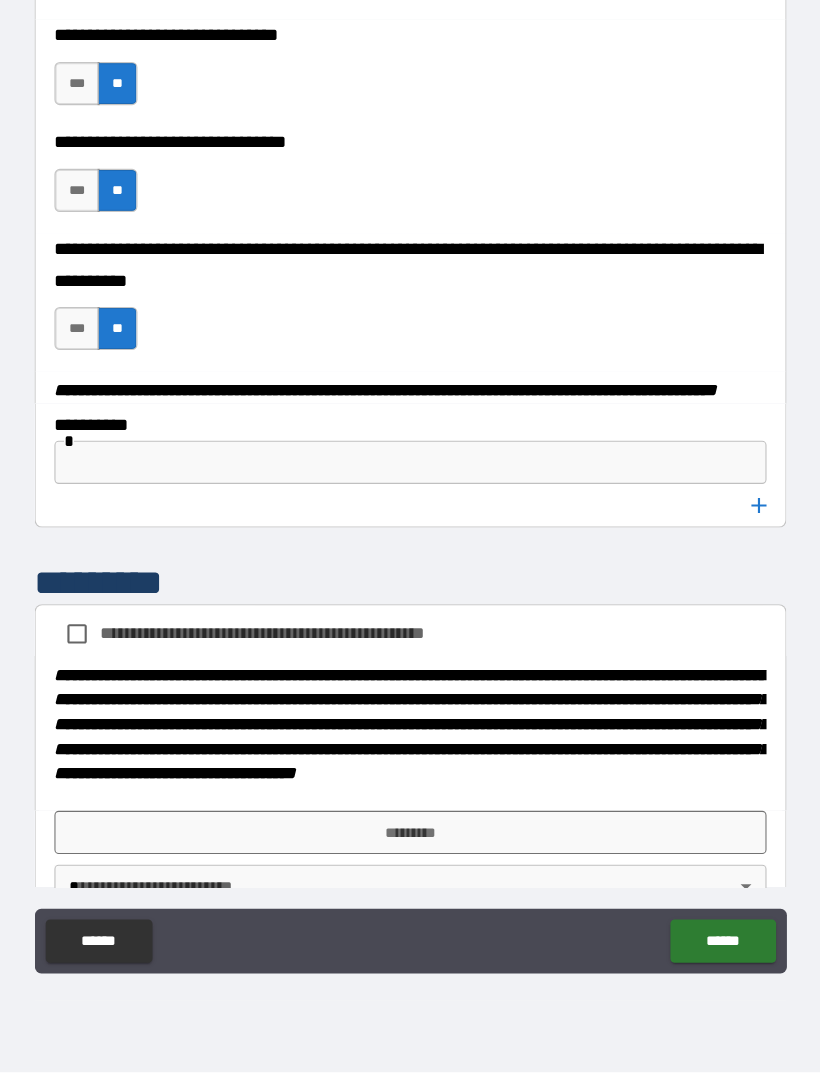 scroll, scrollTop: 9935, scrollLeft: 0, axis: vertical 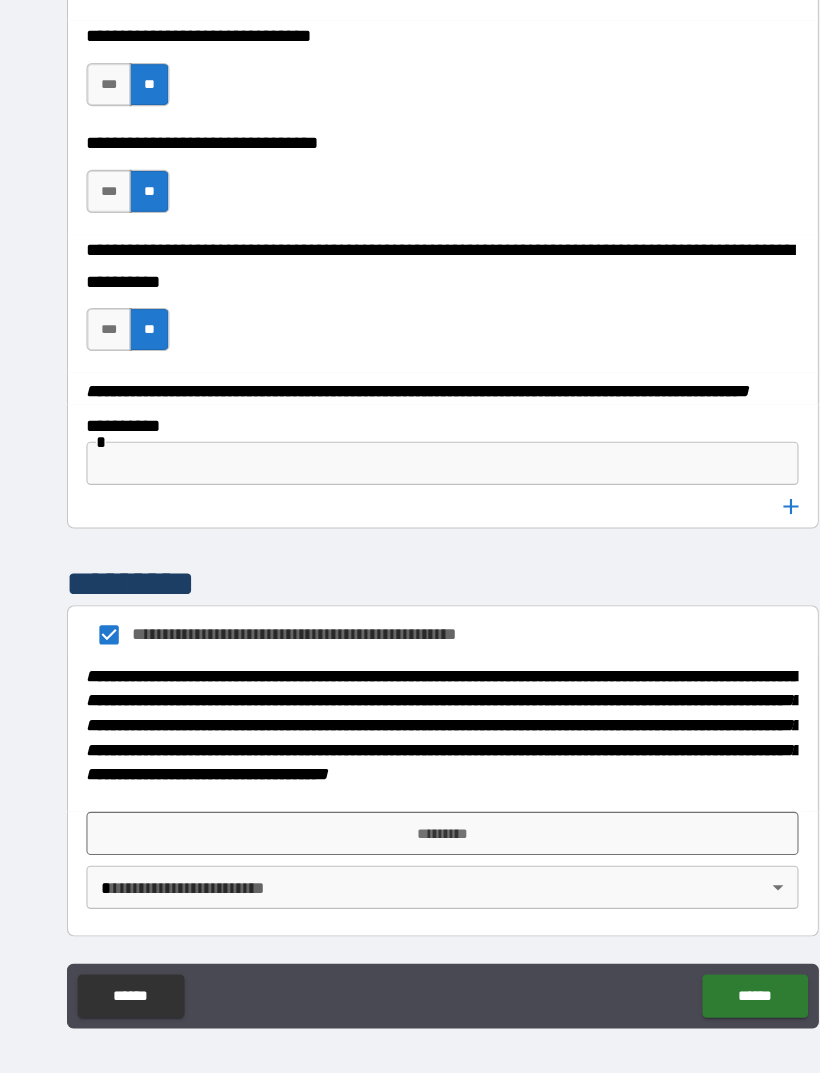 click on "*********" at bounding box center [410, 800] 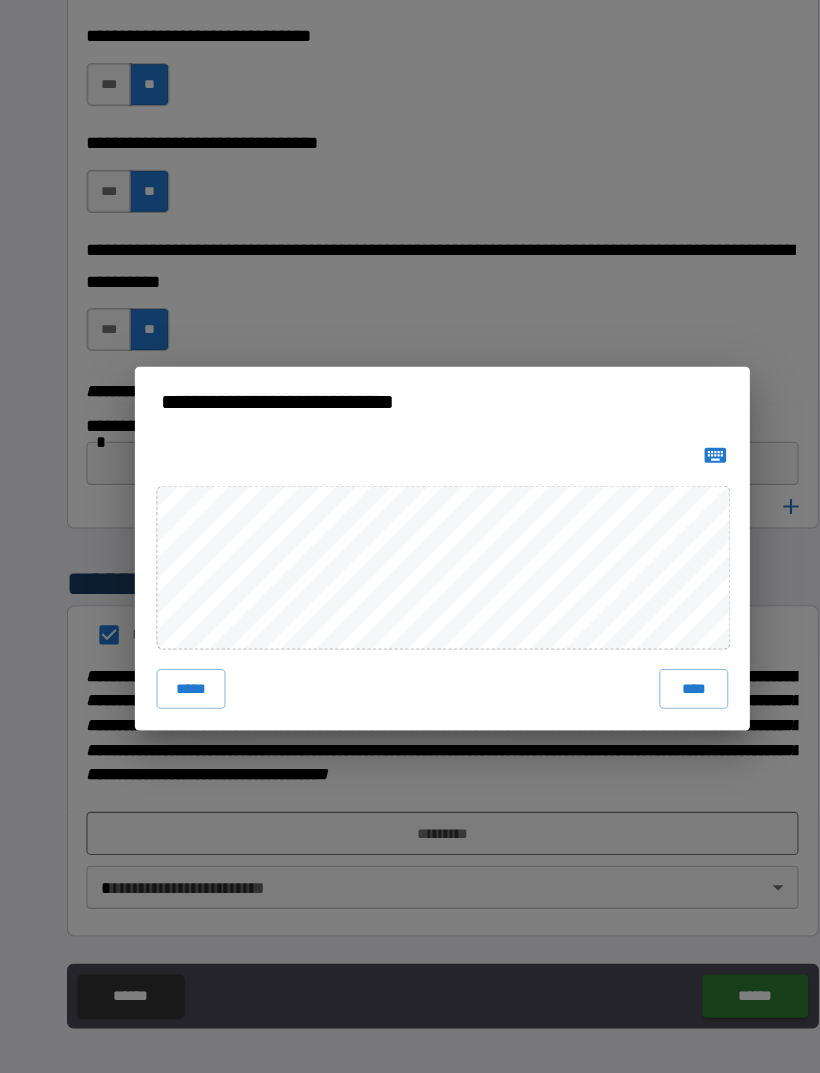 scroll, scrollTop: 10041, scrollLeft: 0, axis: vertical 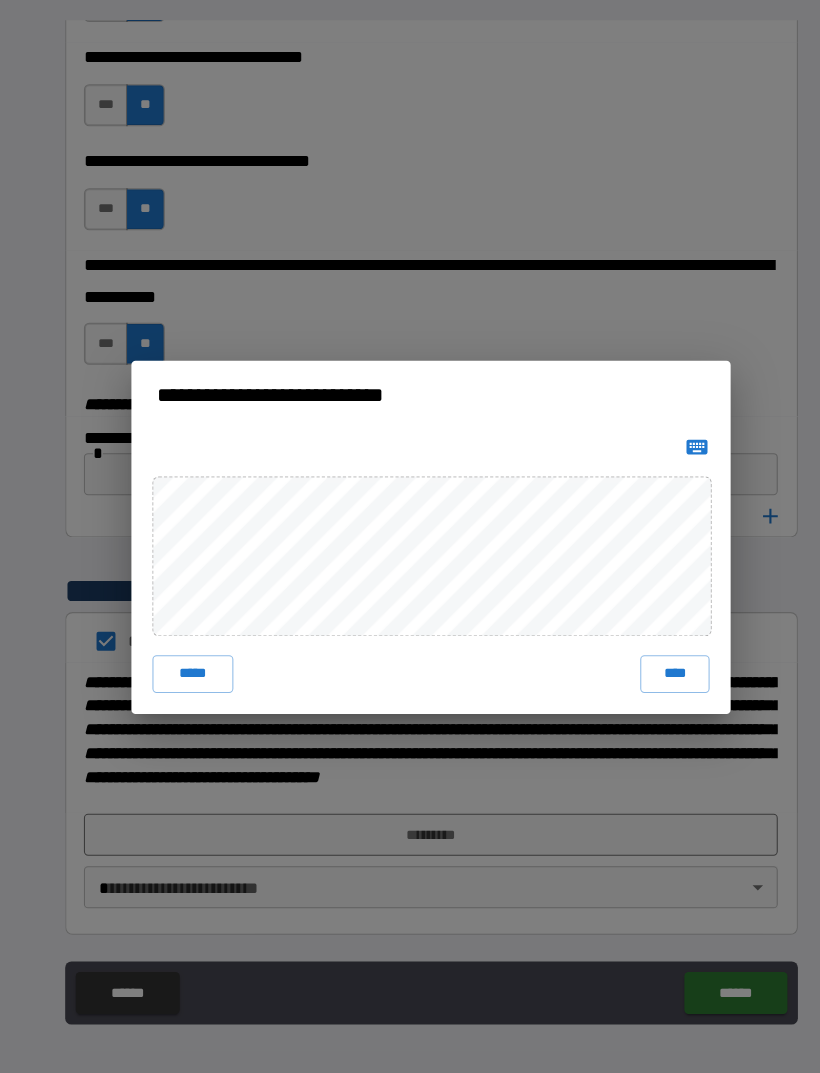 click on "****" at bounding box center (642, 667) 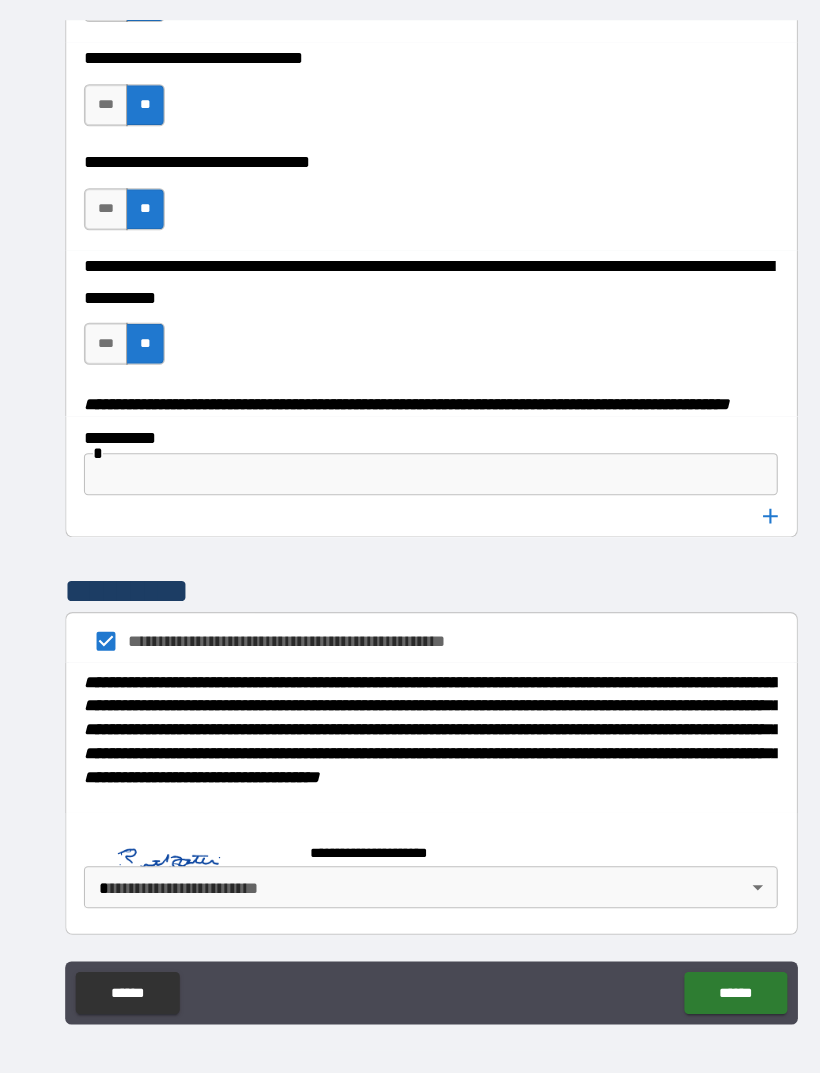 scroll, scrollTop: 10031, scrollLeft: 0, axis: vertical 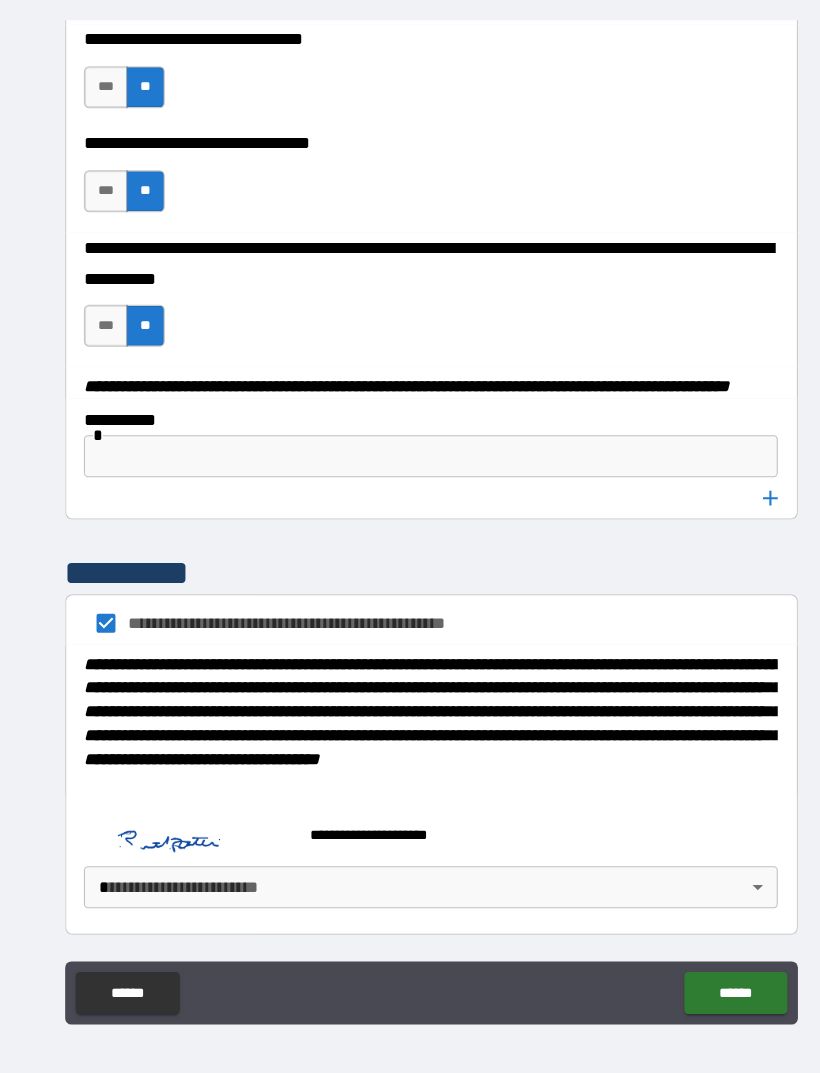 click on "**********" at bounding box center (410, 523) 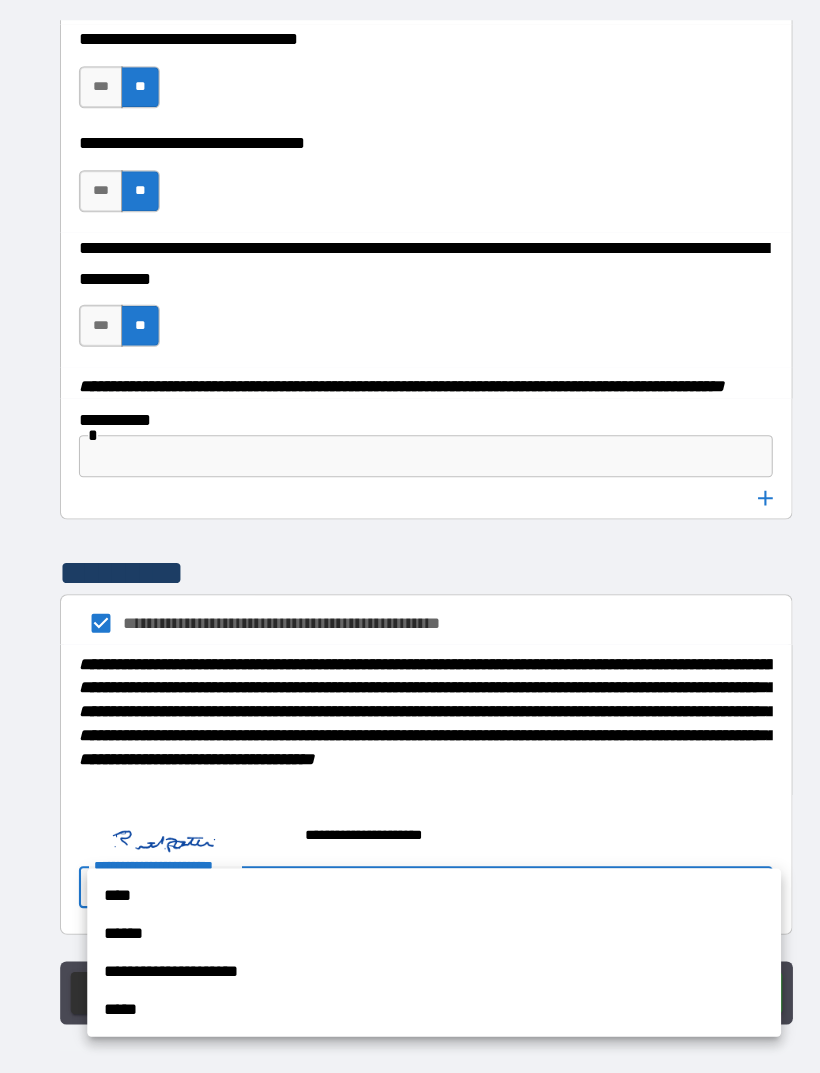 click on "****" at bounding box center [418, 878] 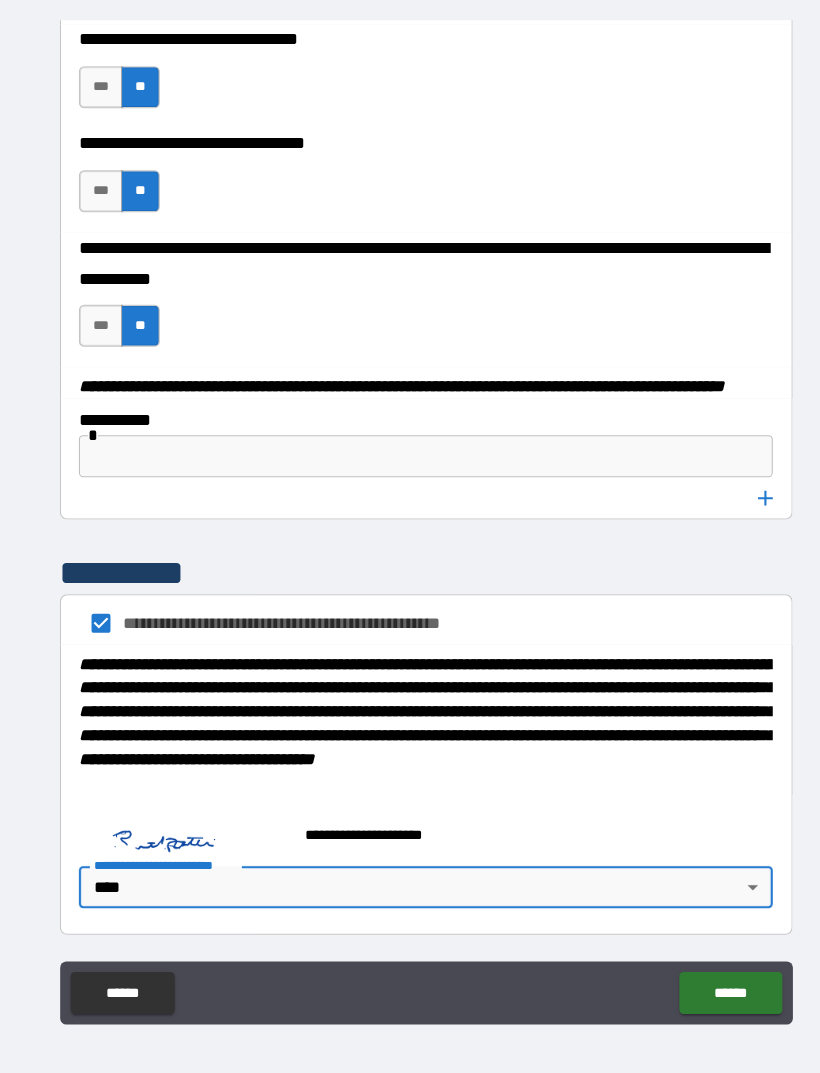 click on "******" at bounding box center [699, 970] 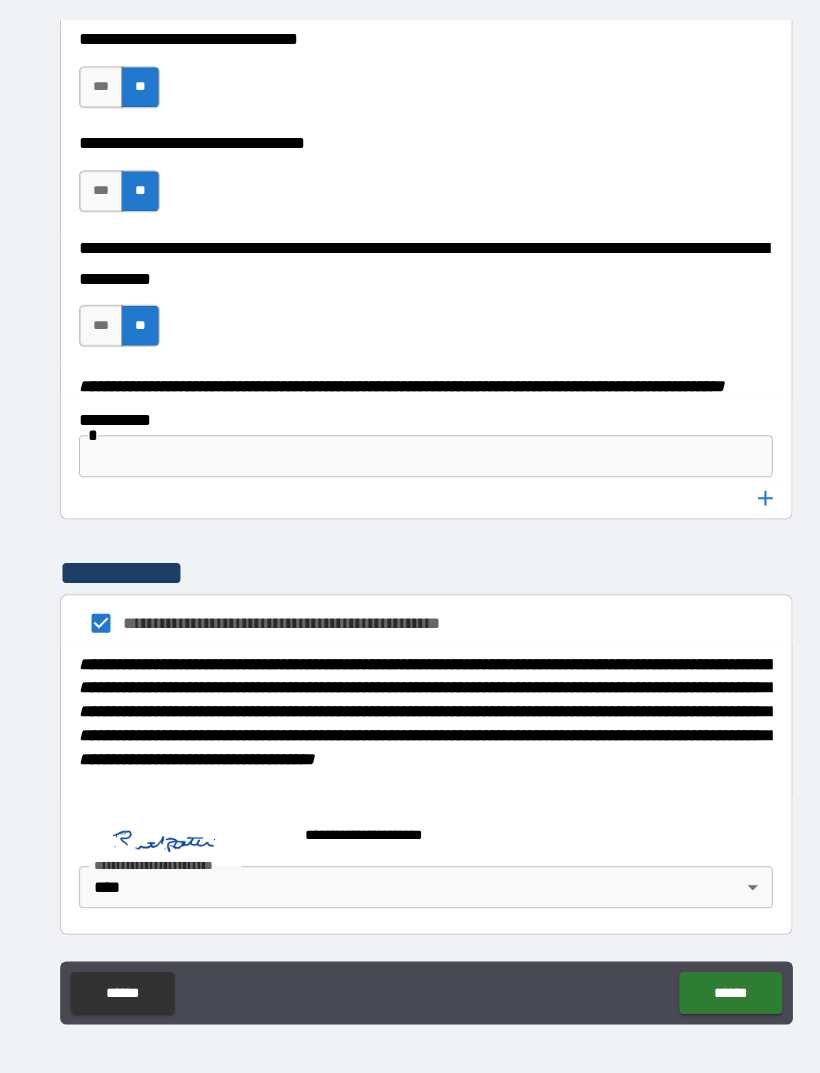 click on "******" at bounding box center (699, 970) 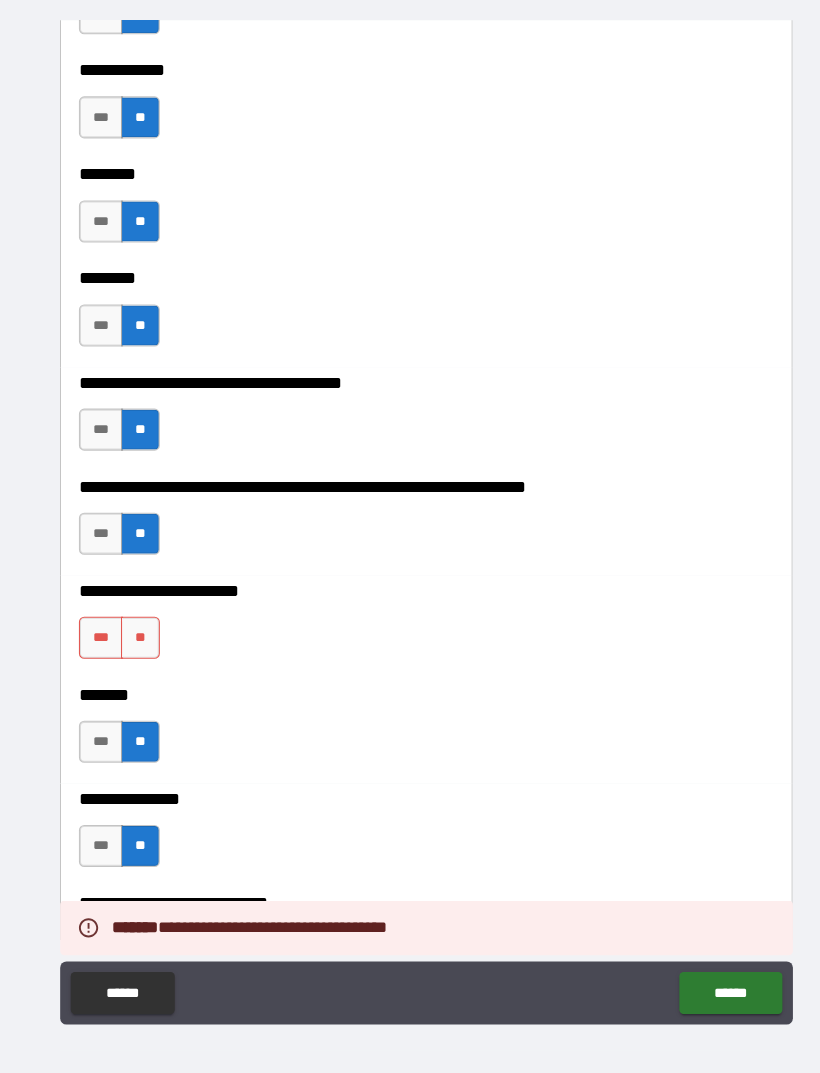 scroll, scrollTop: 7694, scrollLeft: 0, axis: vertical 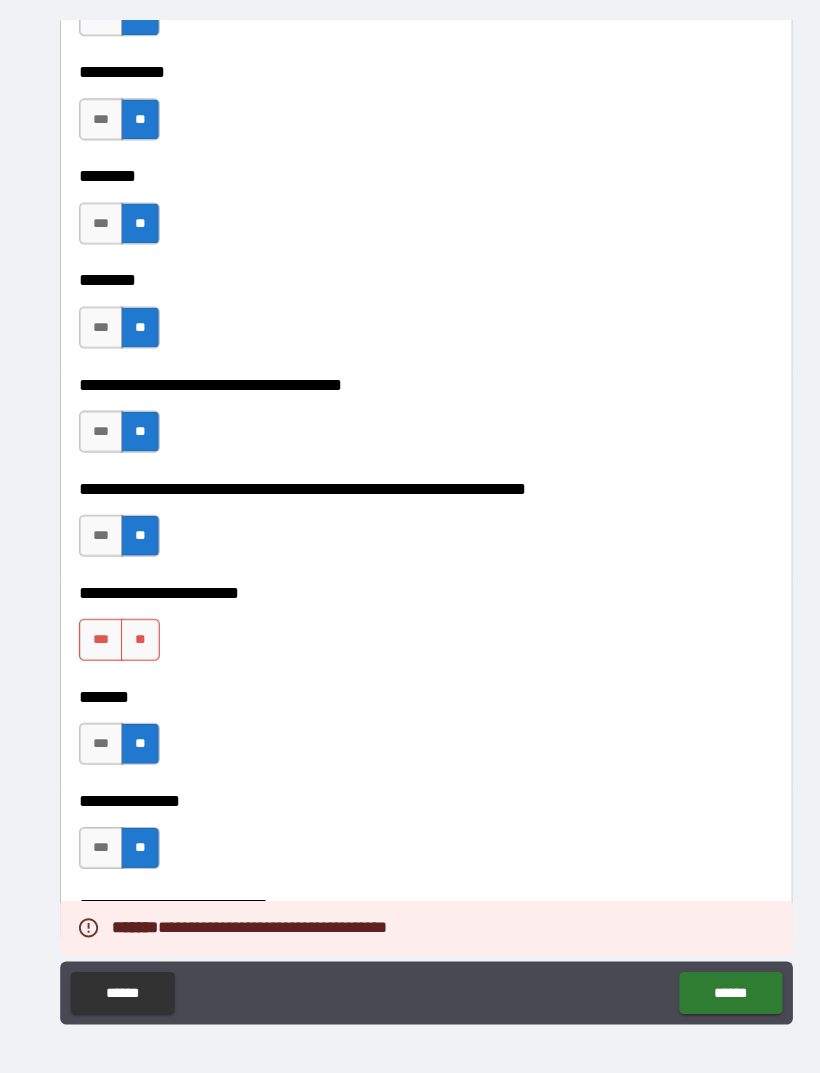 click on "**" at bounding box center (138, 634) 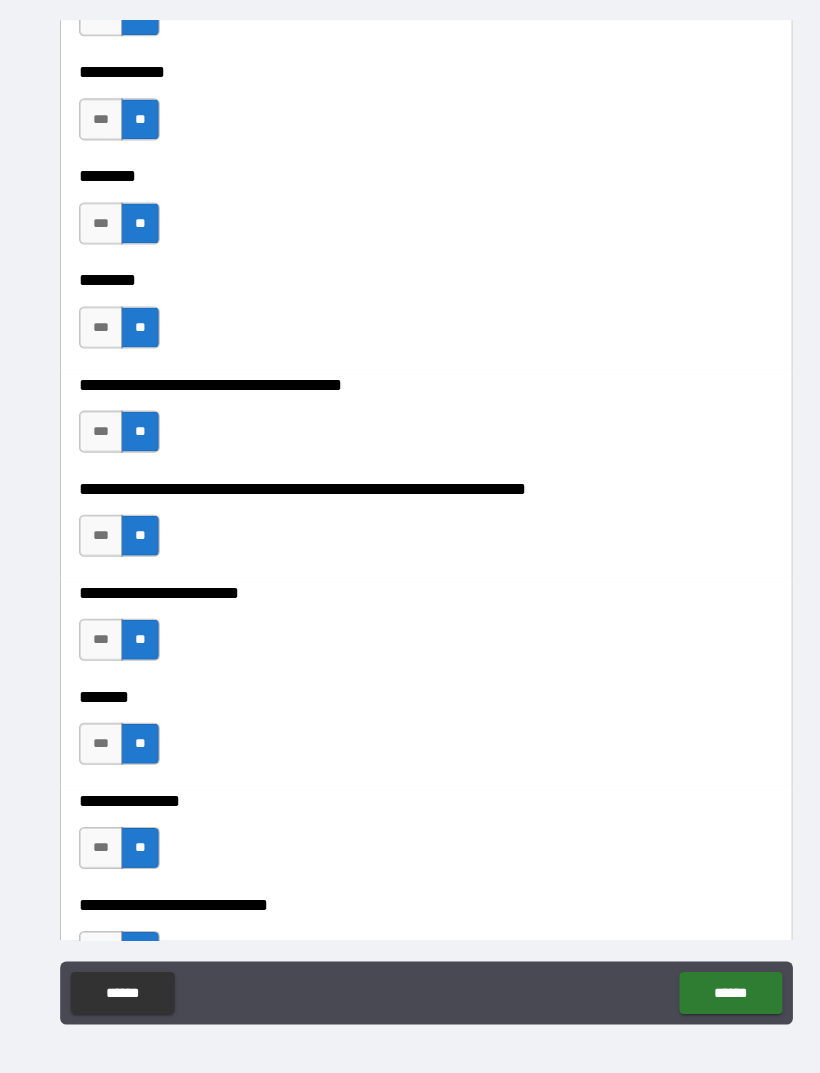 click on "******" at bounding box center (699, 970) 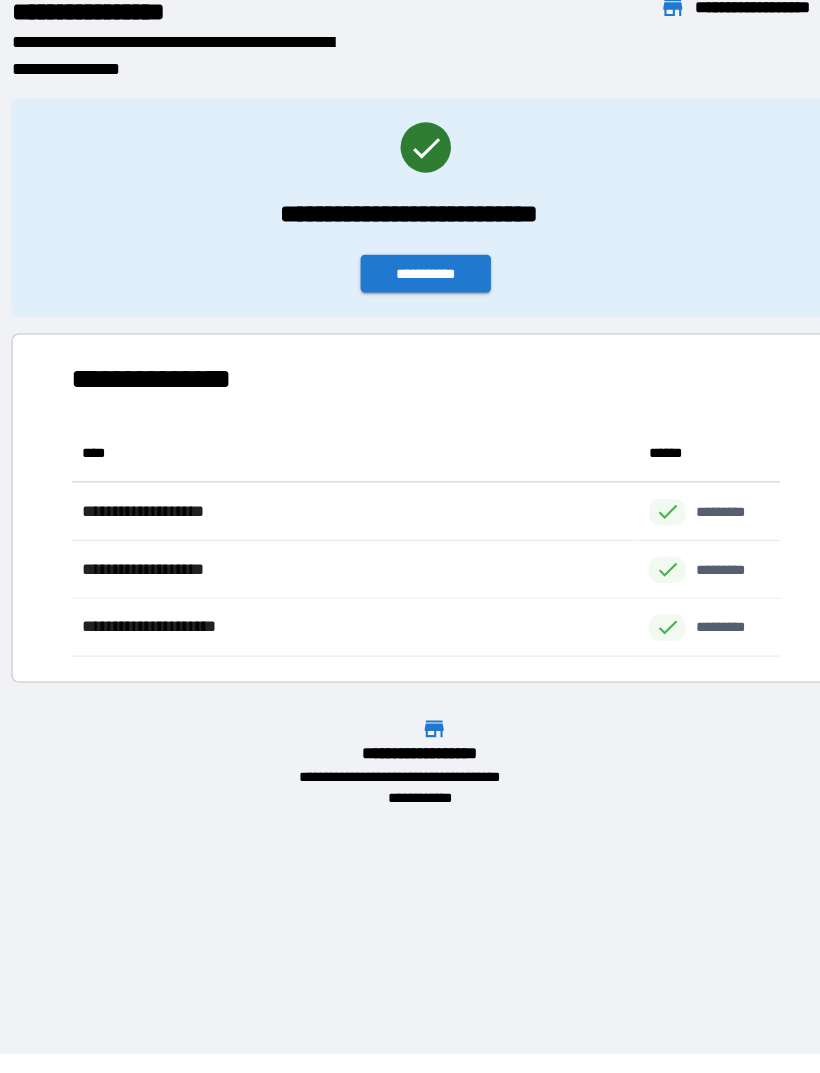 scroll, scrollTop: 1, scrollLeft: 1, axis: both 